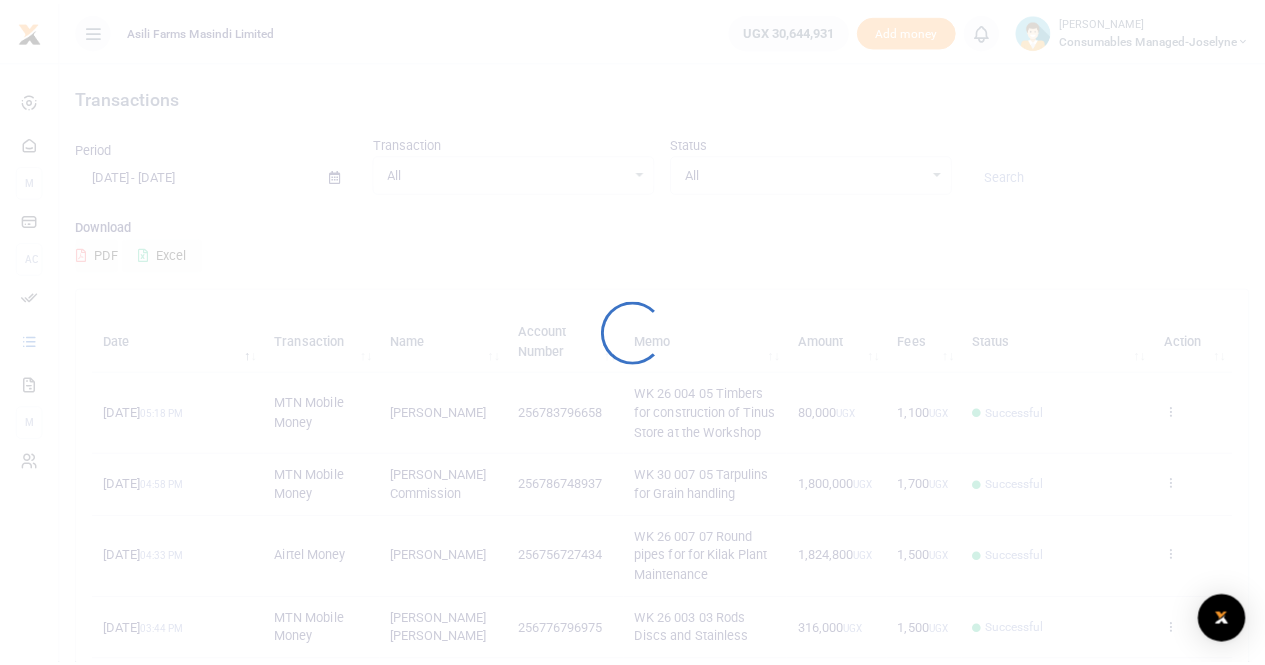 scroll, scrollTop: 0, scrollLeft: 0, axis: both 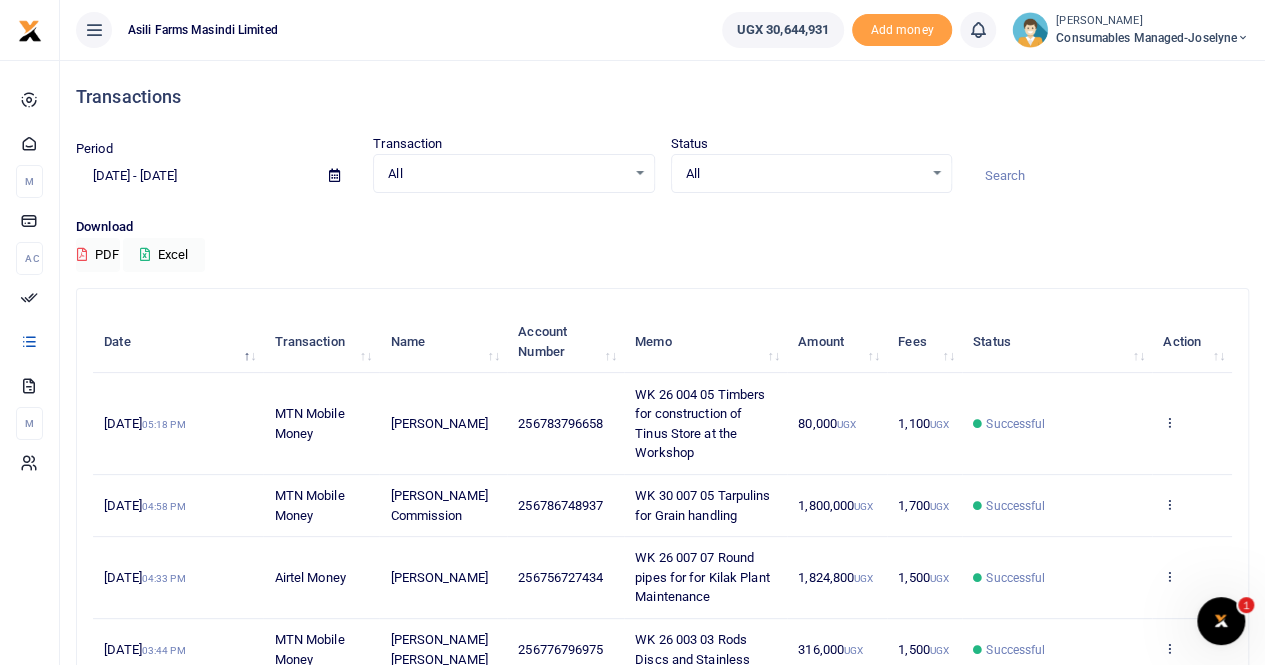 click on "Consumables managed-Joselyne" at bounding box center (1152, 38) 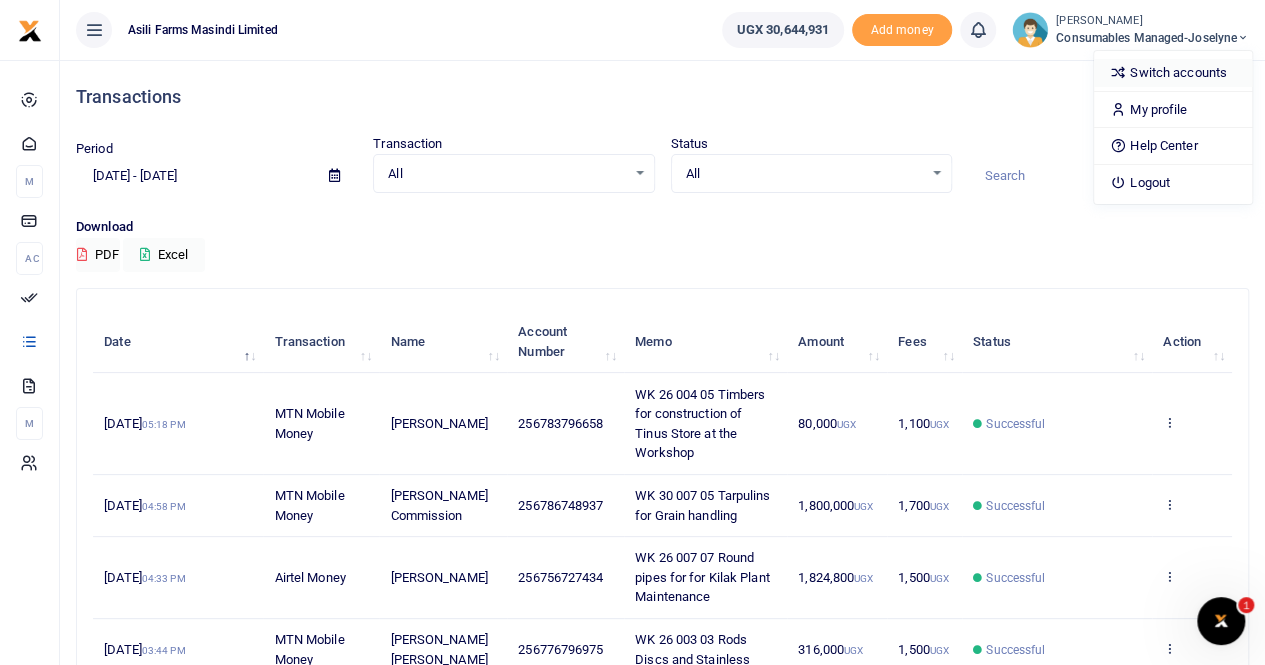 click on "Switch accounts" at bounding box center [1173, 73] 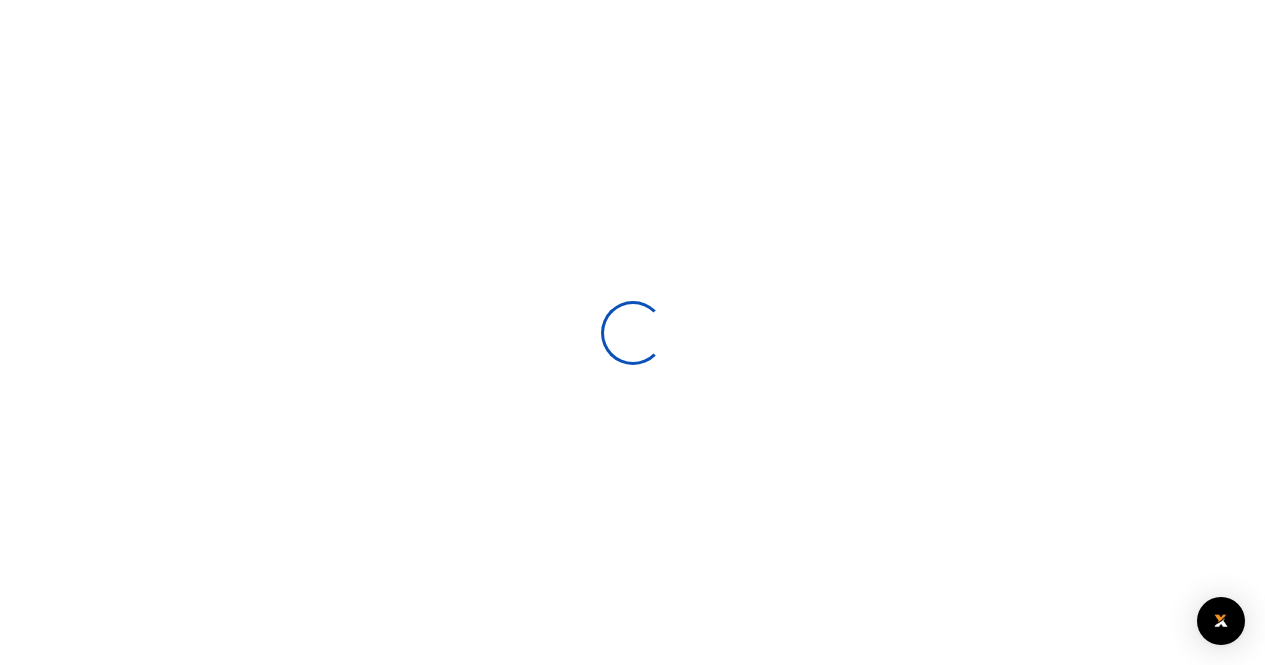 scroll, scrollTop: 0, scrollLeft: 0, axis: both 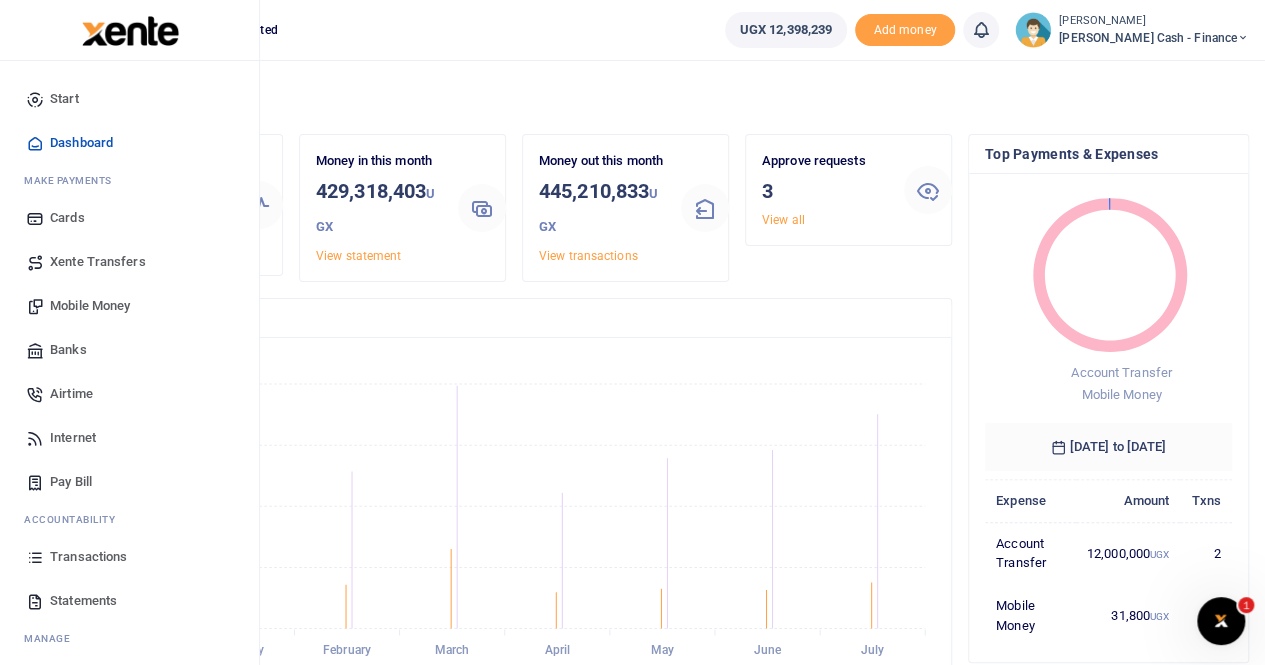 click on "Xente Transfers" at bounding box center (98, 262) 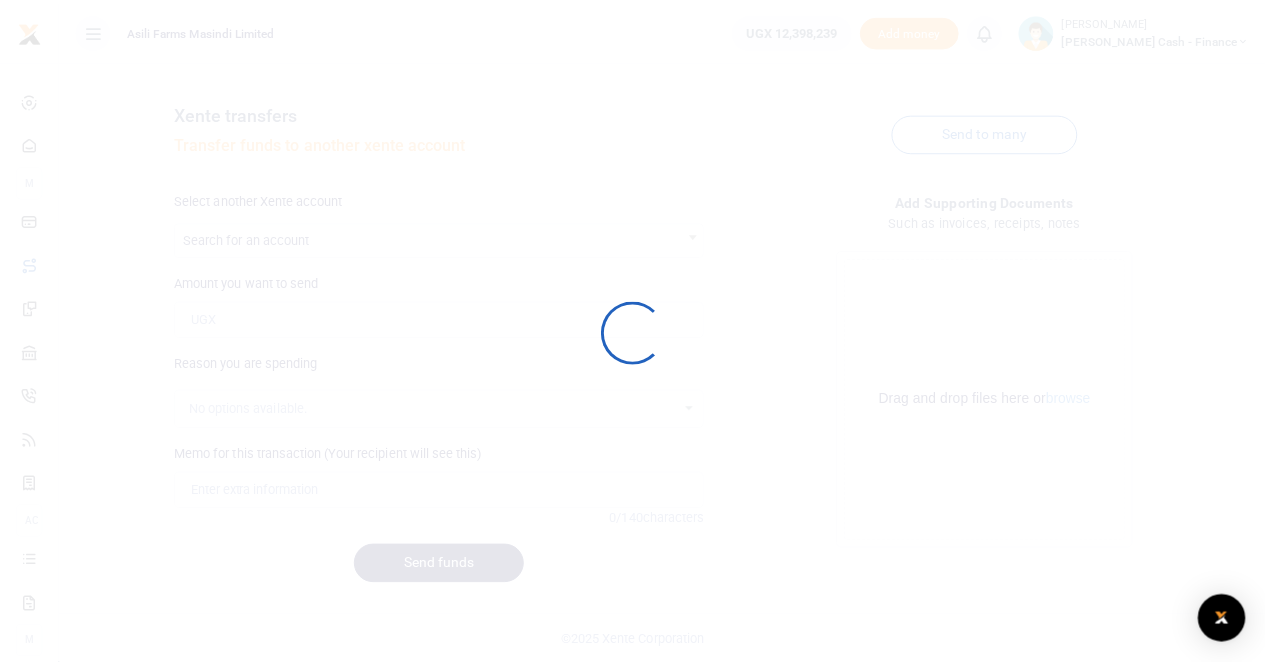 scroll, scrollTop: 0, scrollLeft: 0, axis: both 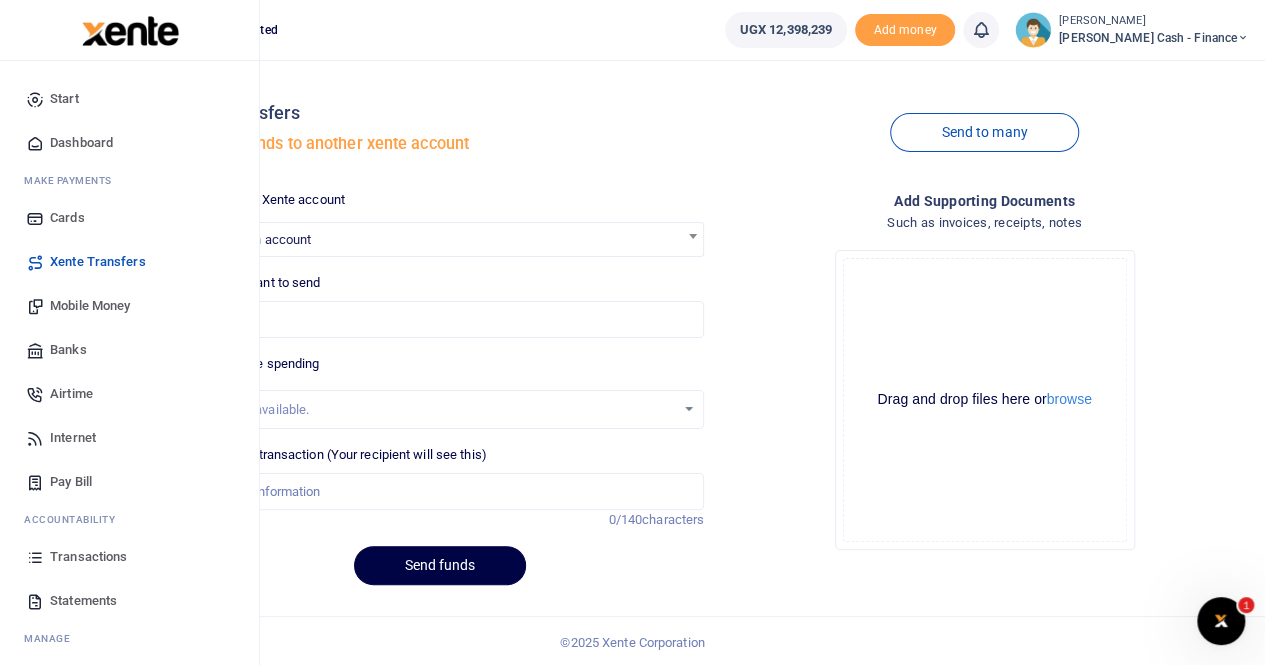 click on "Transactions" at bounding box center [88, 557] 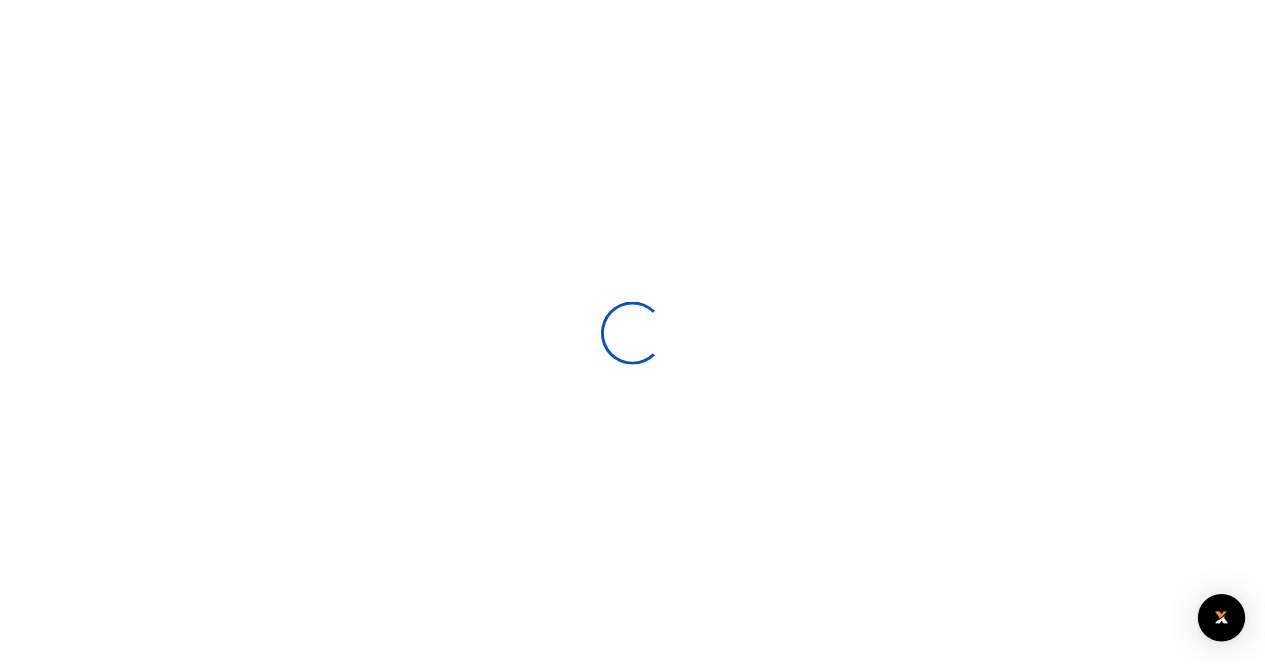 scroll, scrollTop: 0, scrollLeft: 0, axis: both 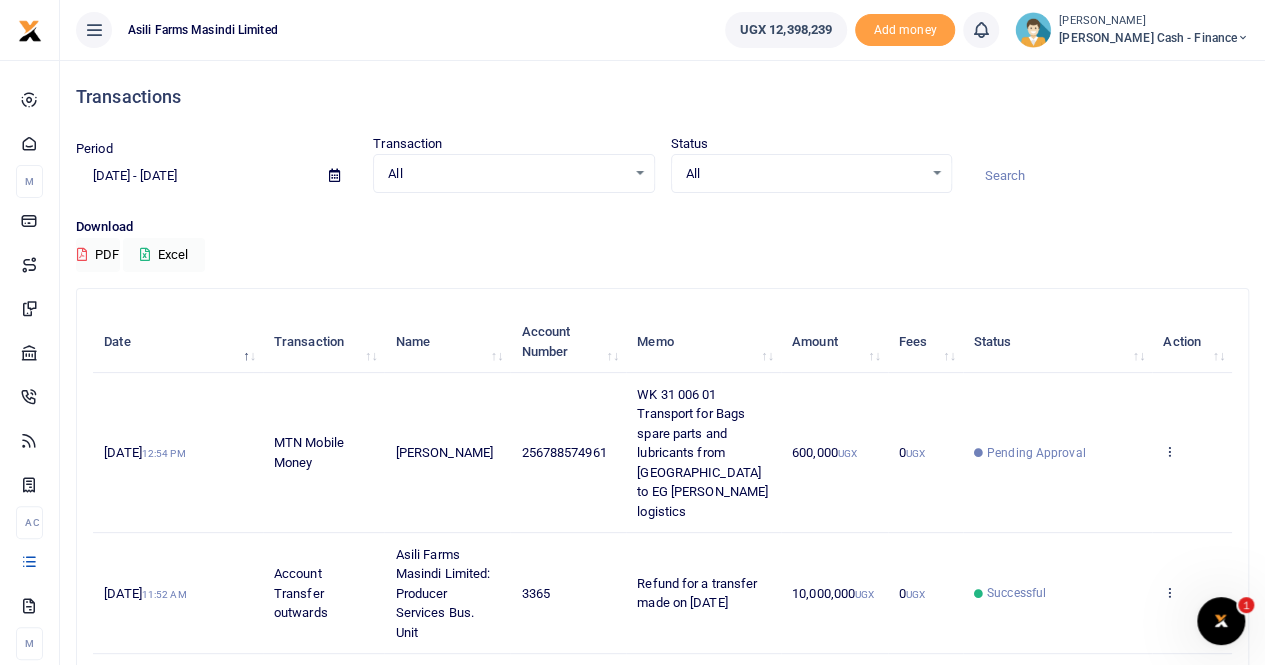 click at bounding box center [334, 175] 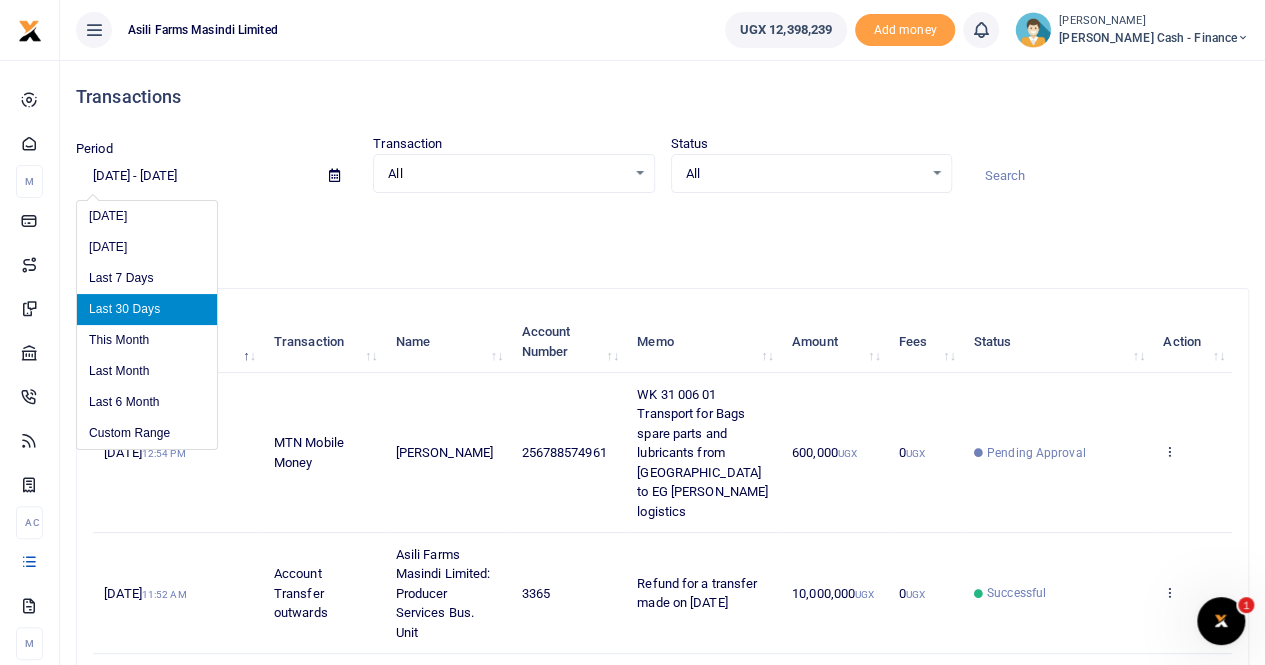 click at bounding box center (334, 176) 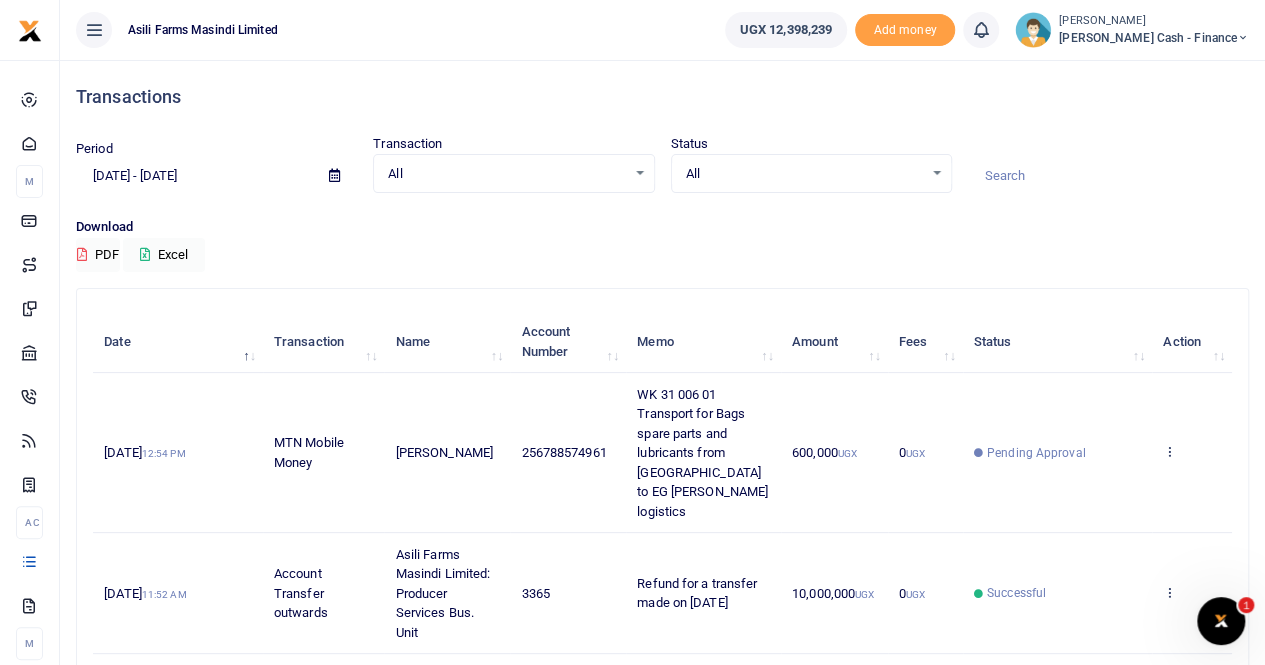 click at bounding box center [334, 175] 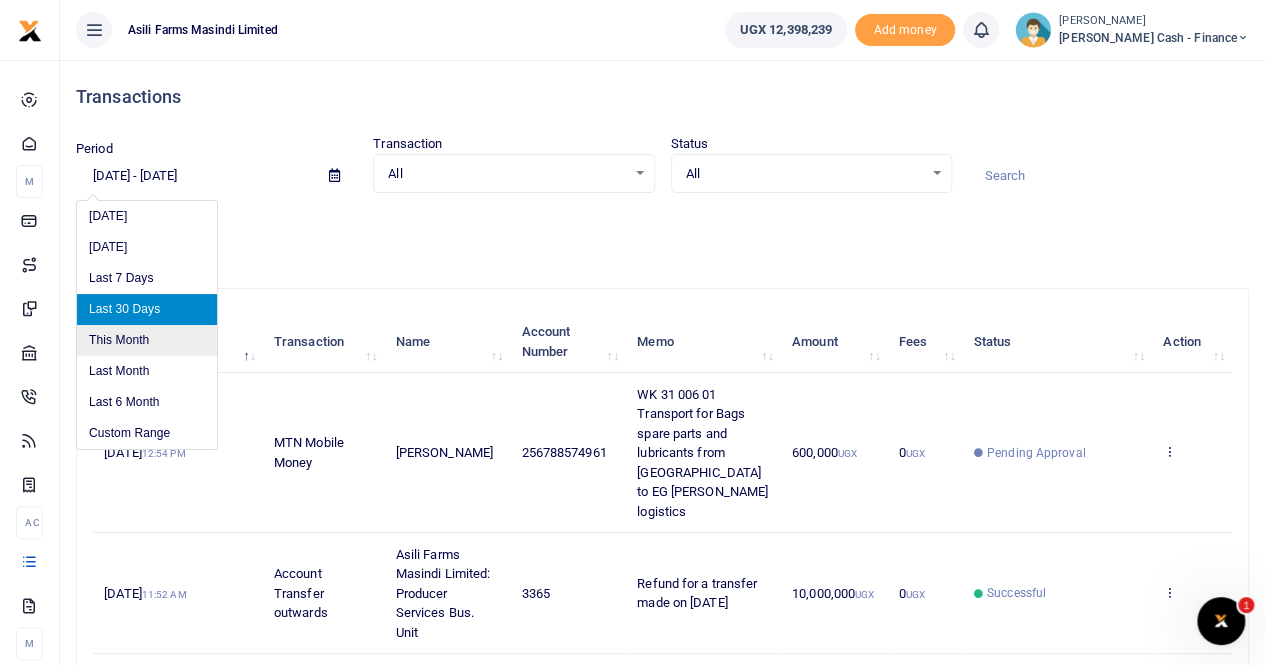 click on "This Month" at bounding box center (147, 340) 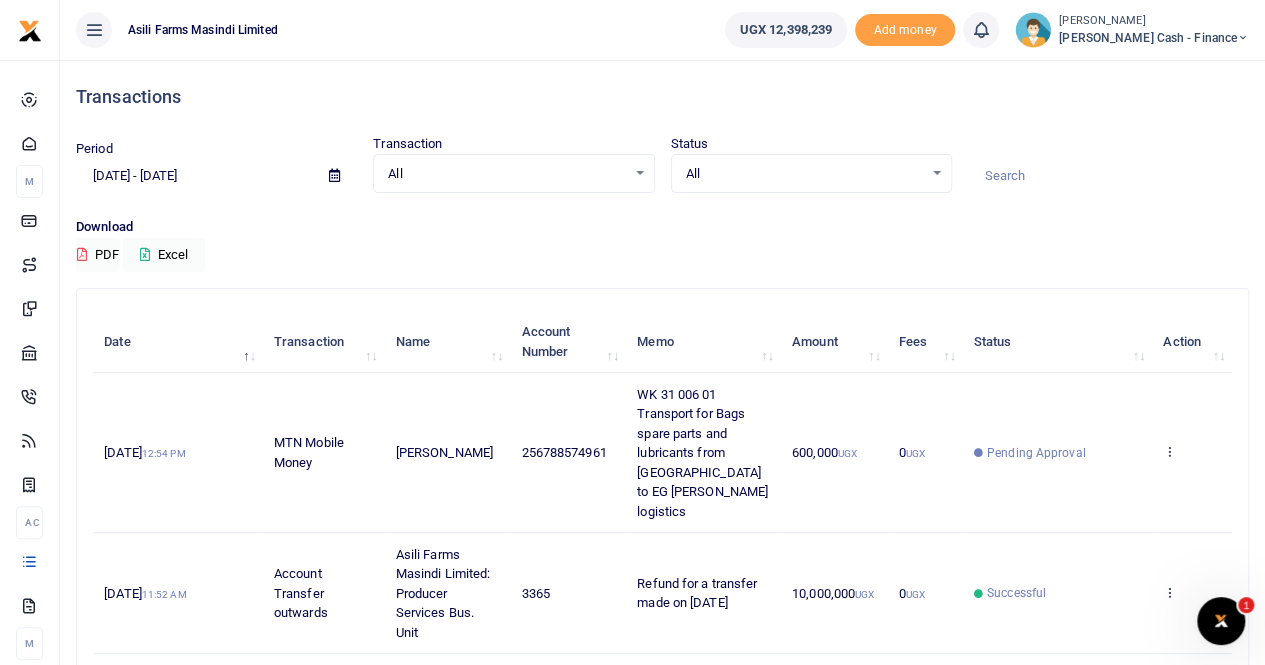 click at bounding box center [334, 175] 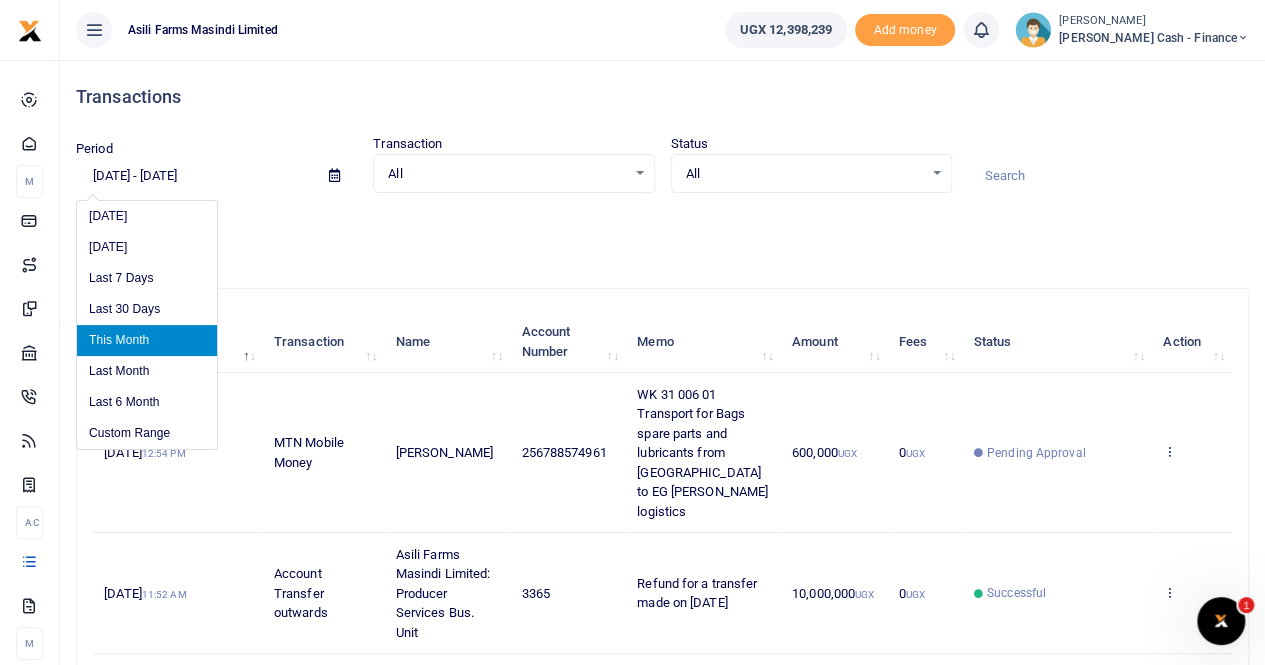 click on "This Month" at bounding box center [147, 340] 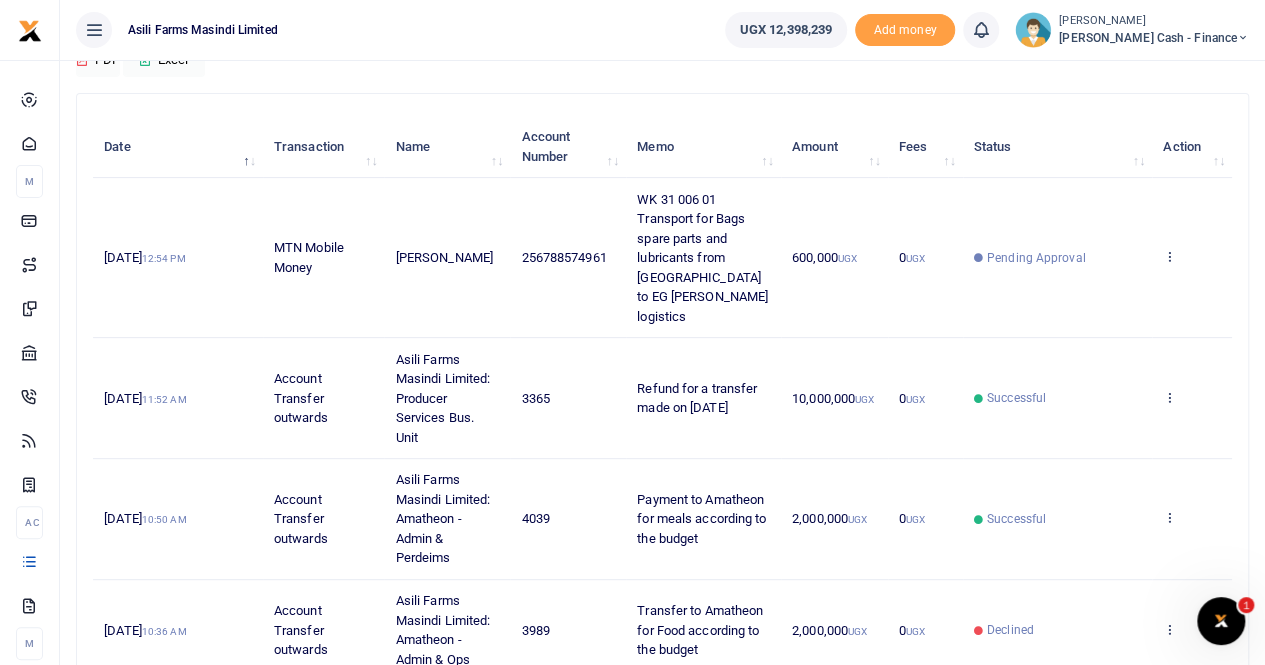scroll, scrollTop: 0, scrollLeft: 0, axis: both 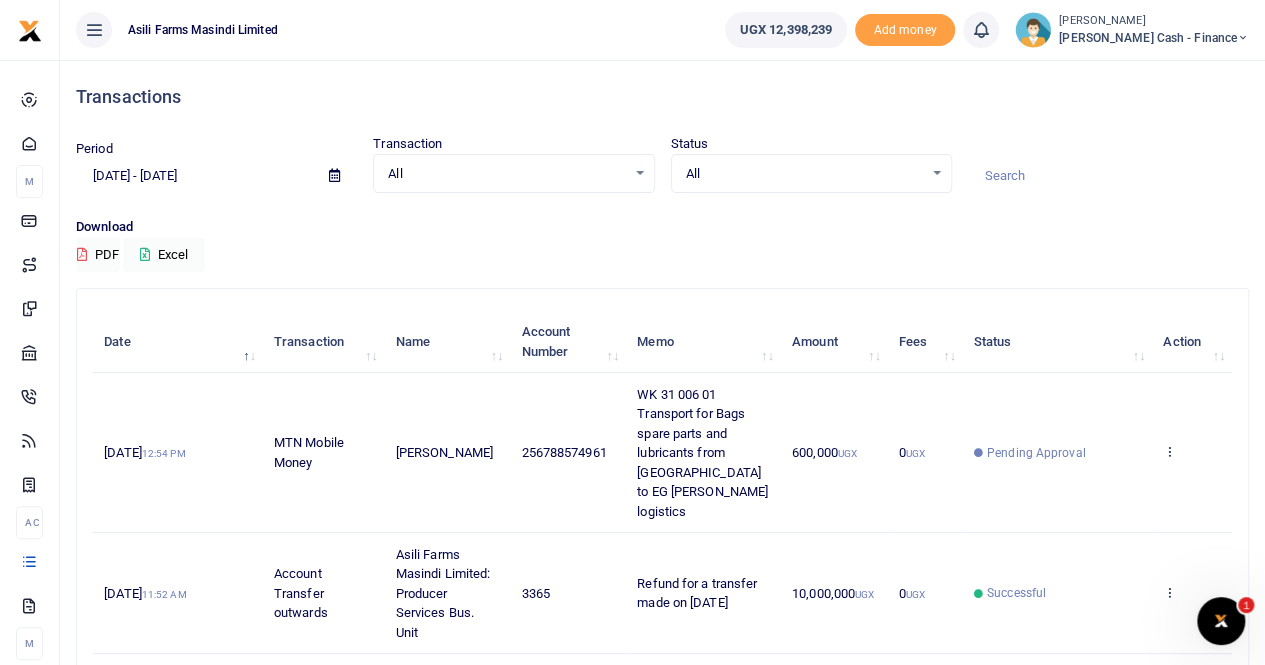 click at bounding box center [334, 175] 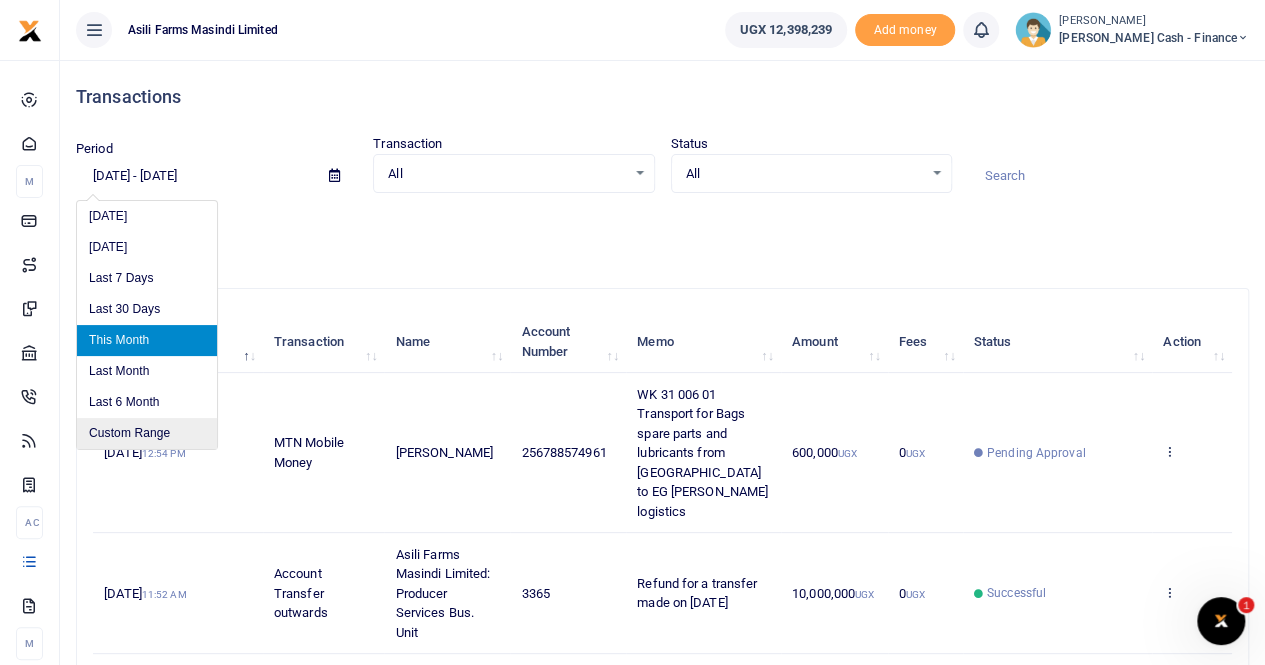 click on "Custom Range" at bounding box center (147, 433) 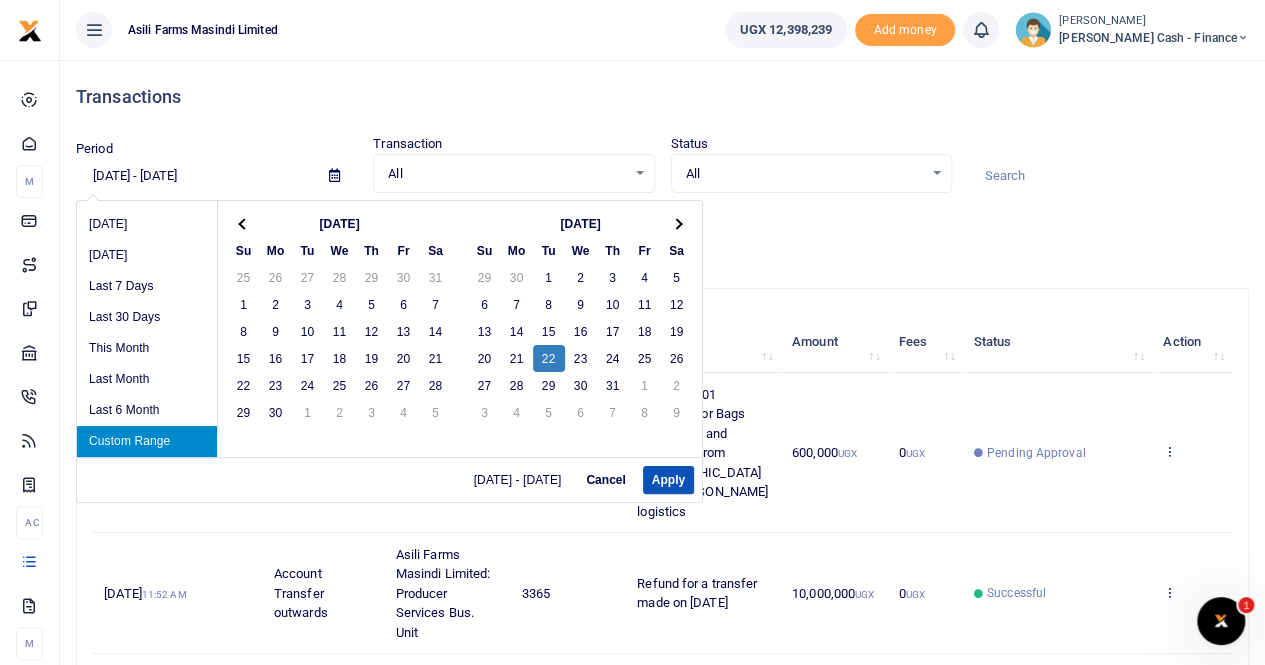 click on "Custom Range" at bounding box center [147, 441] 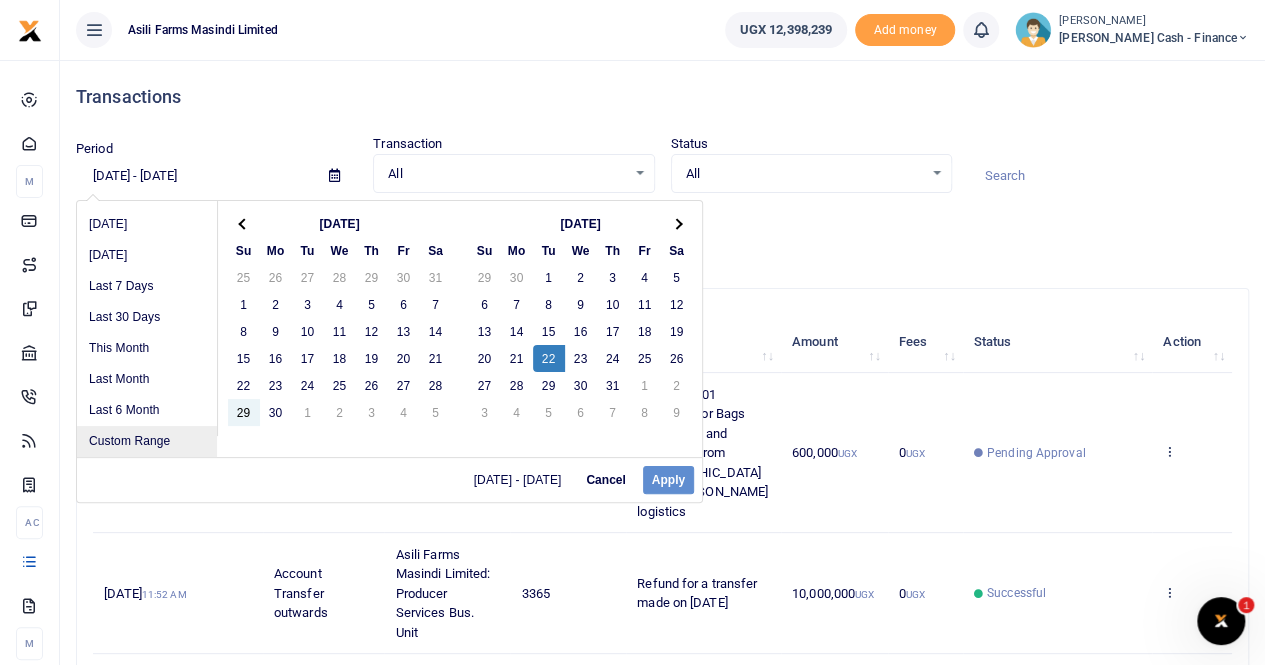 click on "Custom Range" at bounding box center [147, 441] 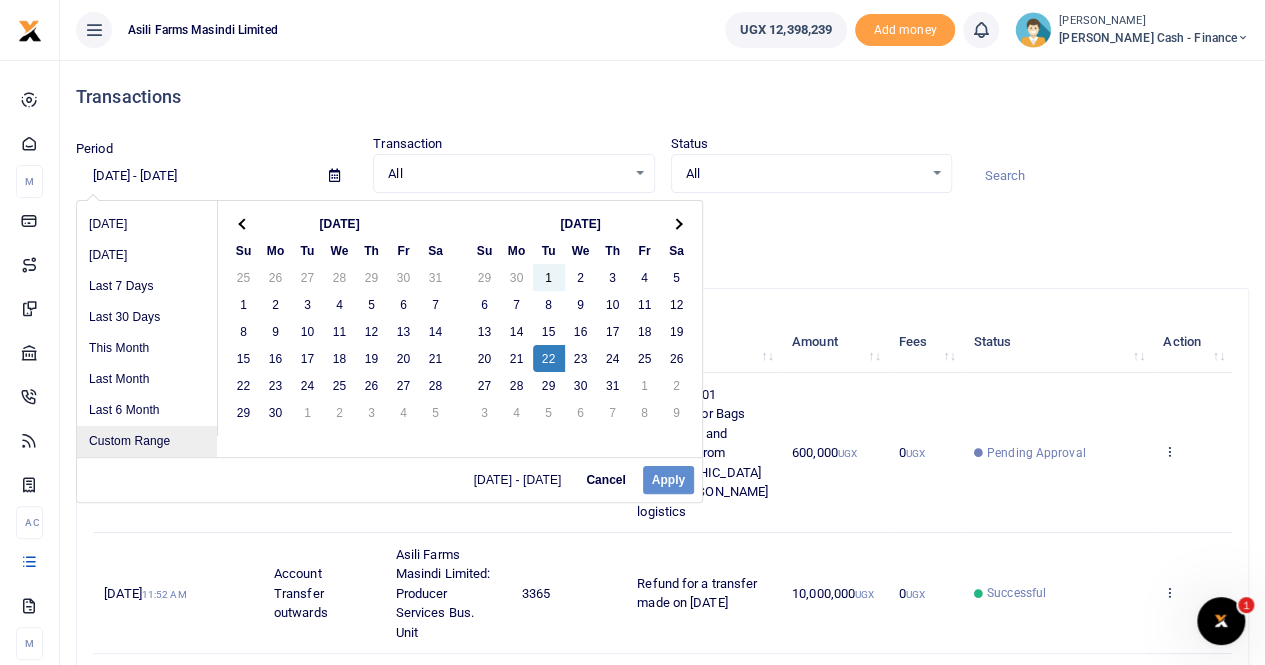 click on "Custom Range" at bounding box center [147, 441] 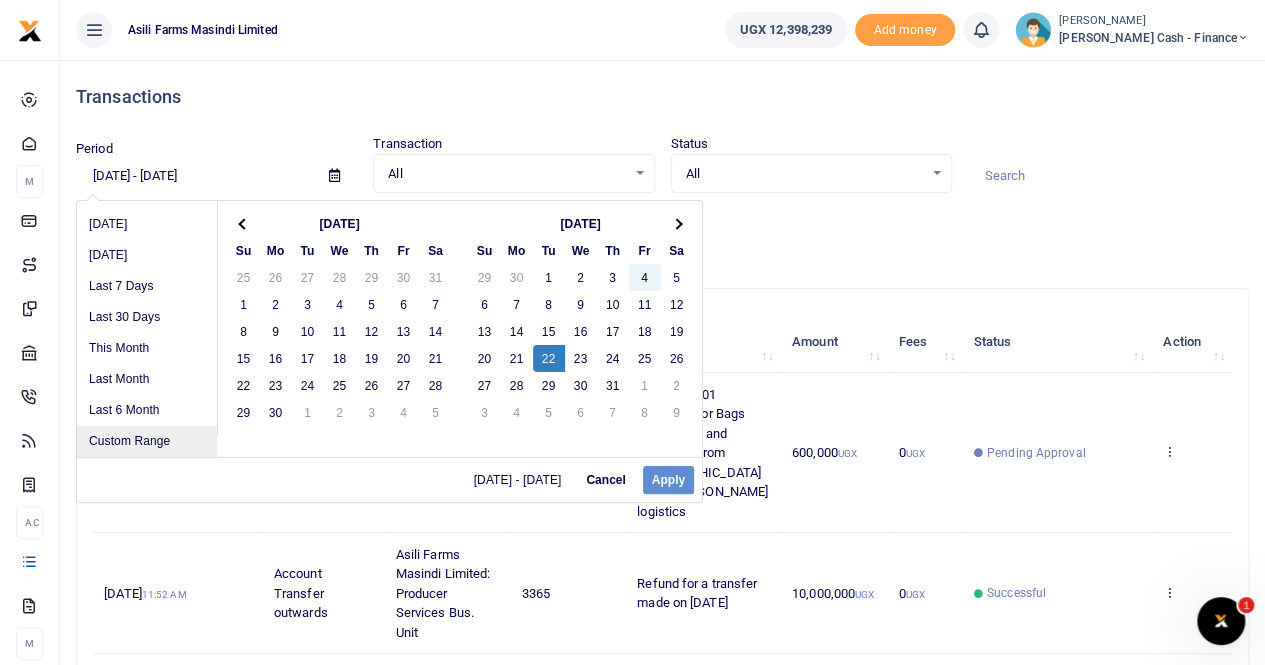 click on "Custom Range" at bounding box center [147, 441] 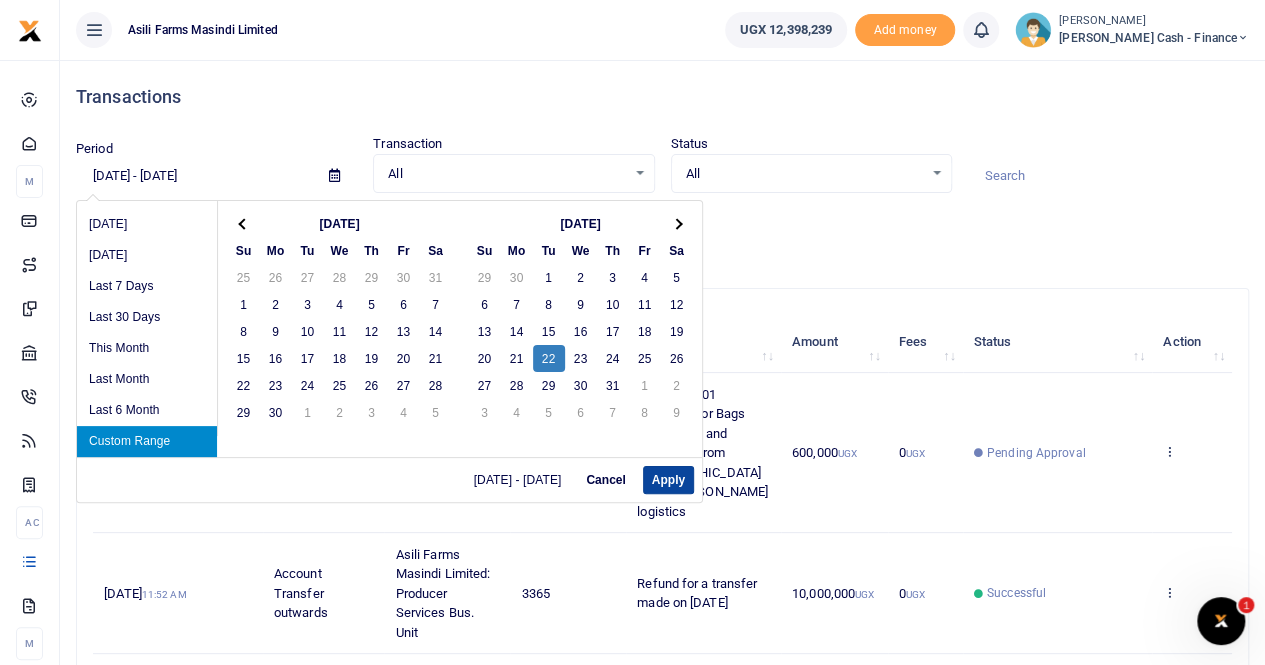 click on "Apply" at bounding box center [668, 480] 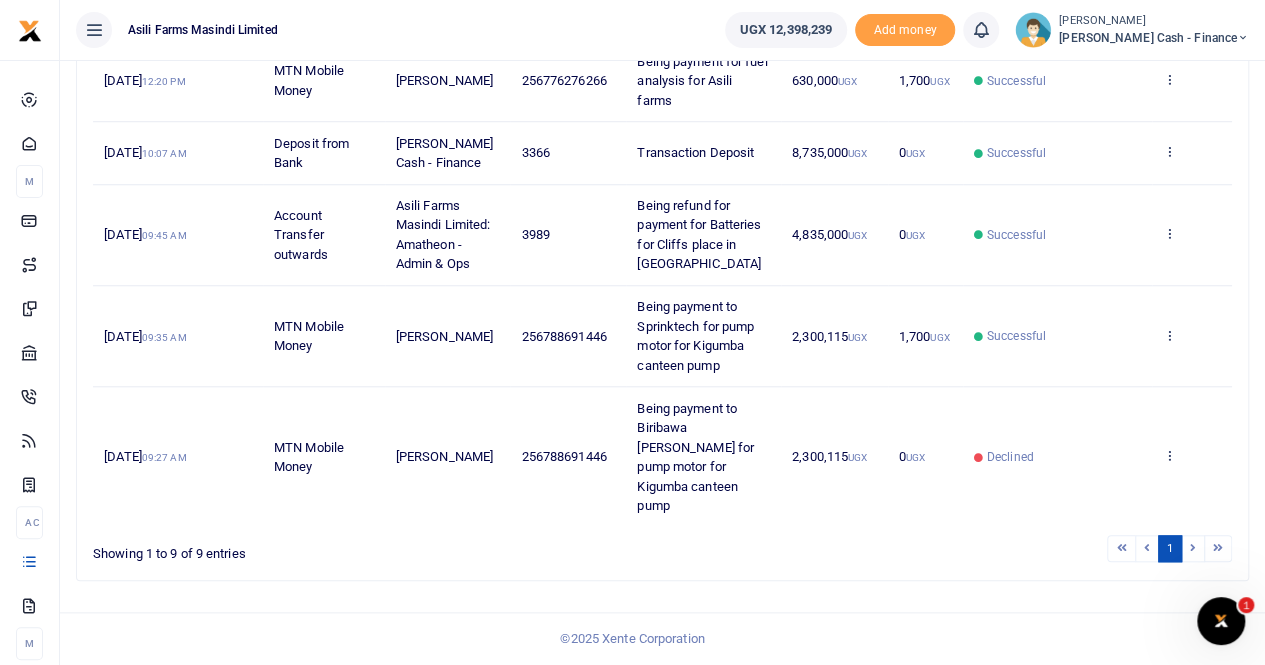 scroll, scrollTop: 772, scrollLeft: 0, axis: vertical 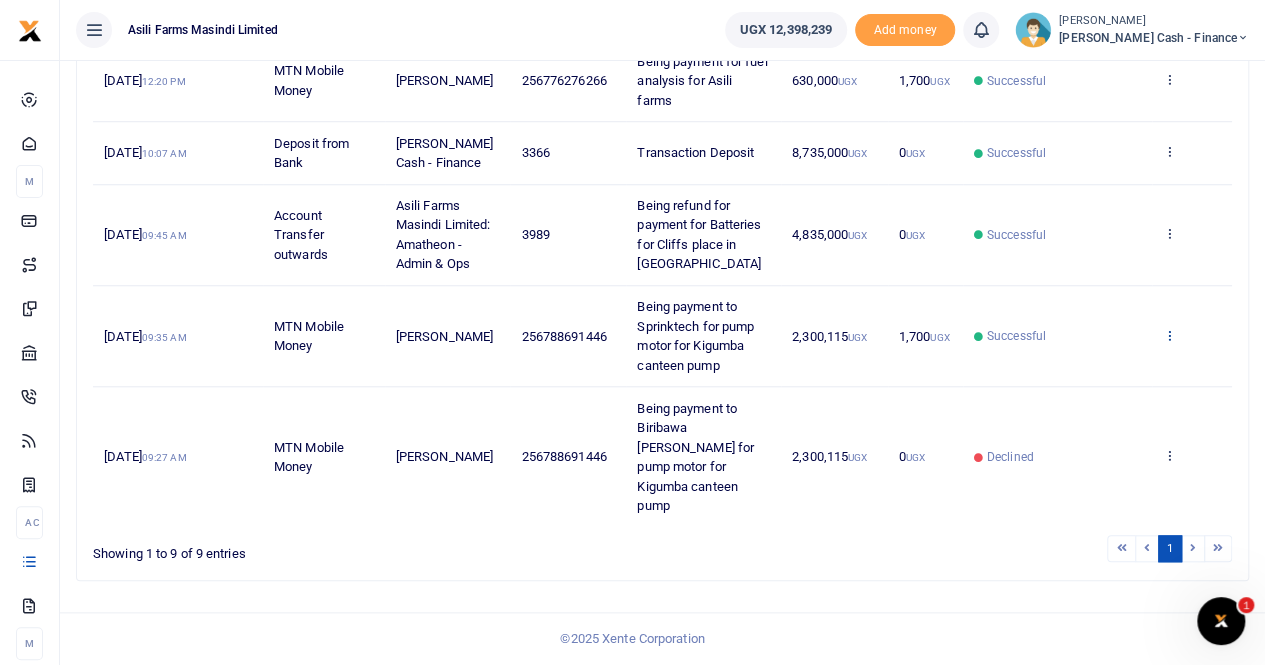 click at bounding box center [1169, 335] 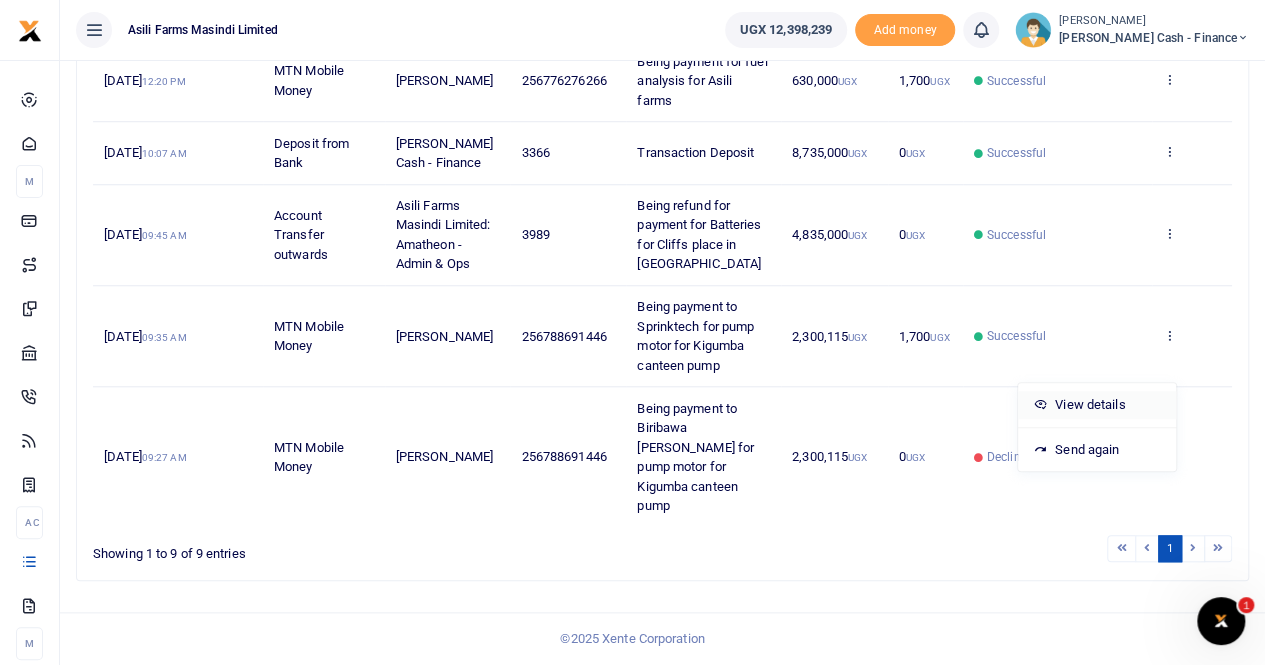 click on "View details" at bounding box center (1097, 405) 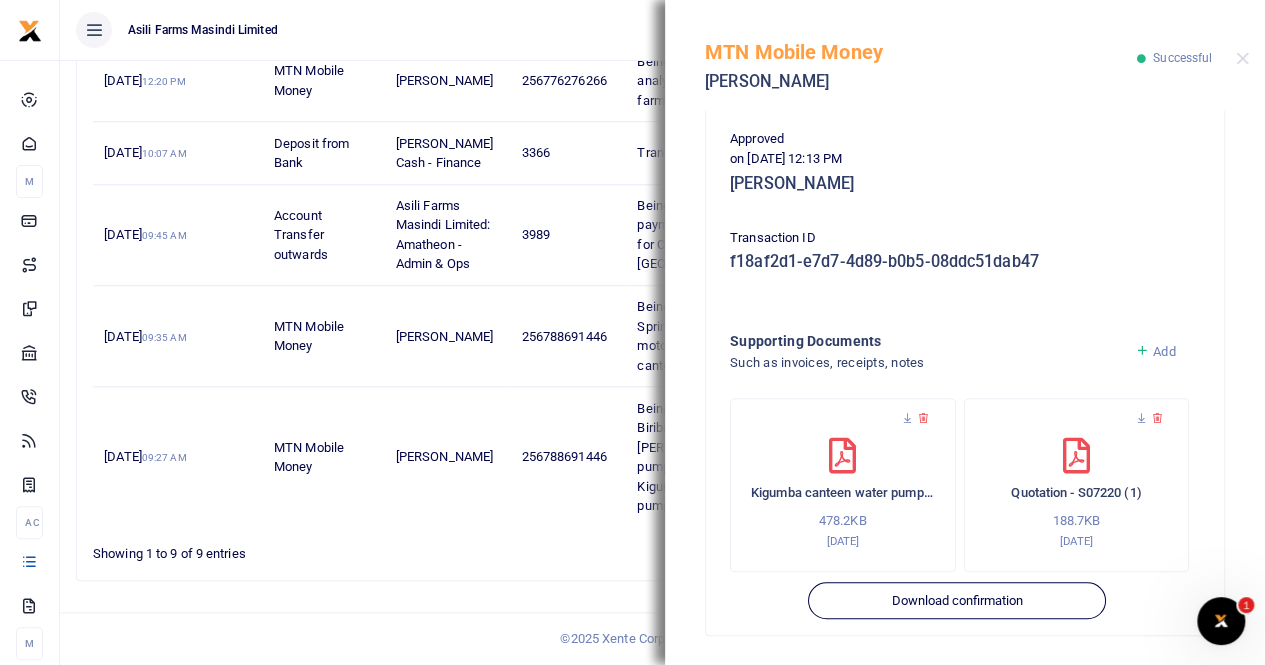 scroll, scrollTop: 501, scrollLeft: 0, axis: vertical 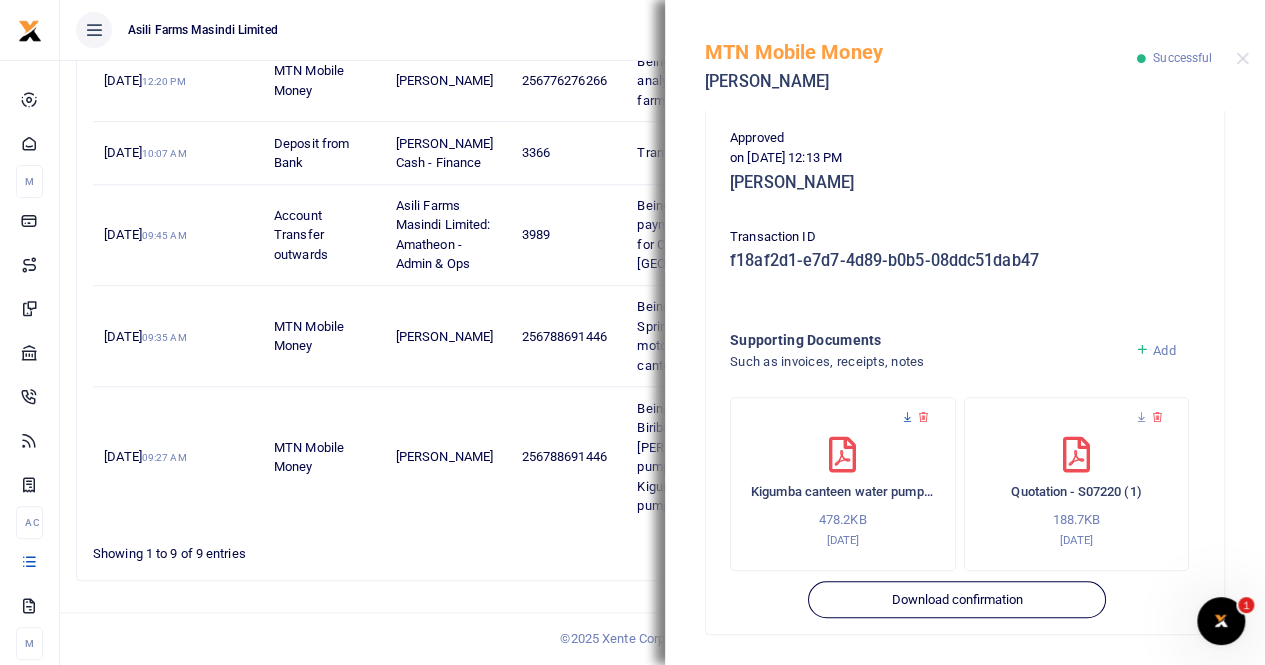click at bounding box center (907, 417) 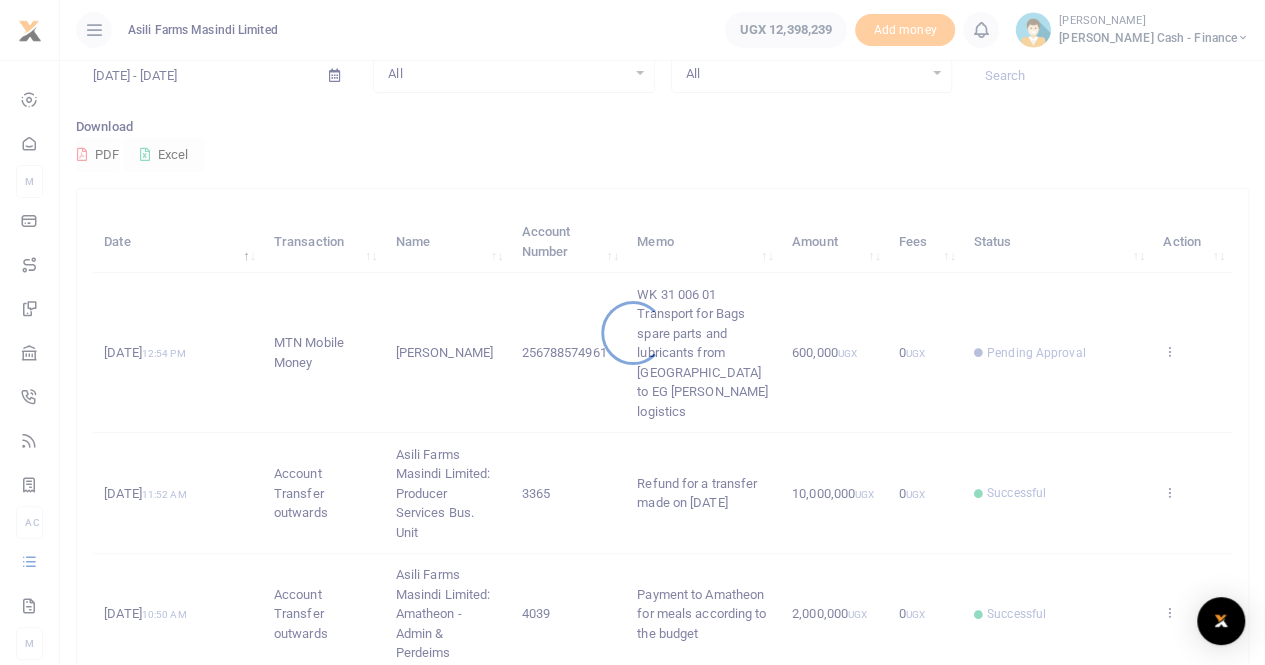 scroll, scrollTop: 200, scrollLeft: 0, axis: vertical 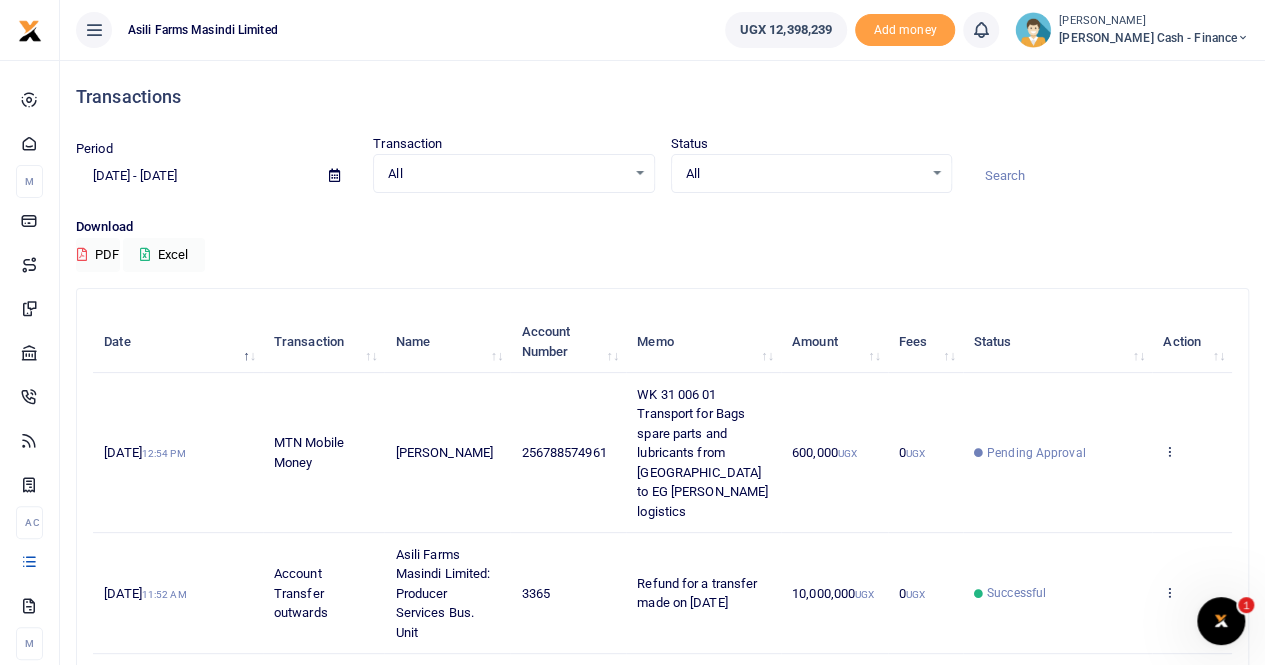 click at bounding box center (334, 175) 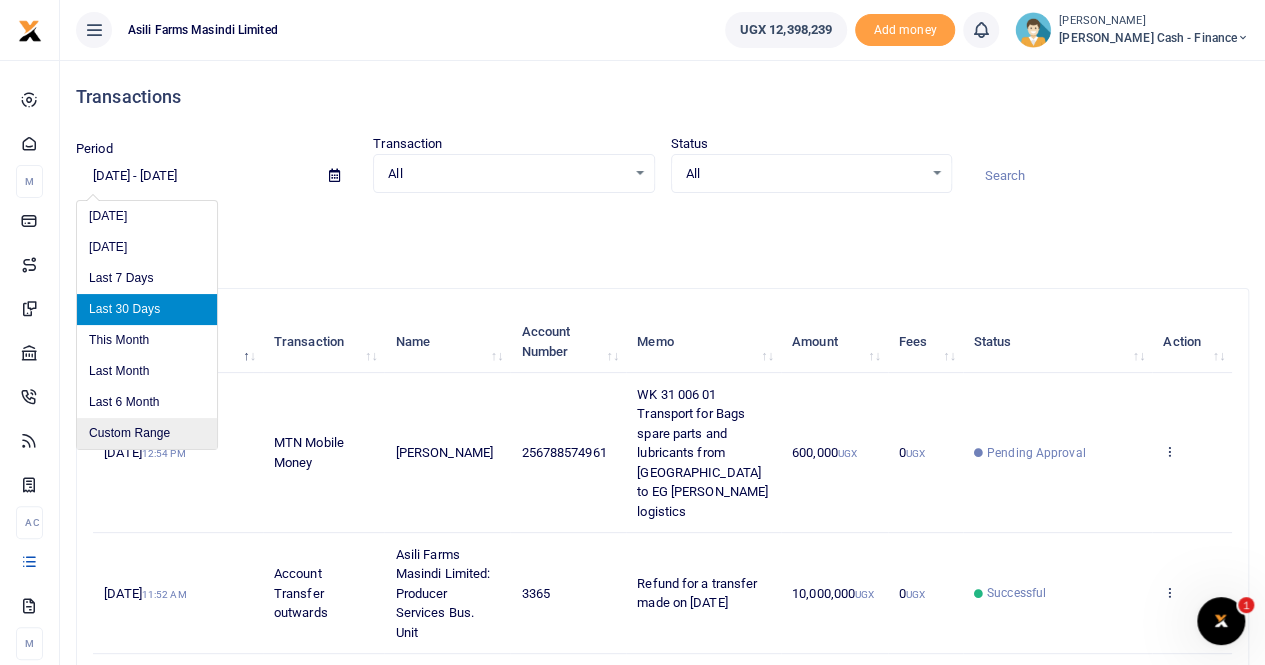 click on "Custom Range" at bounding box center [147, 433] 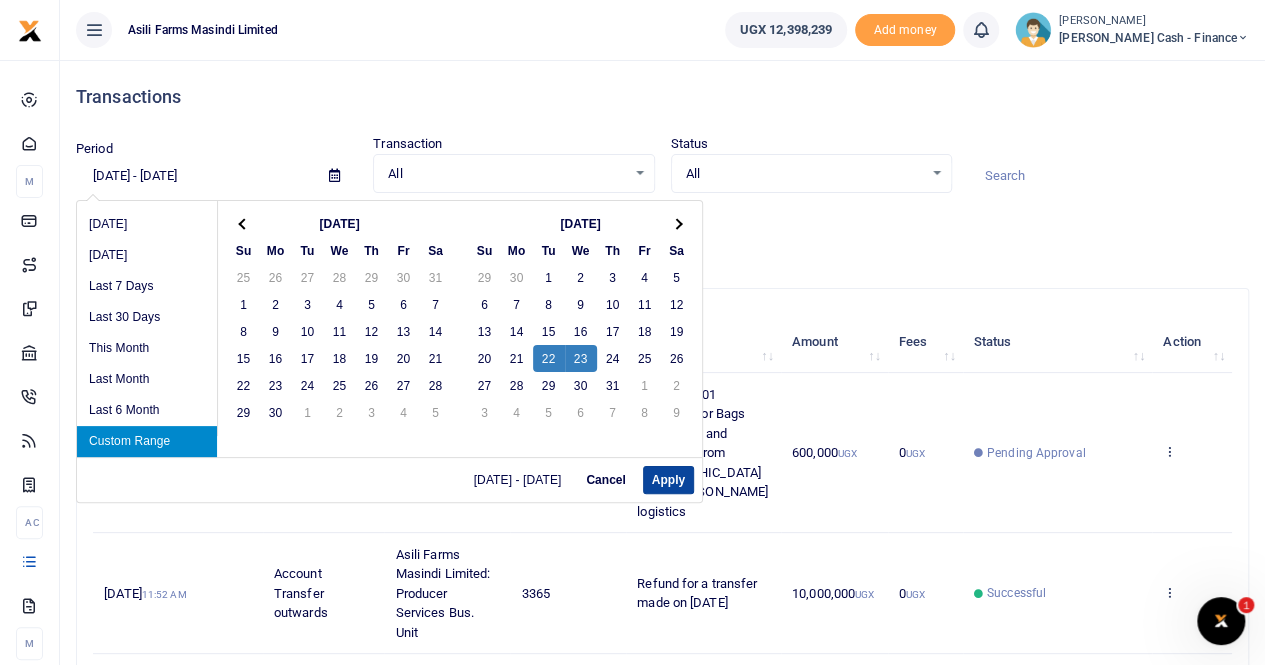 click on "Apply" at bounding box center [668, 480] 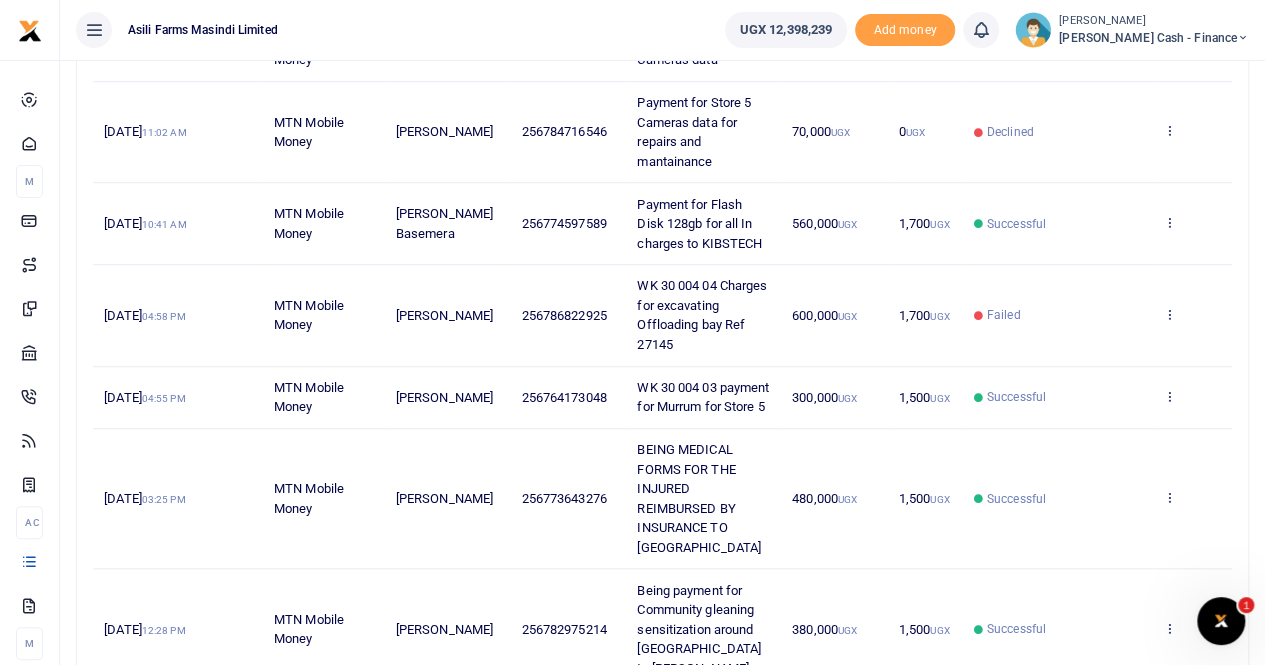 scroll, scrollTop: 653, scrollLeft: 0, axis: vertical 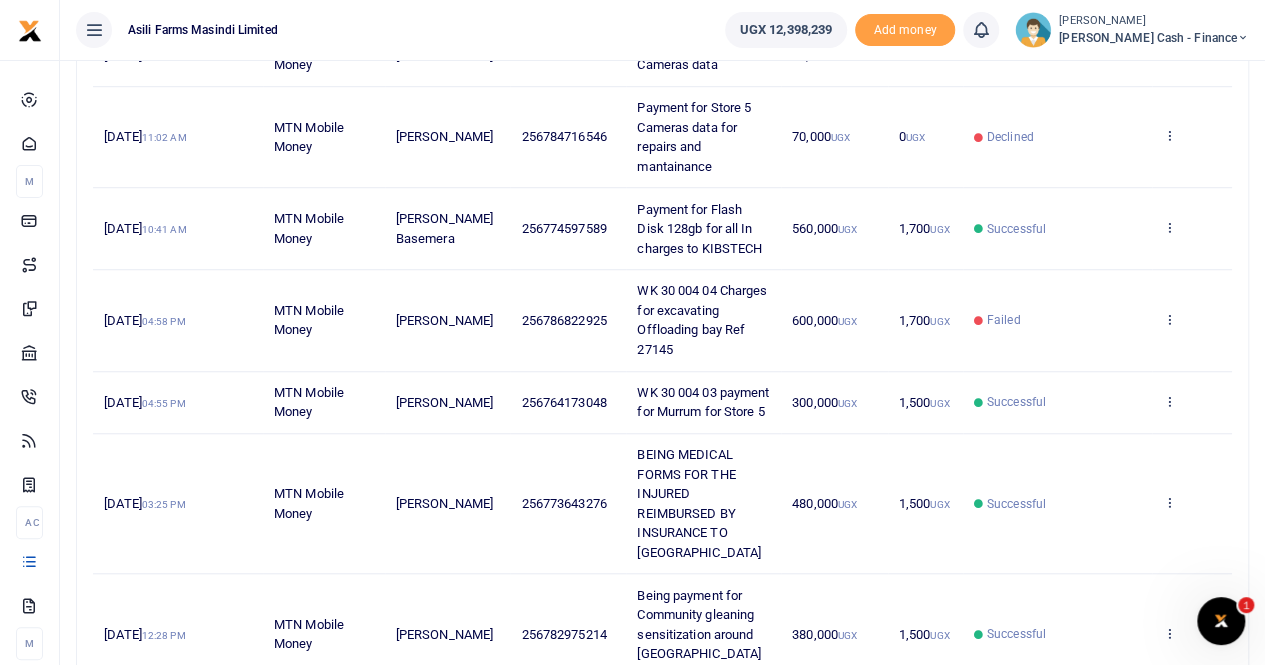 click on "View details
Send again" at bounding box center (1192, 403) 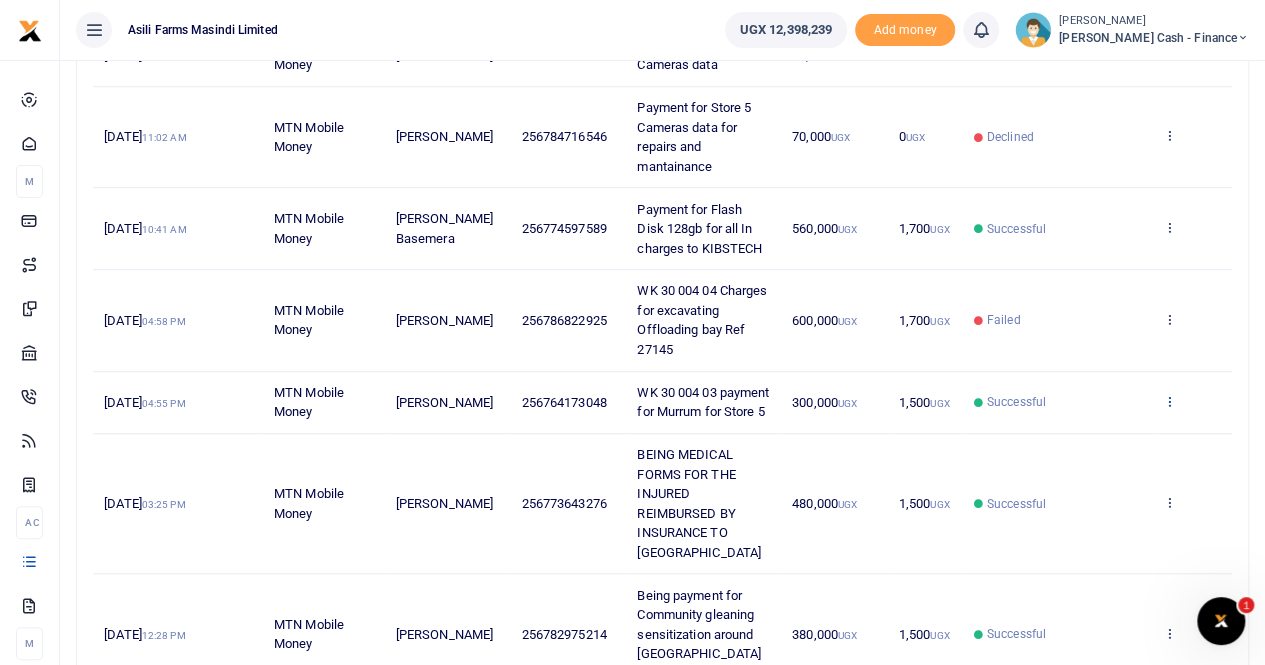 click at bounding box center [1169, 401] 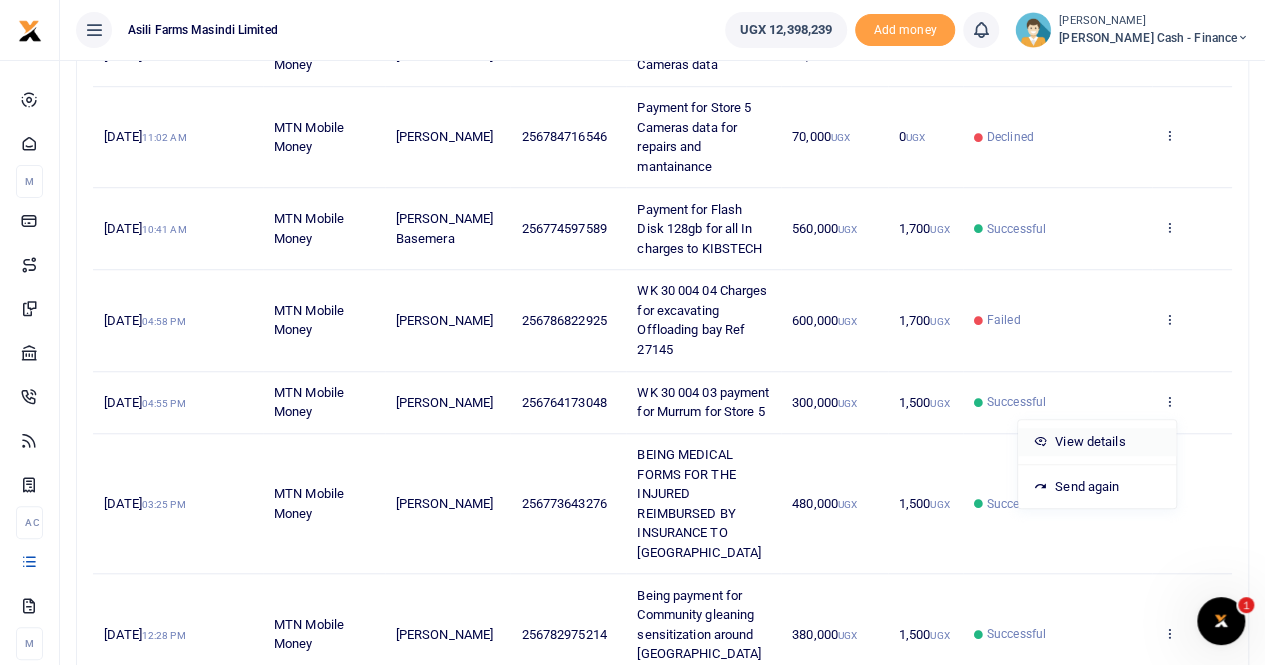click on "View details" at bounding box center [1097, 442] 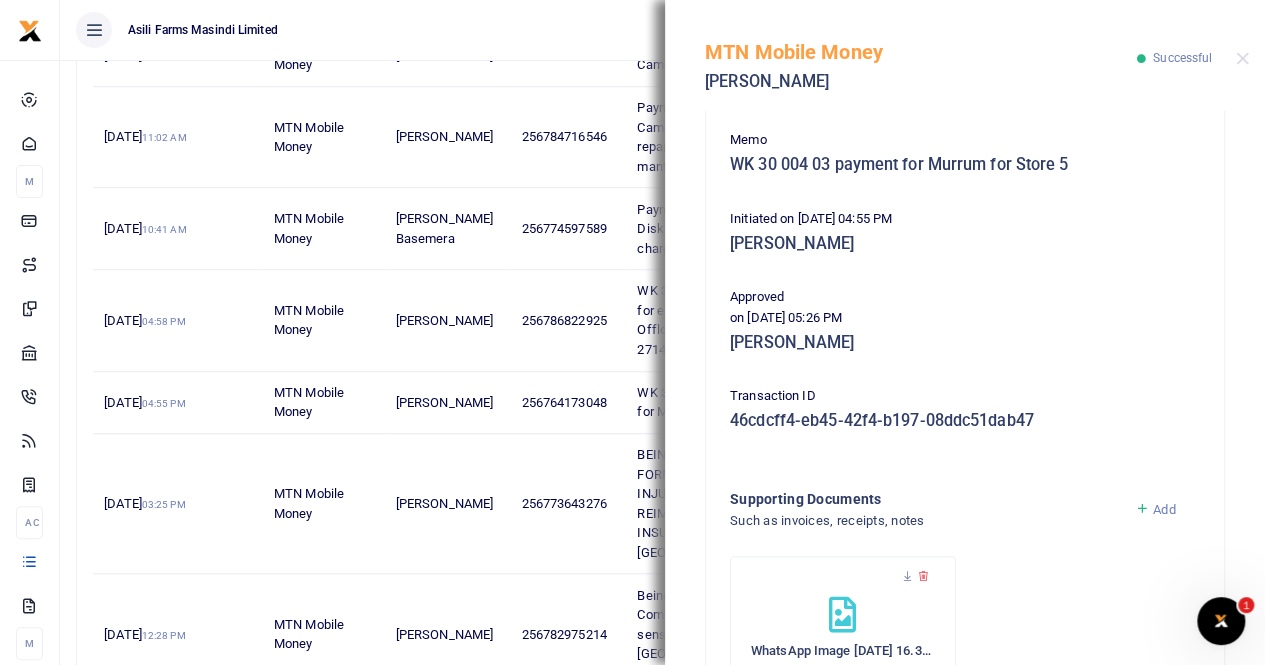 scroll, scrollTop: 482, scrollLeft: 0, axis: vertical 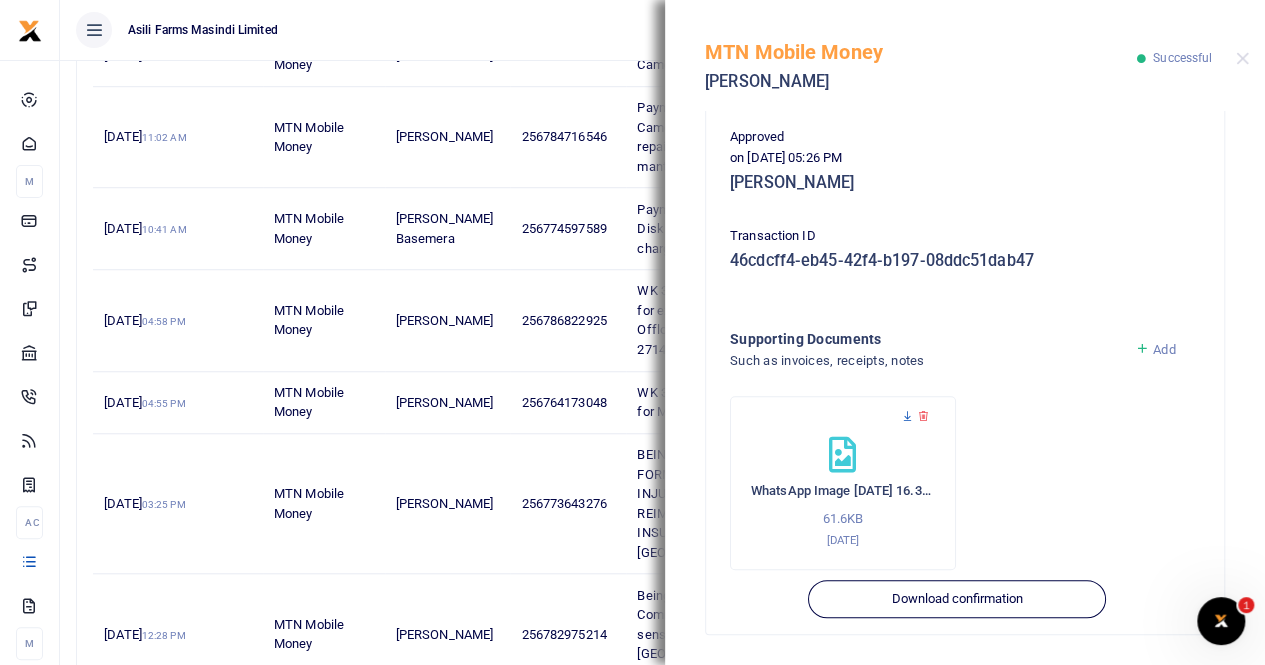click at bounding box center [907, 416] 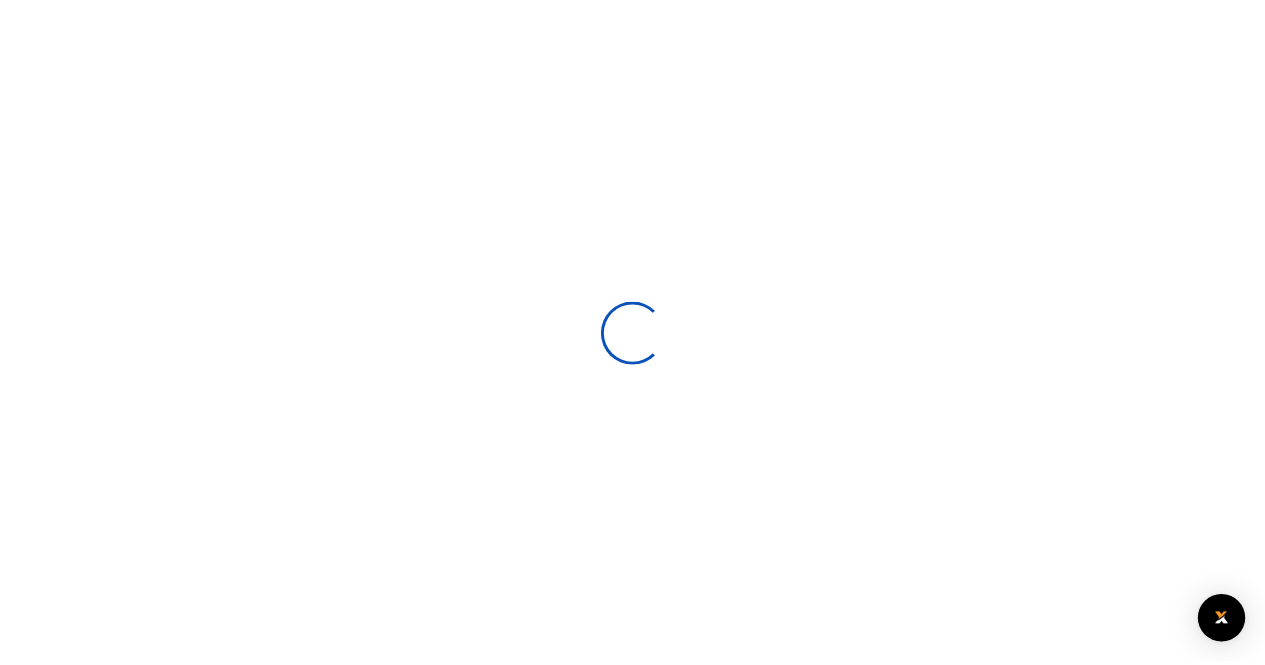 scroll, scrollTop: 0, scrollLeft: 0, axis: both 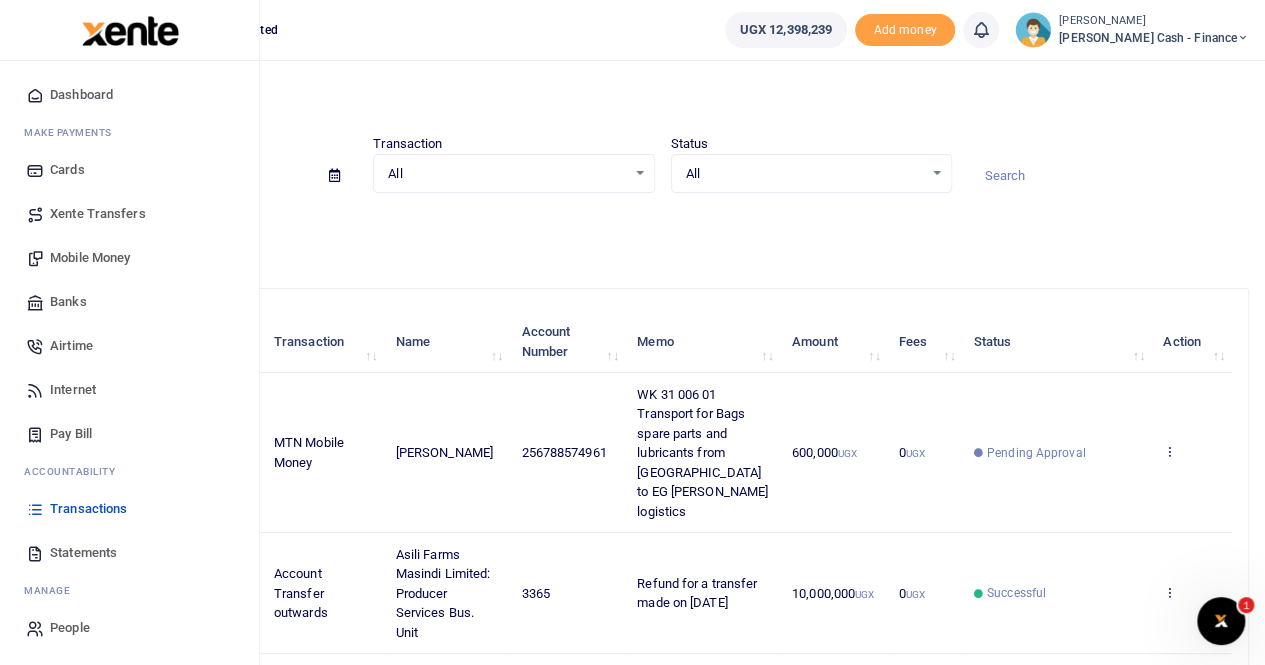 click on "Transactions" at bounding box center [88, 509] 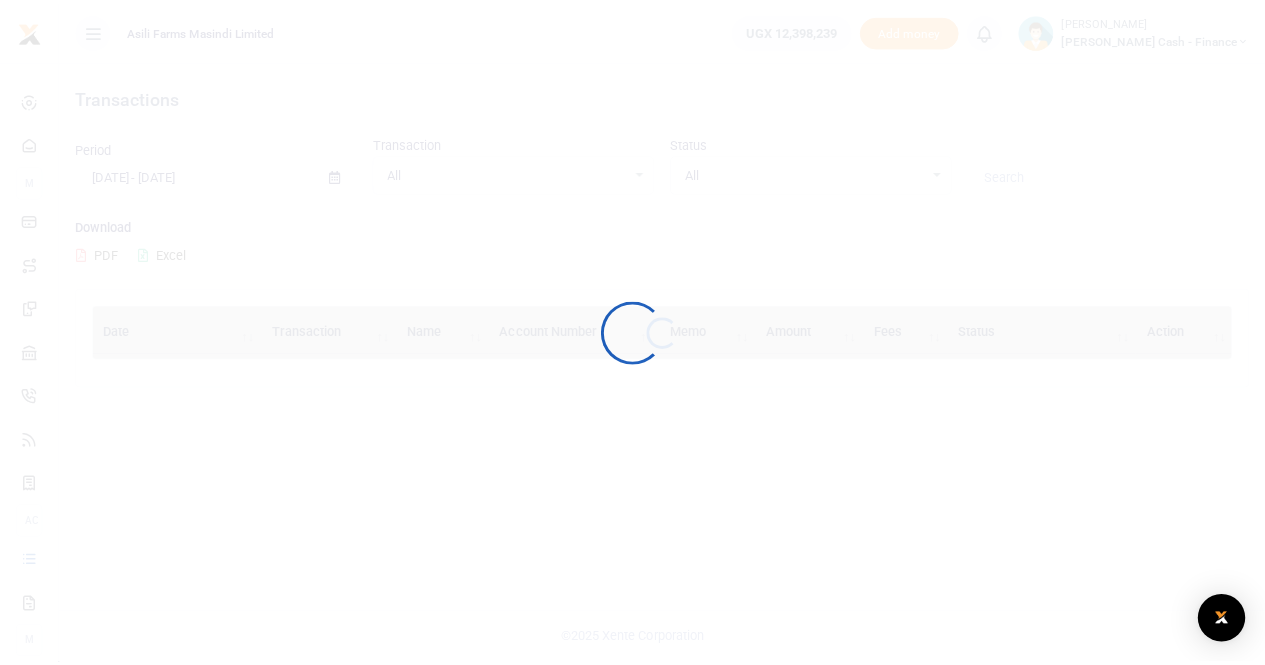 scroll, scrollTop: 0, scrollLeft: 0, axis: both 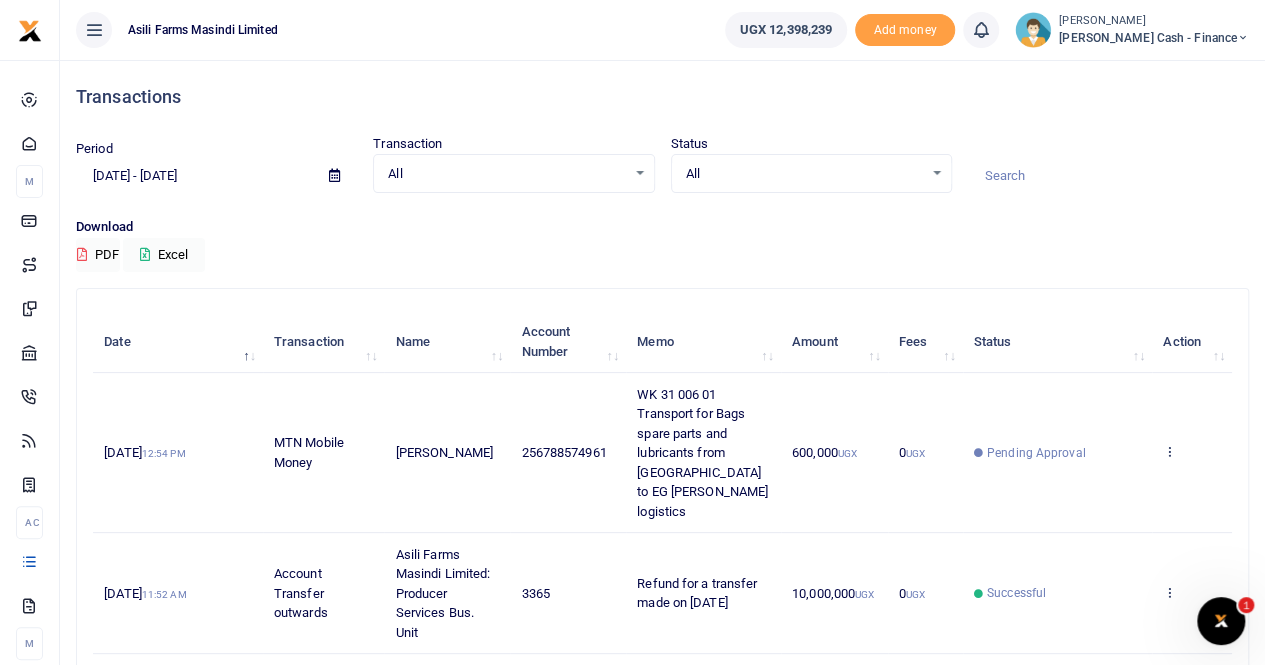 click at bounding box center [334, 175] 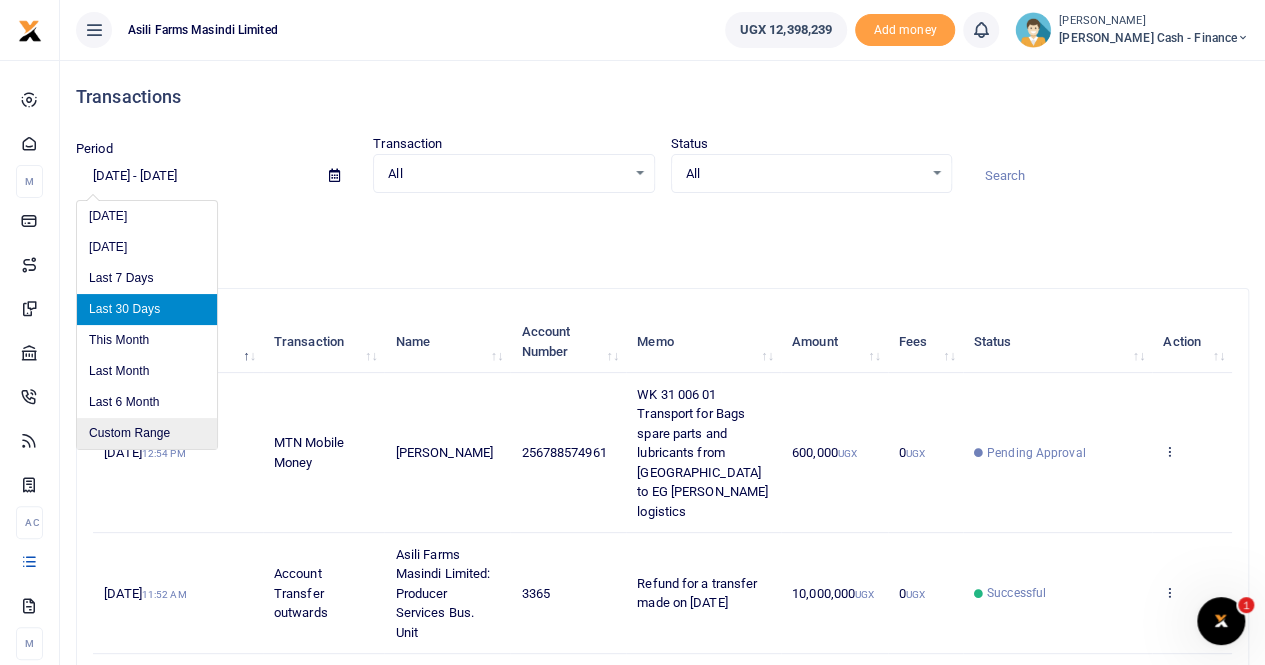 click on "Custom Range" at bounding box center (147, 433) 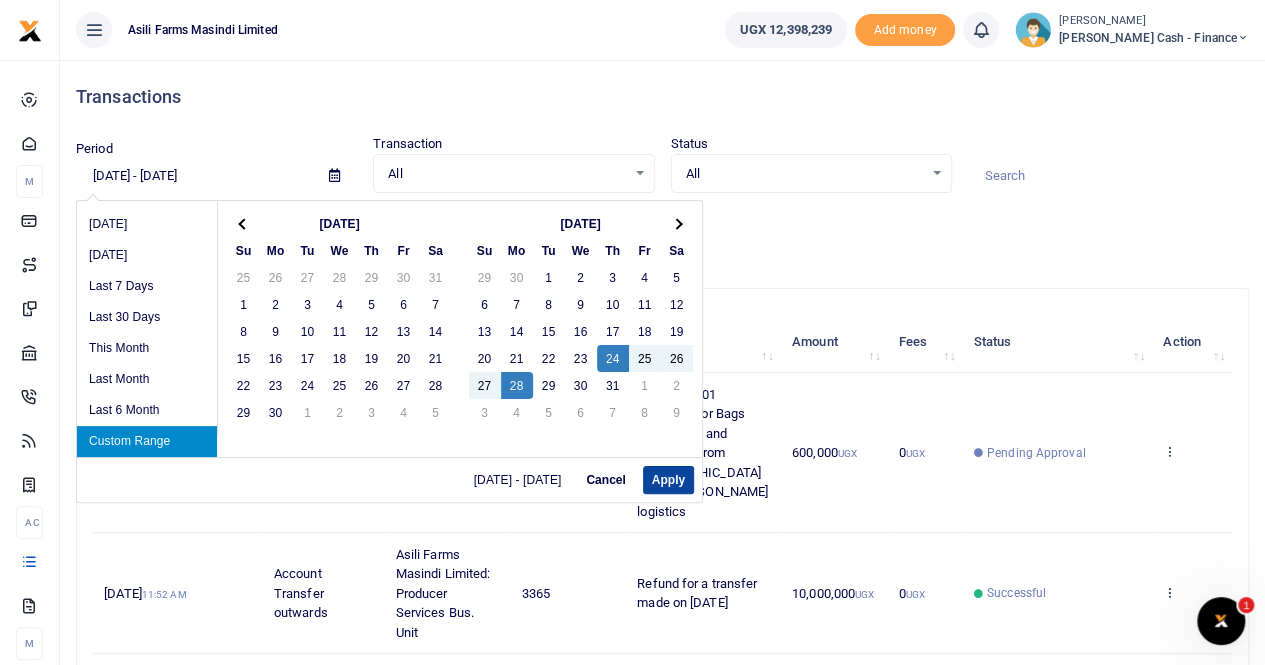 click on "Apply" at bounding box center [668, 480] 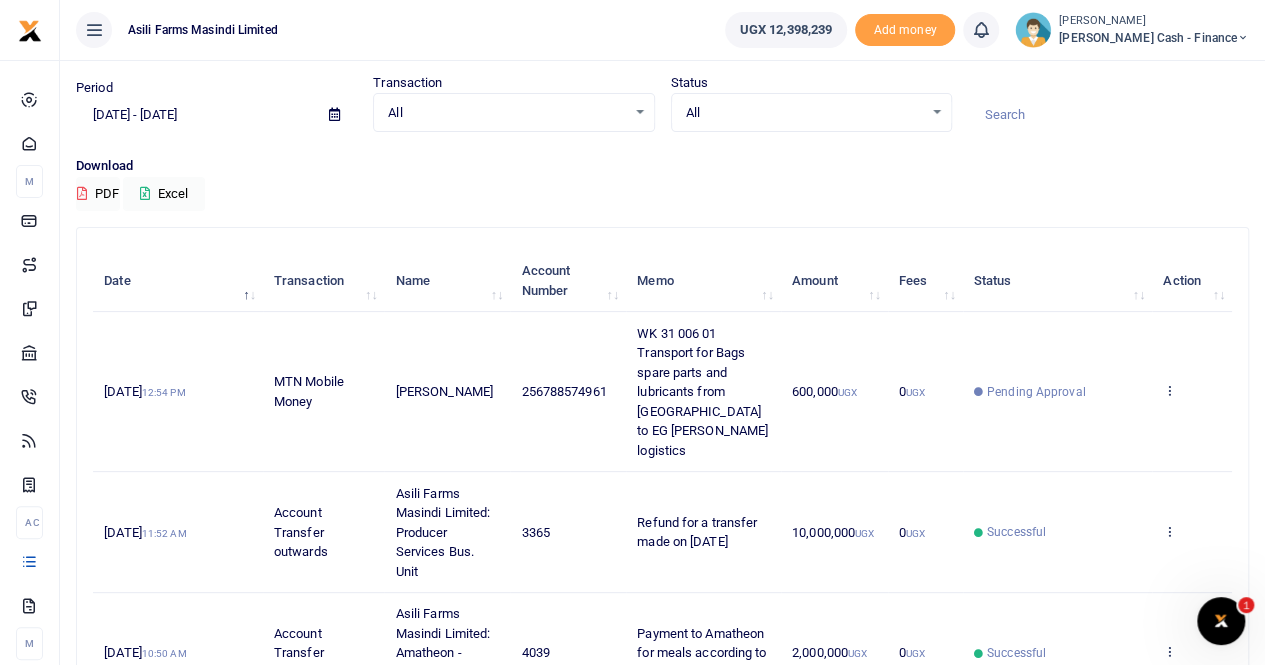 scroll, scrollTop: 0, scrollLeft: 0, axis: both 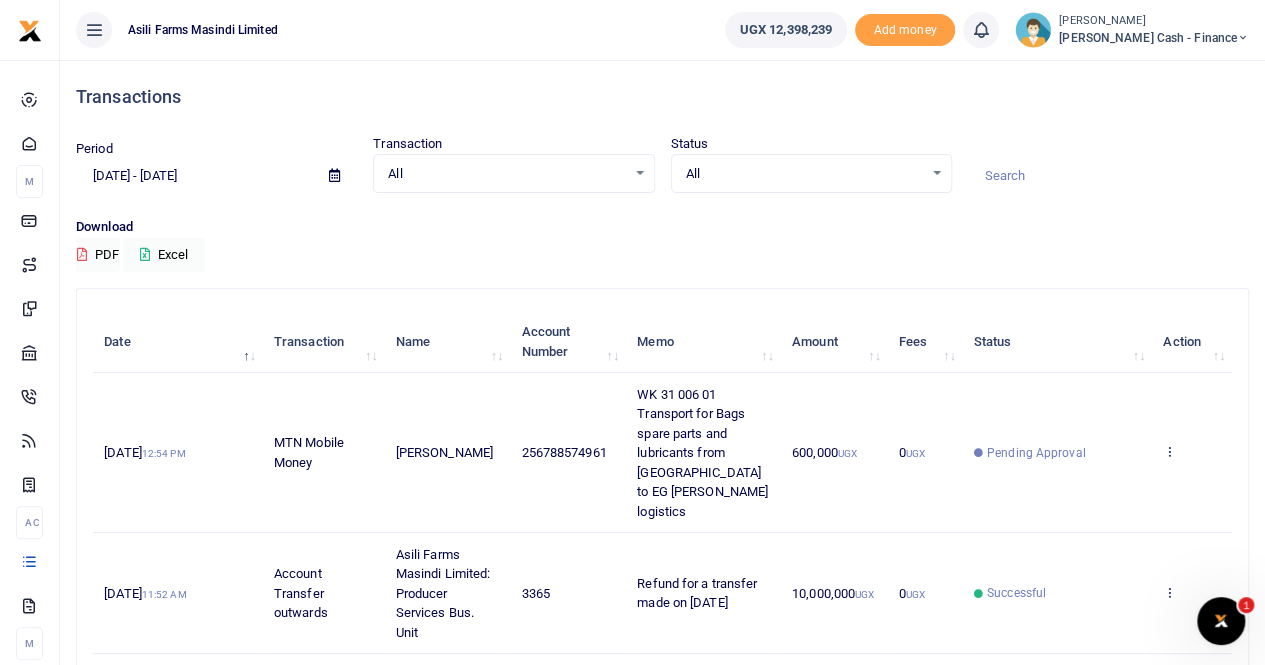 click at bounding box center [334, 175] 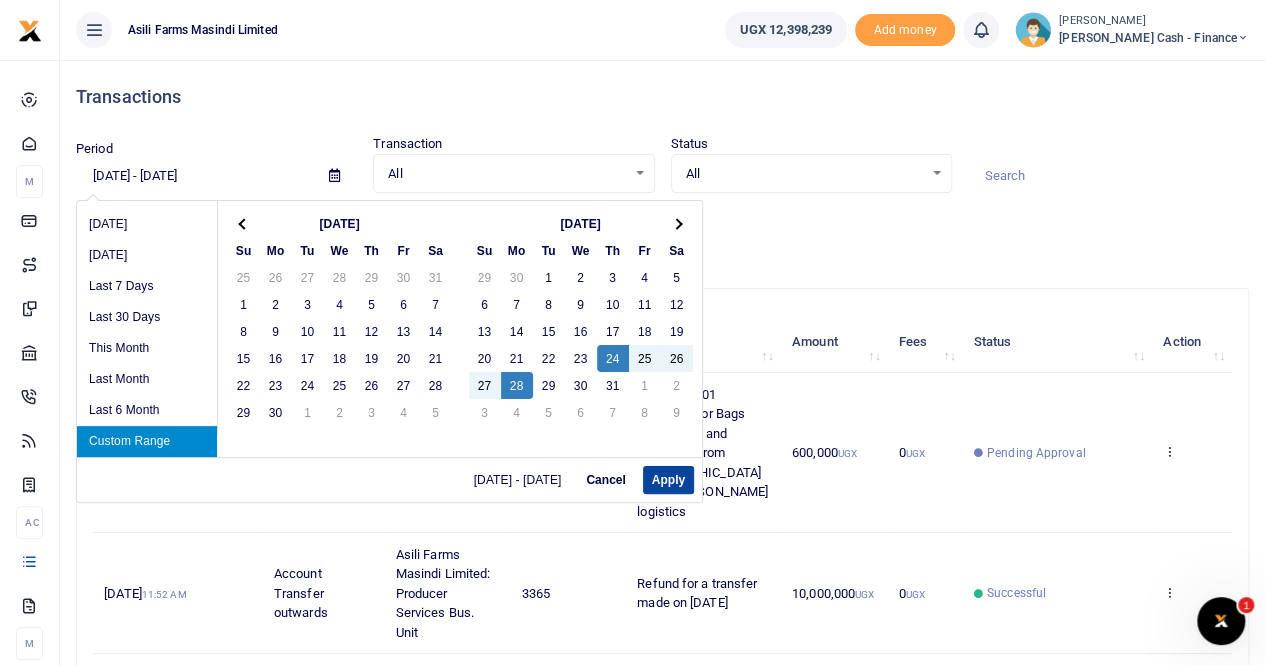 click on "Apply" at bounding box center (668, 480) 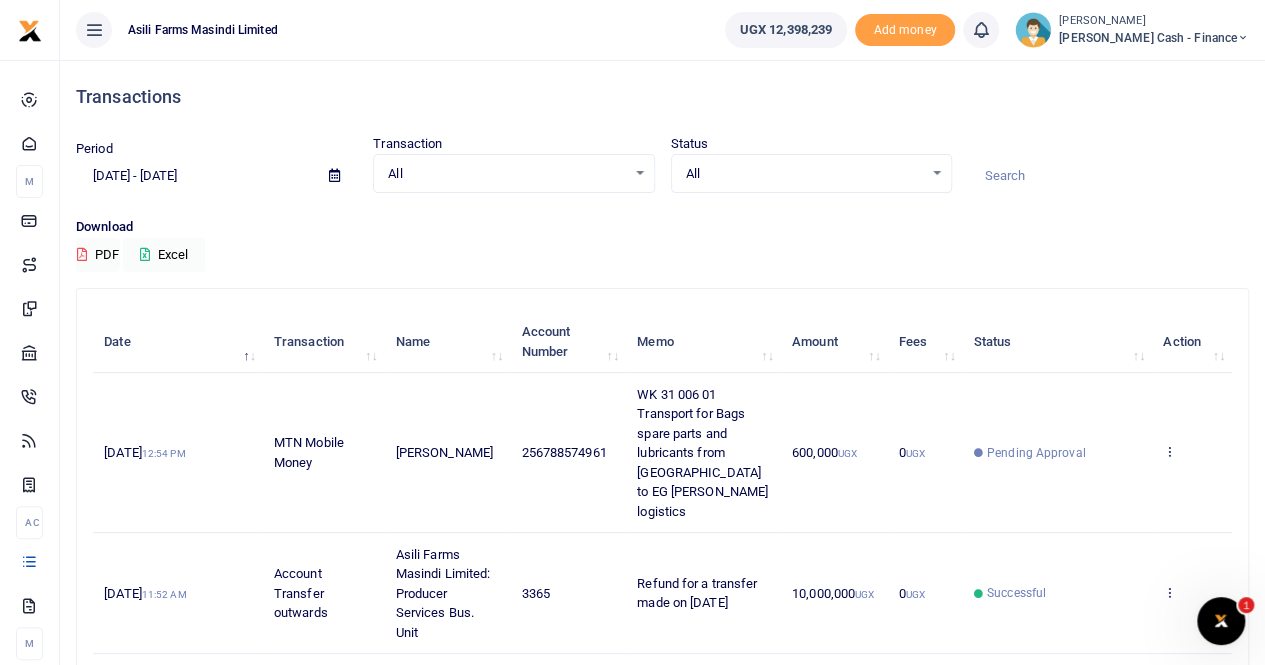 click on "All Select an option..." at bounding box center (513, 174) 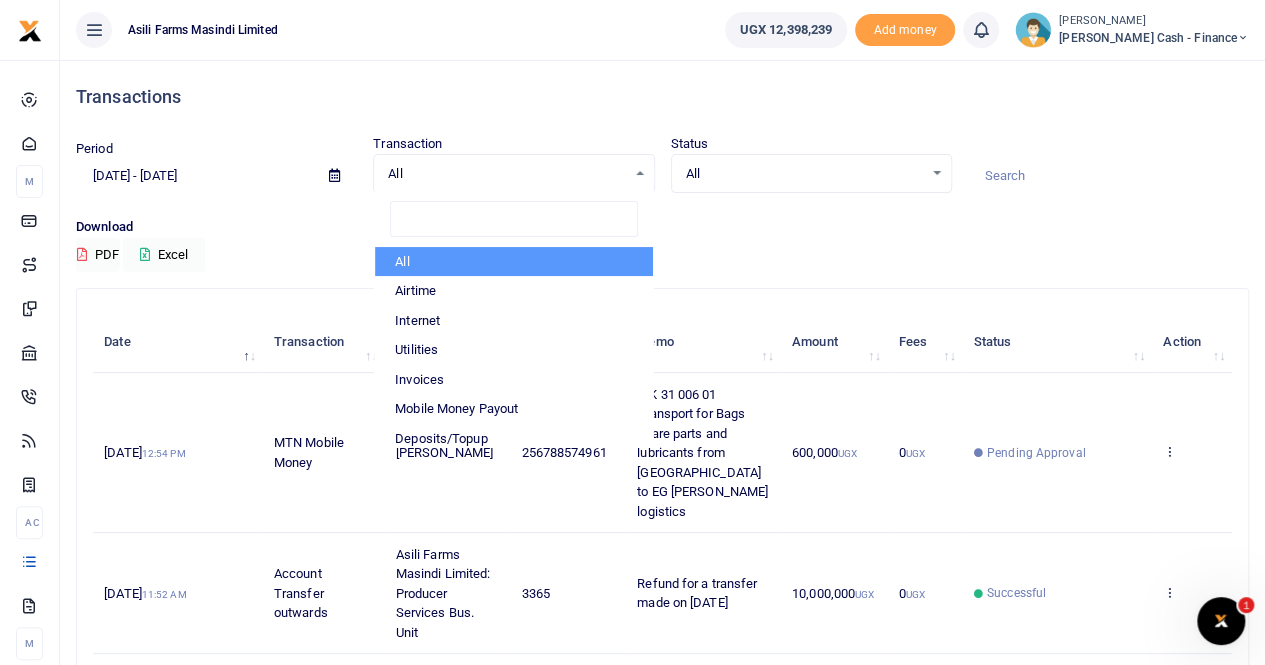 click on "All Select an option..." at bounding box center [513, 174] 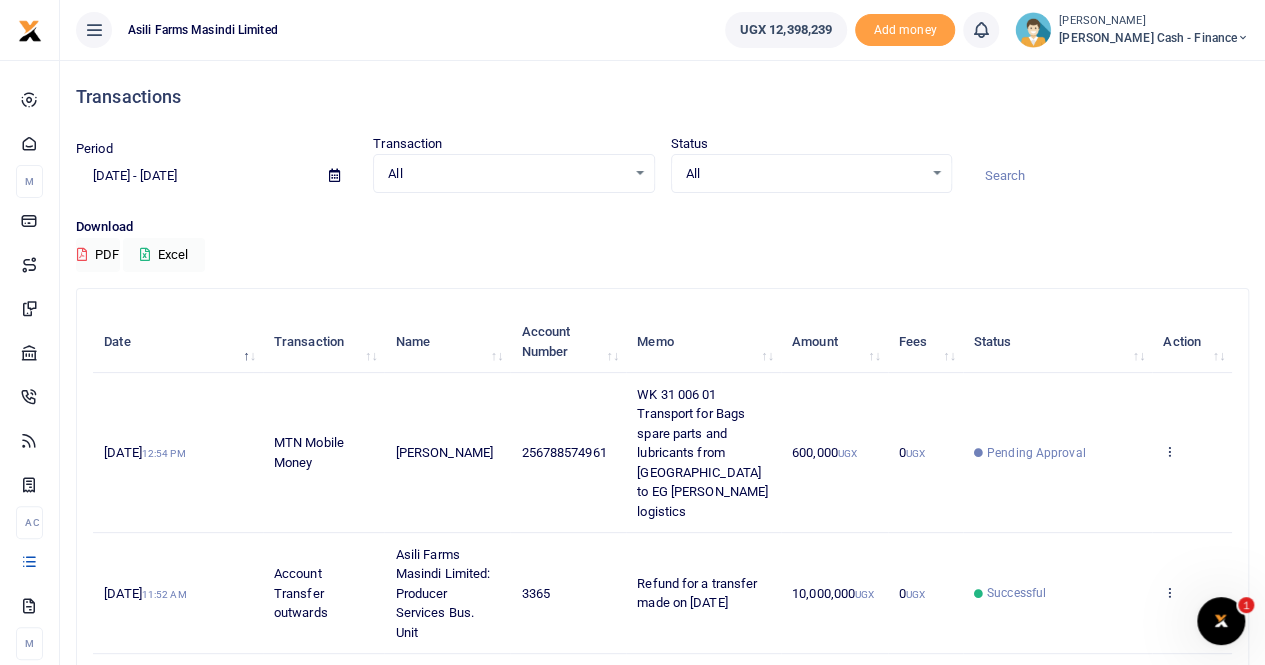 click at bounding box center [334, 176] 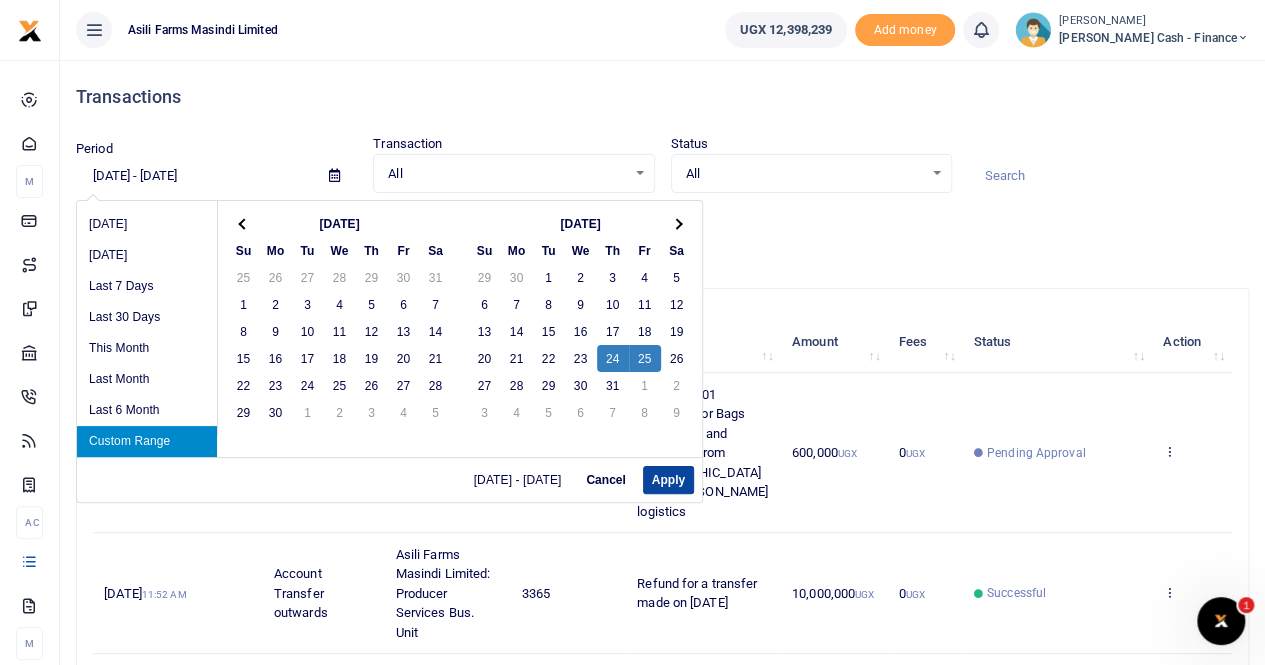 click on "Apply" at bounding box center (668, 480) 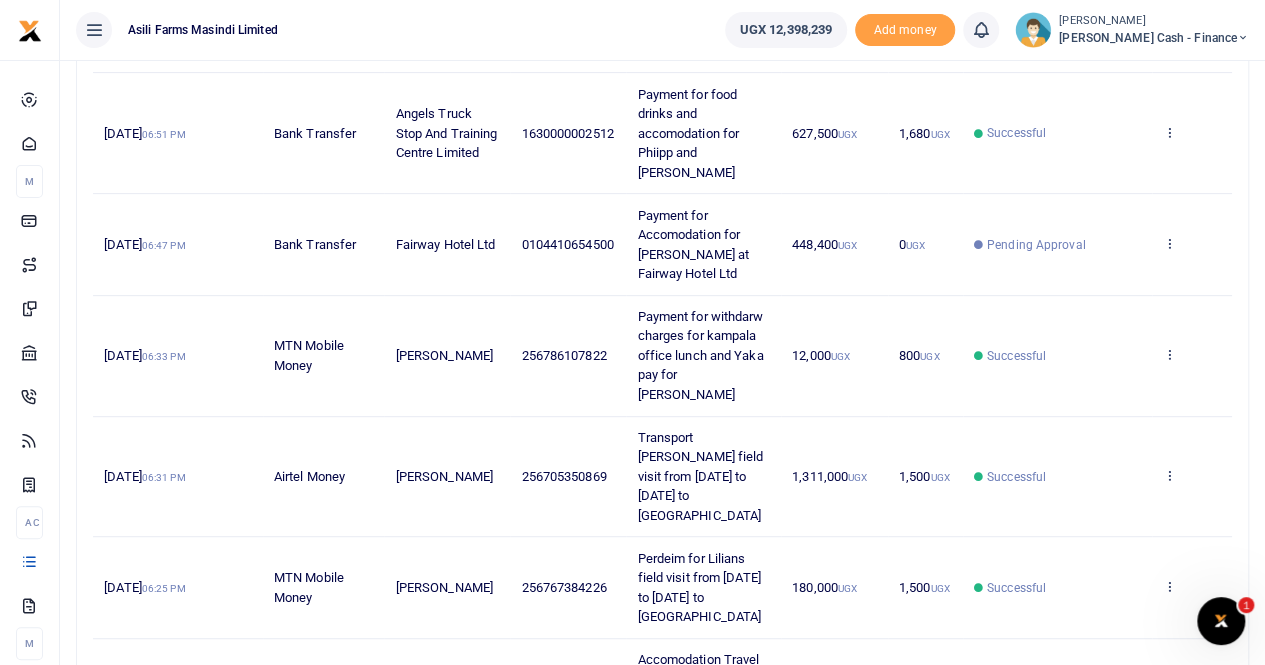 scroll, scrollTop: 100, scrollLeft: 0, axis: vertical 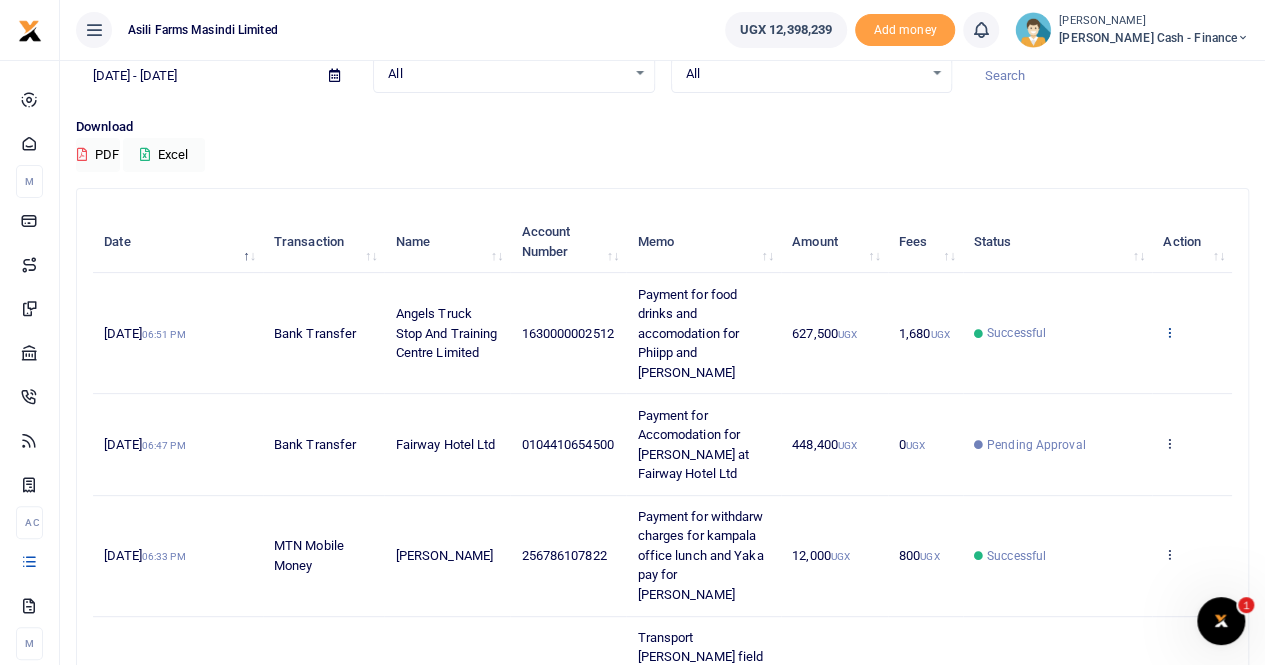 click at bounding box center (1169, 332) 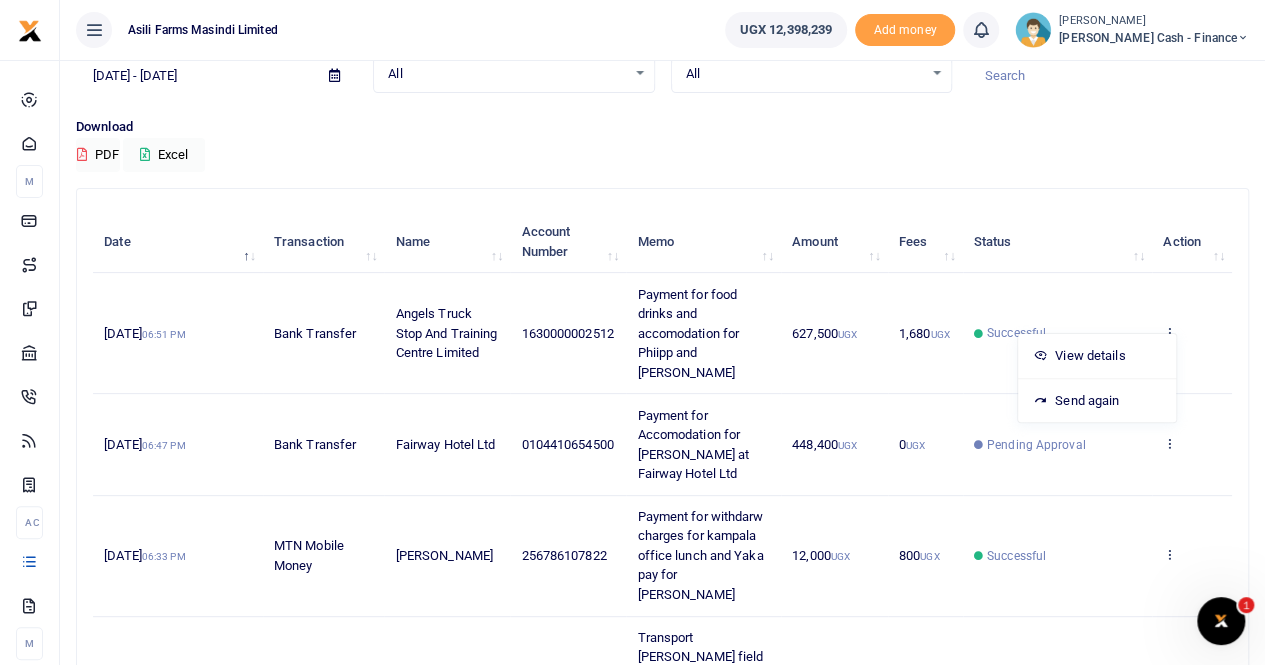 click at bounding box center [334, 75] 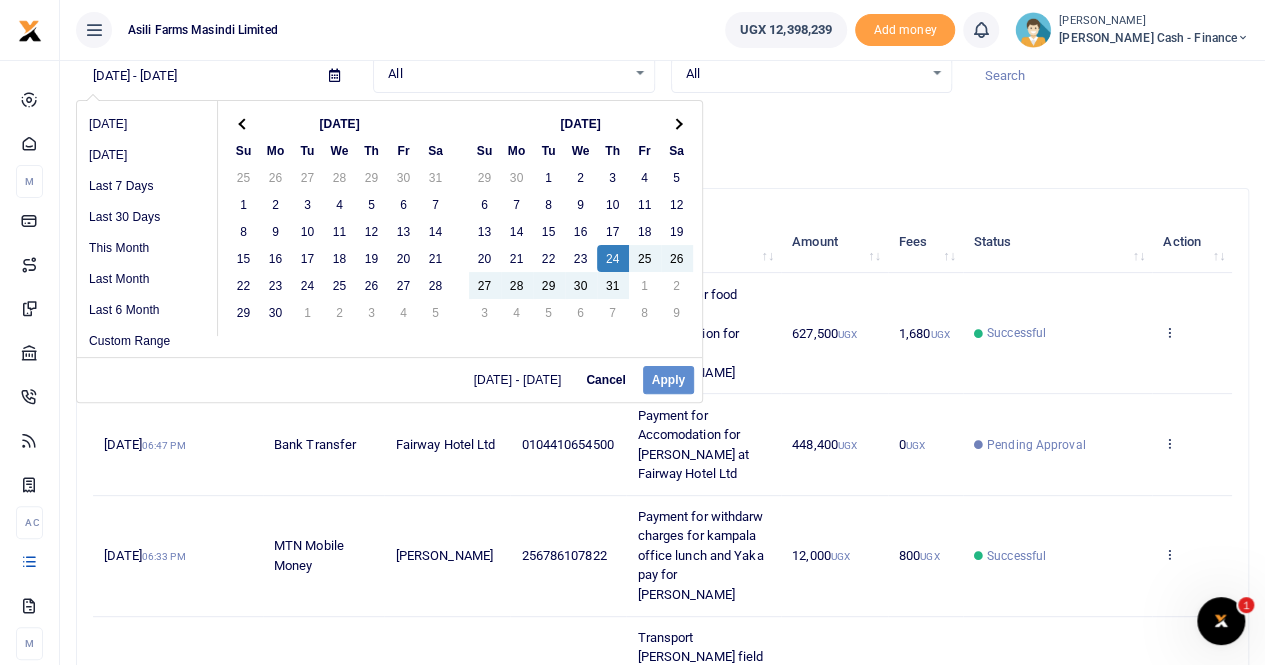click on "07/24/2025 - 07/25/2025 Cancel Apply" at bounding box center (389, 379) 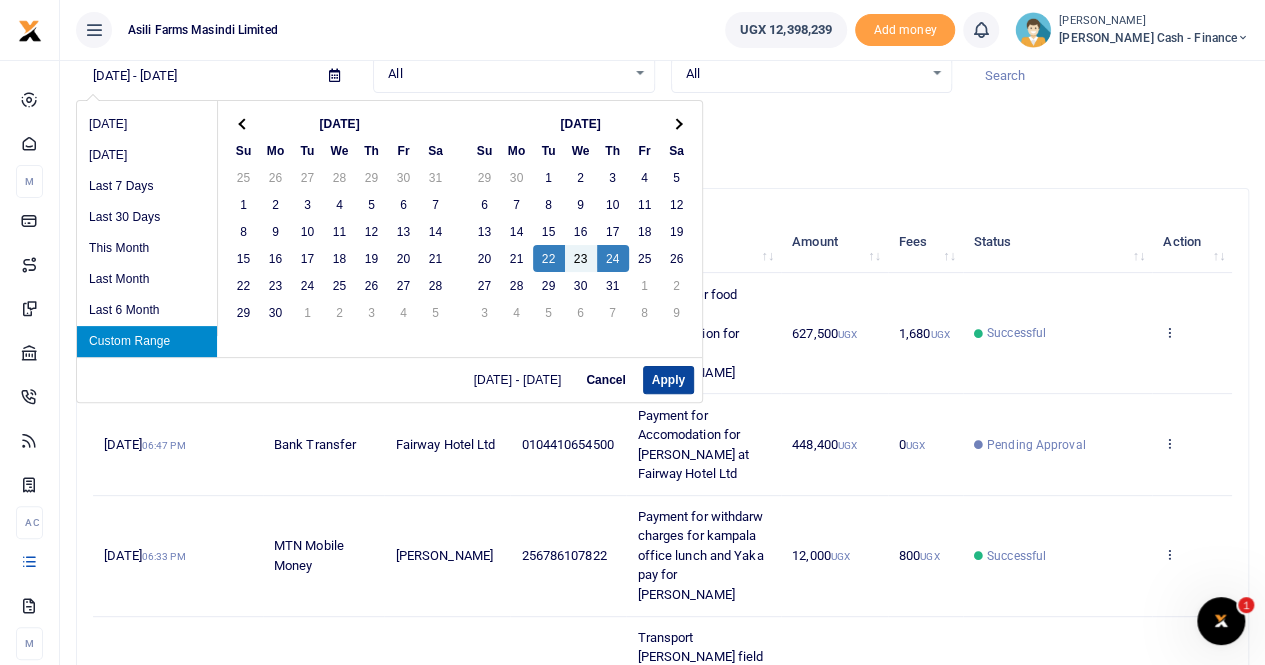 click on "Apply" at bounding box center (668, 380) 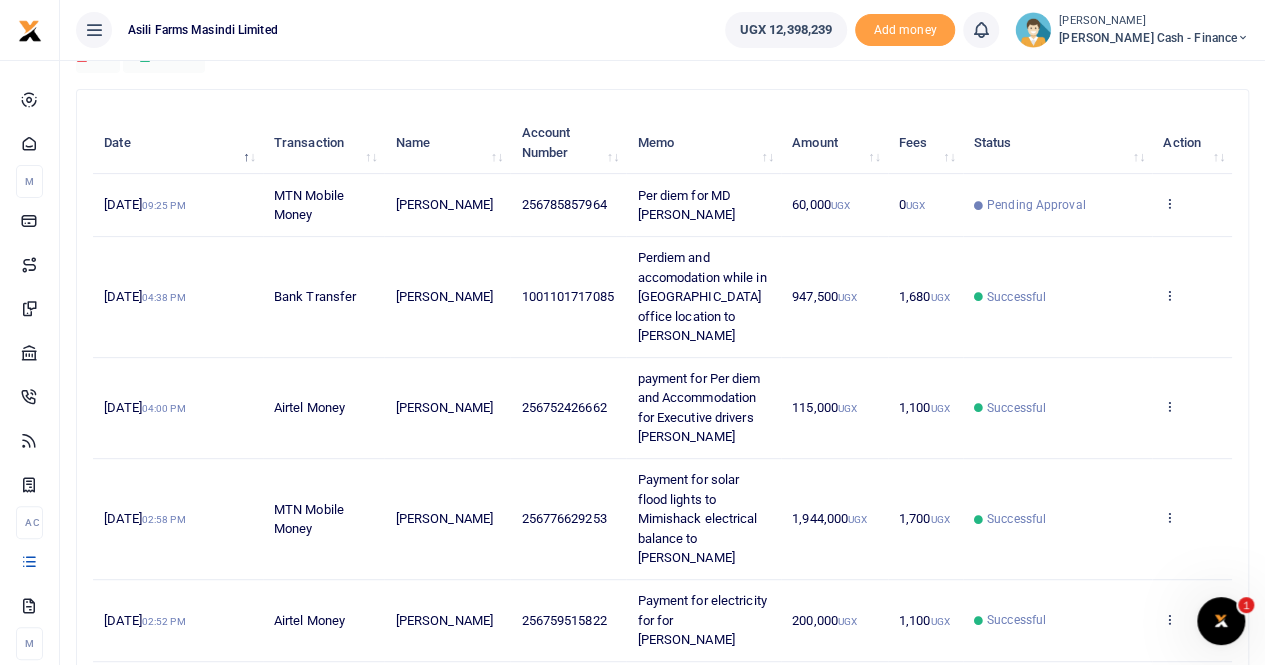 scroll, scrollTop: 200, scrollLeft: 0, axis: vertical 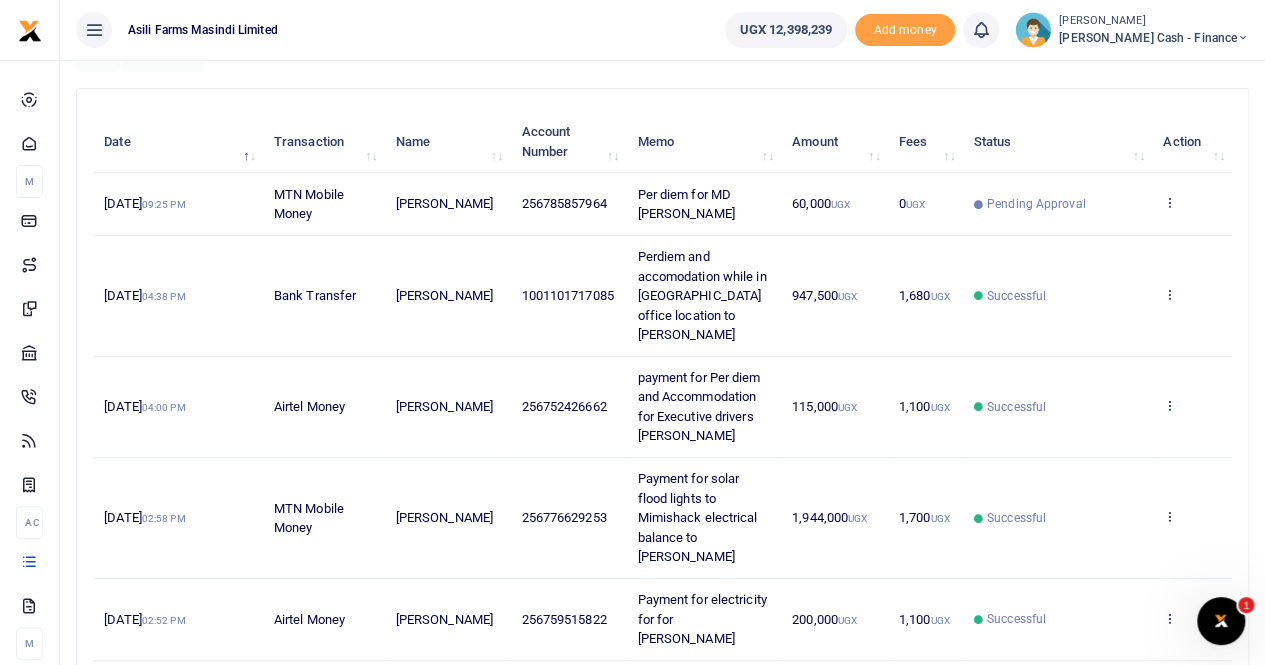click at bounding box center (1169, 405) 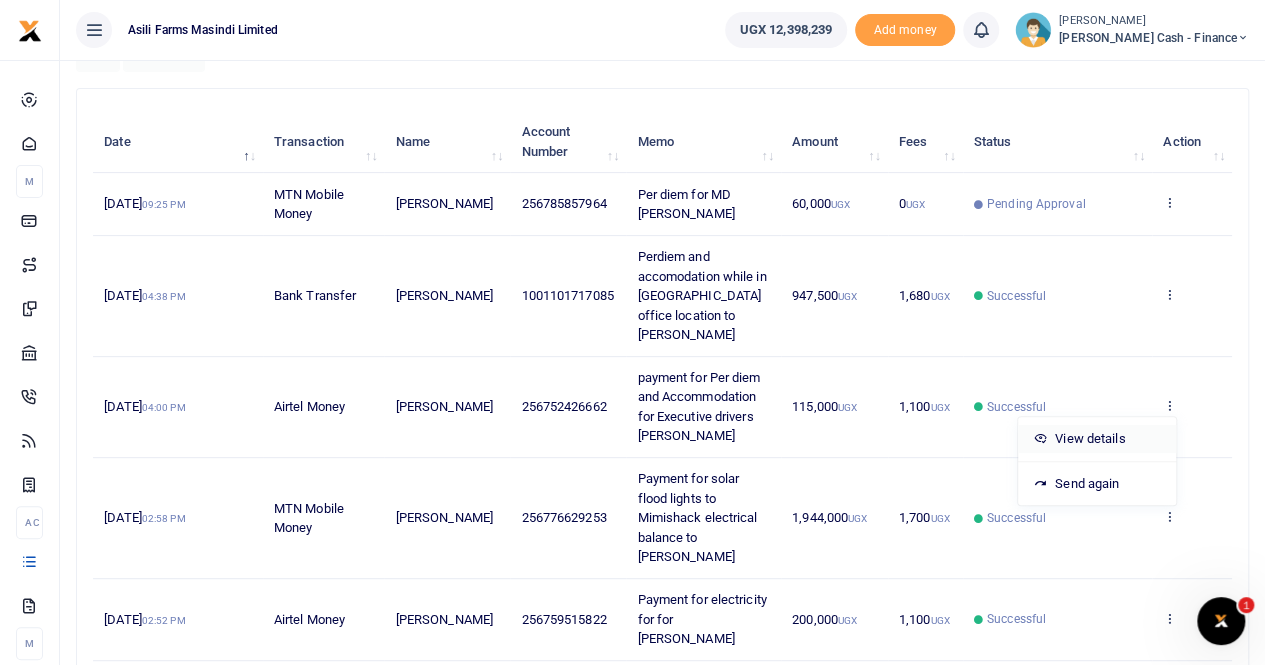click on "View details" at bounding box center [1097, 439] 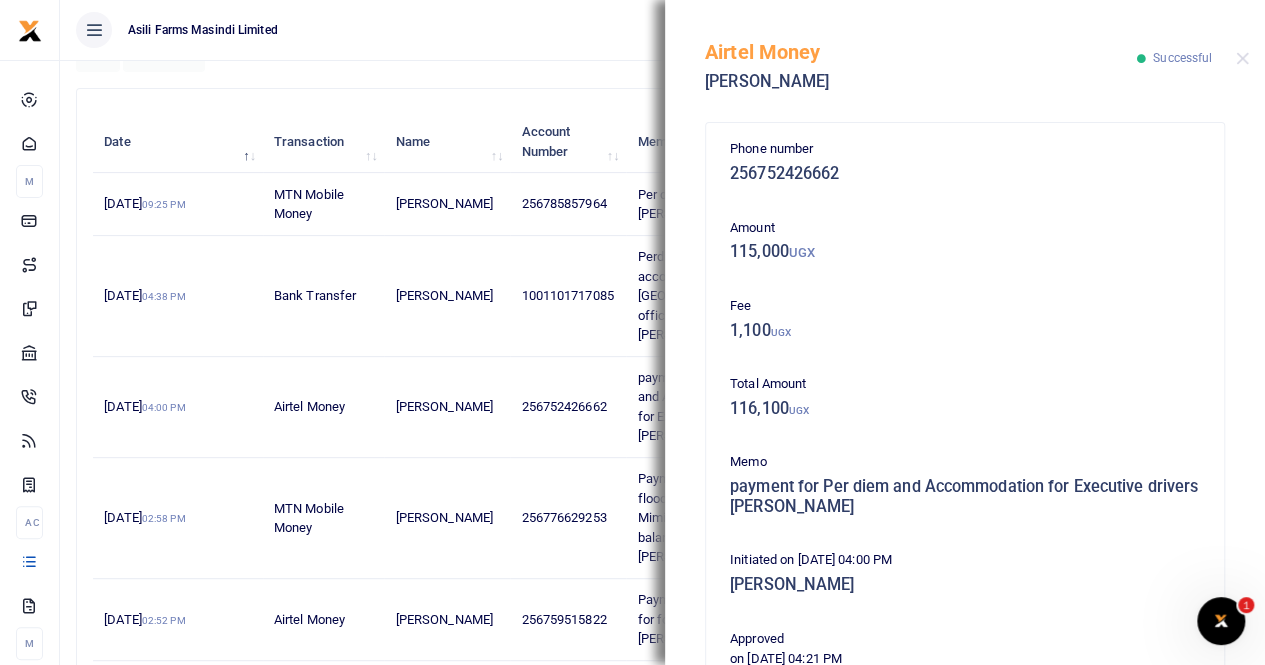 scroll, scrollTop: 400, scrollLeft: 0, axis: vertical 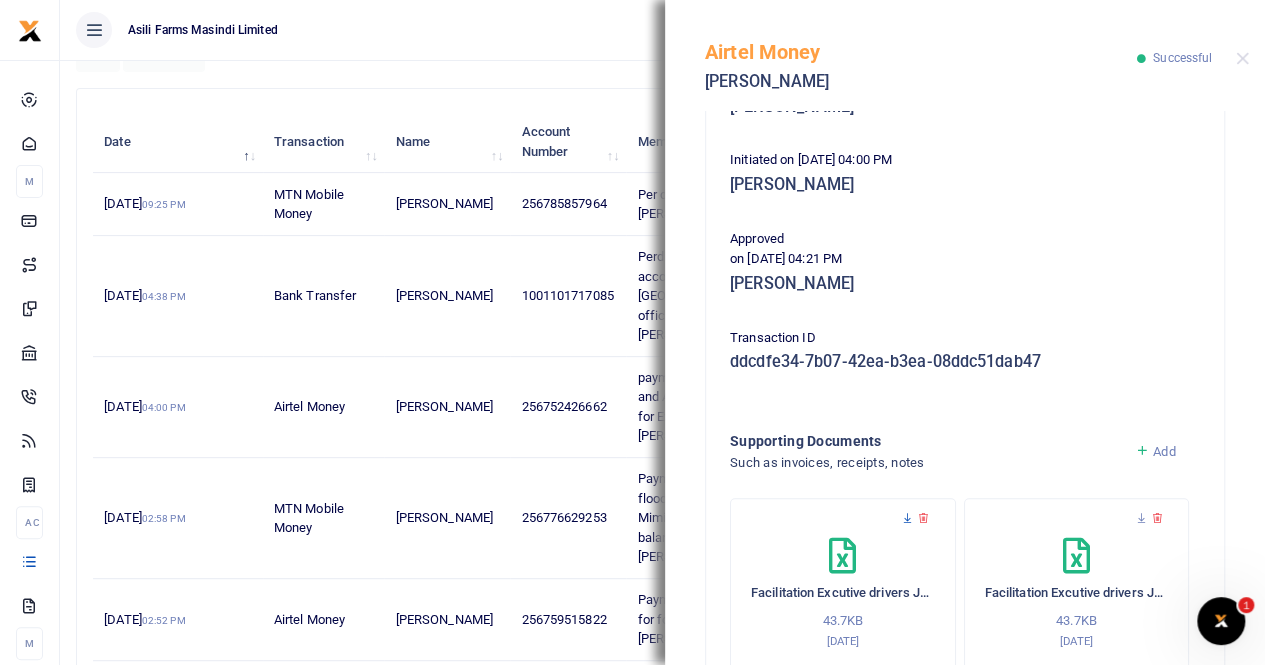 click at bounding box center (907, 518) 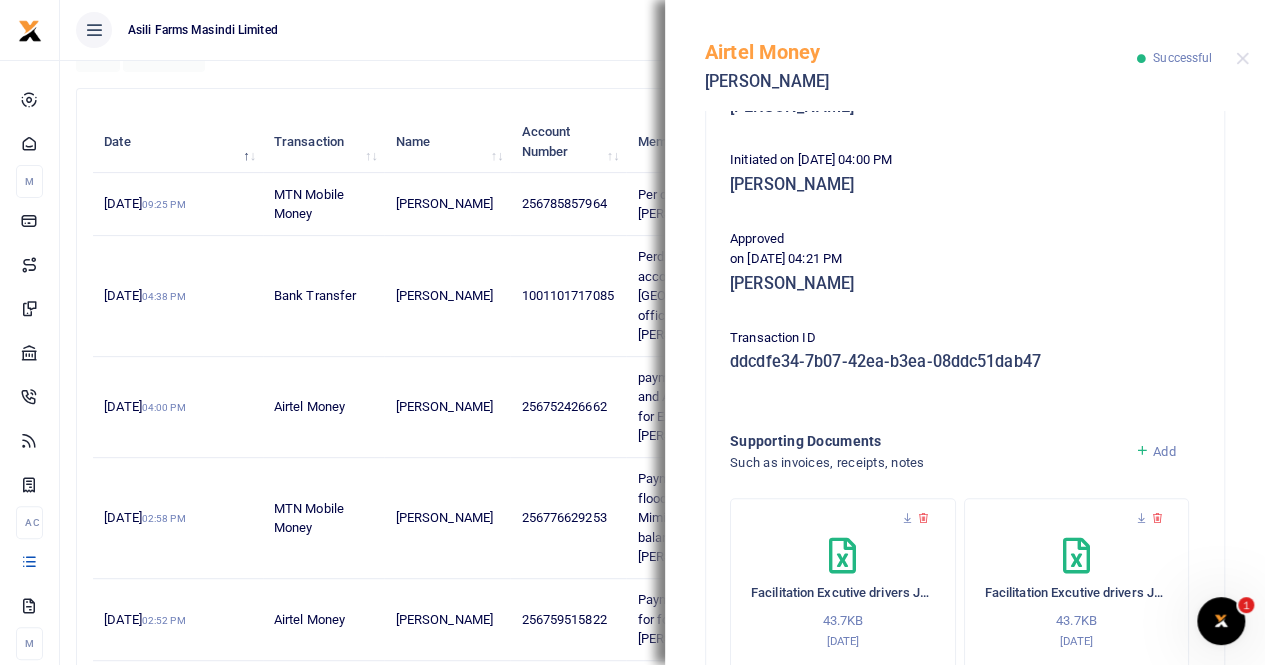 click on "[PERSON_NAME]" at bounding box center [965, 185] 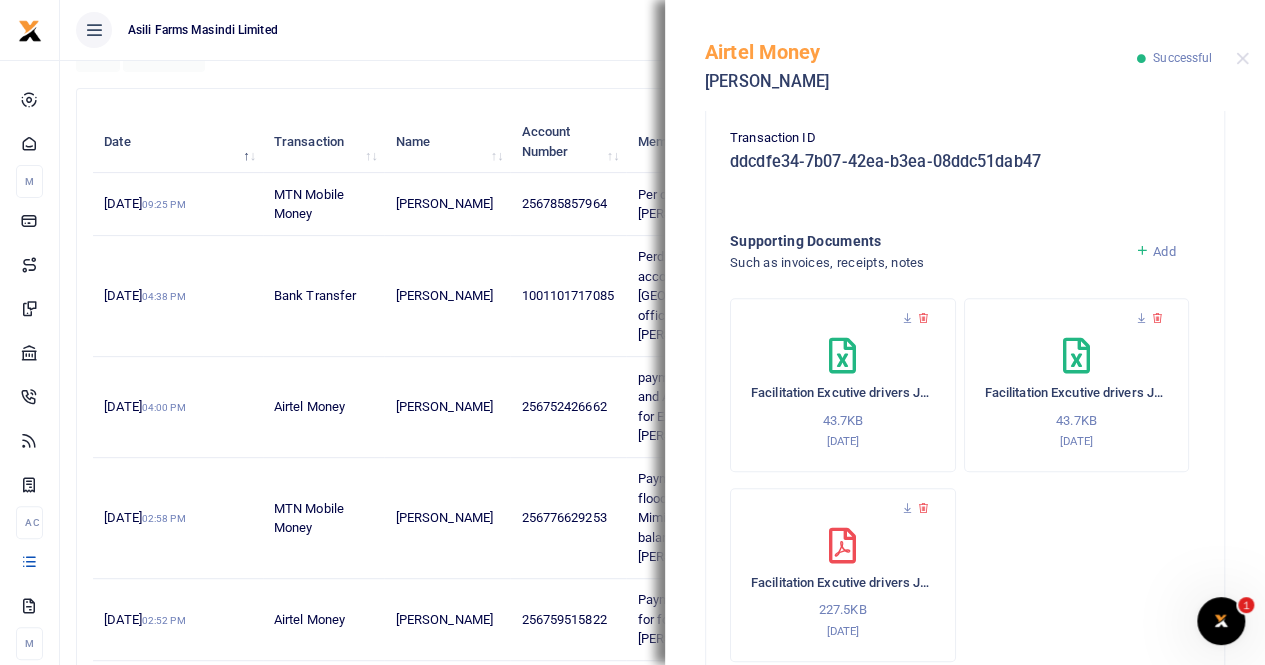 scroll, scrollTop: 690, scrollLeft: 0, axis: vertical 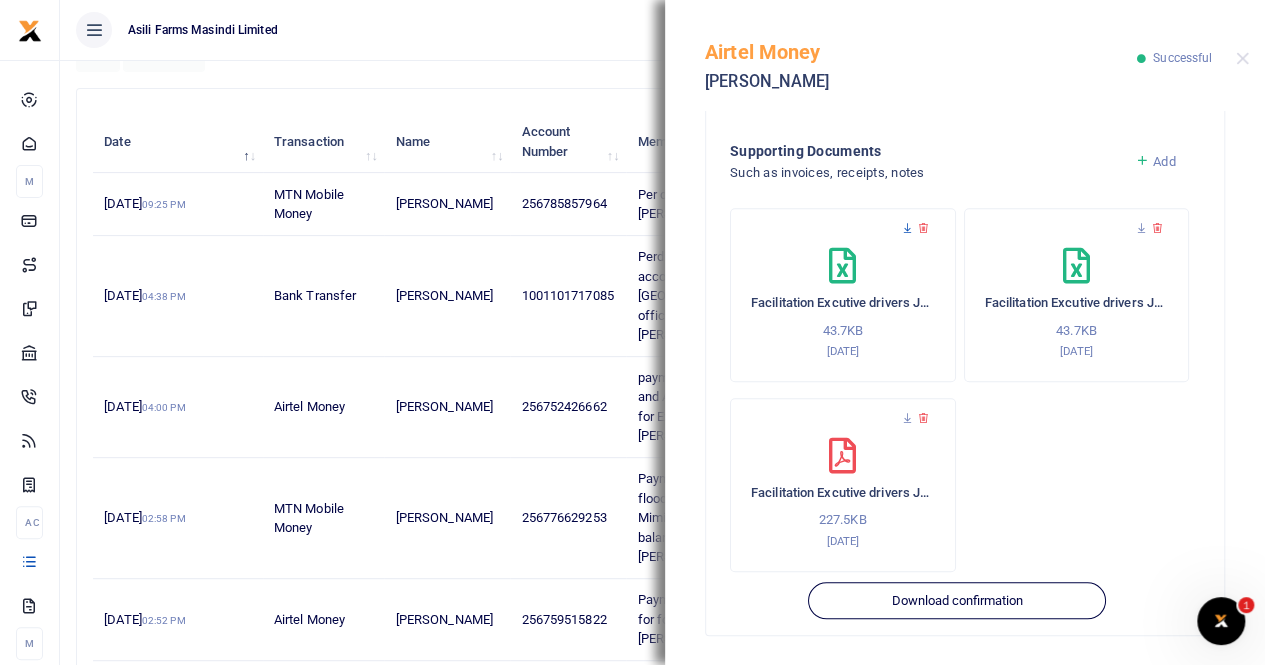 click at bounding box center (907, 228) 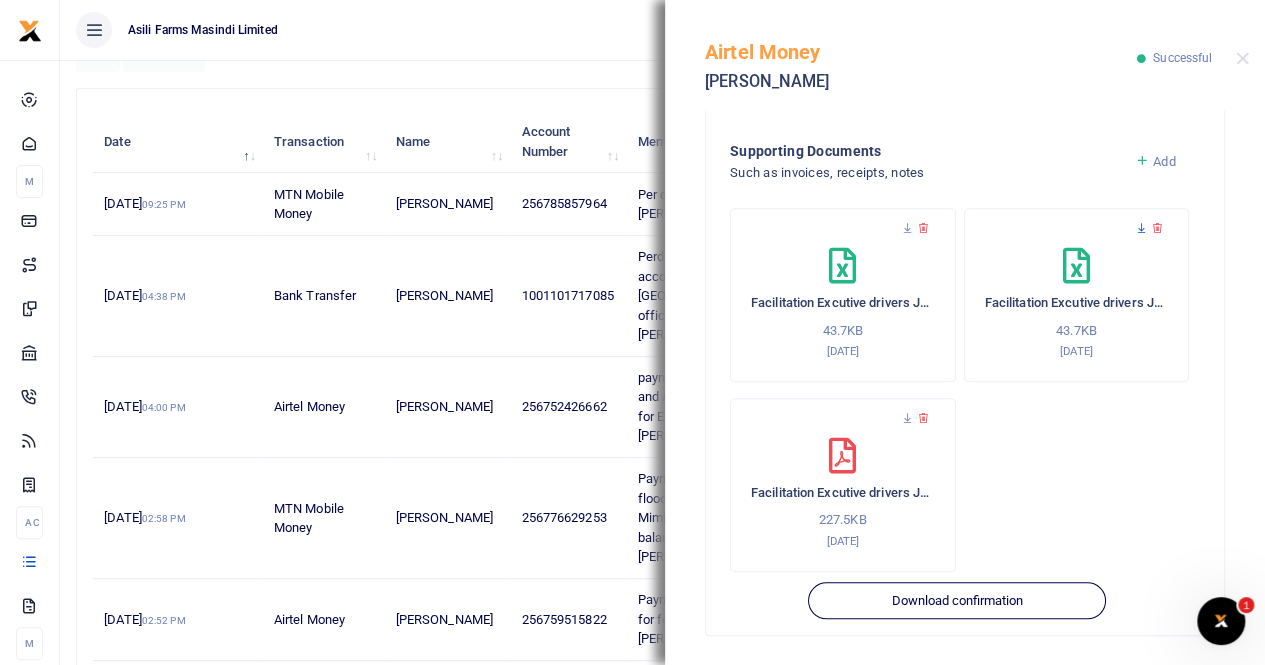 click at bounding box center [1141, 228] 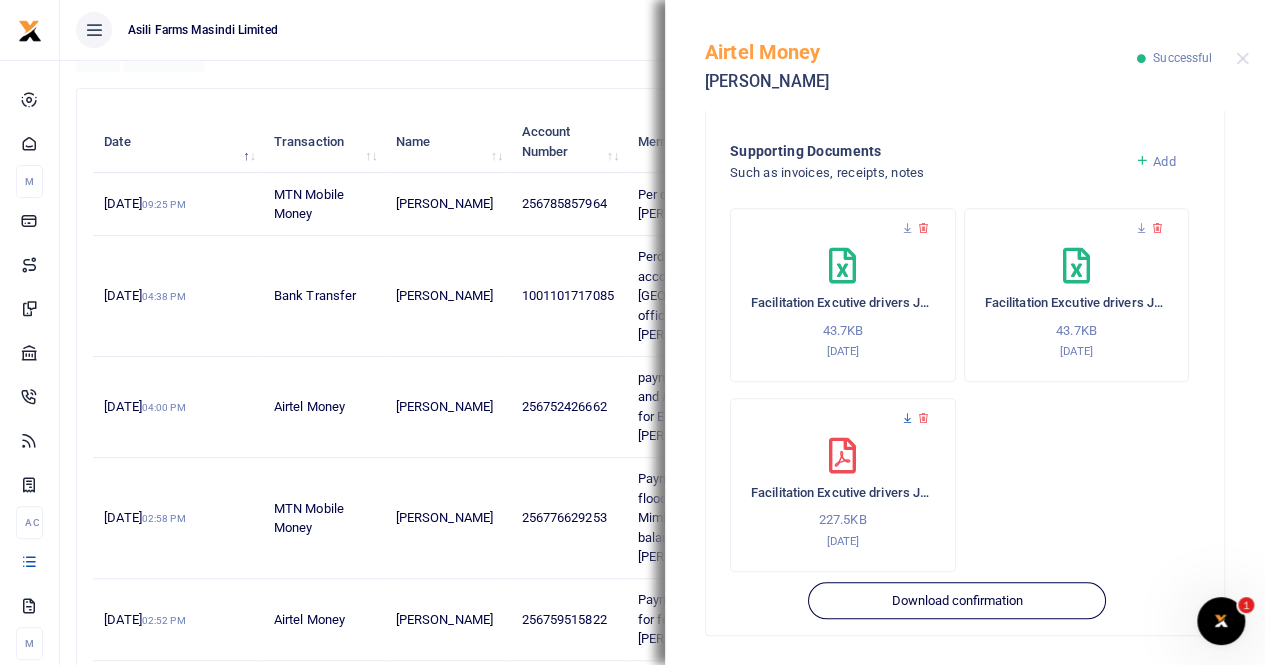 click at bounding box center (907, 418) 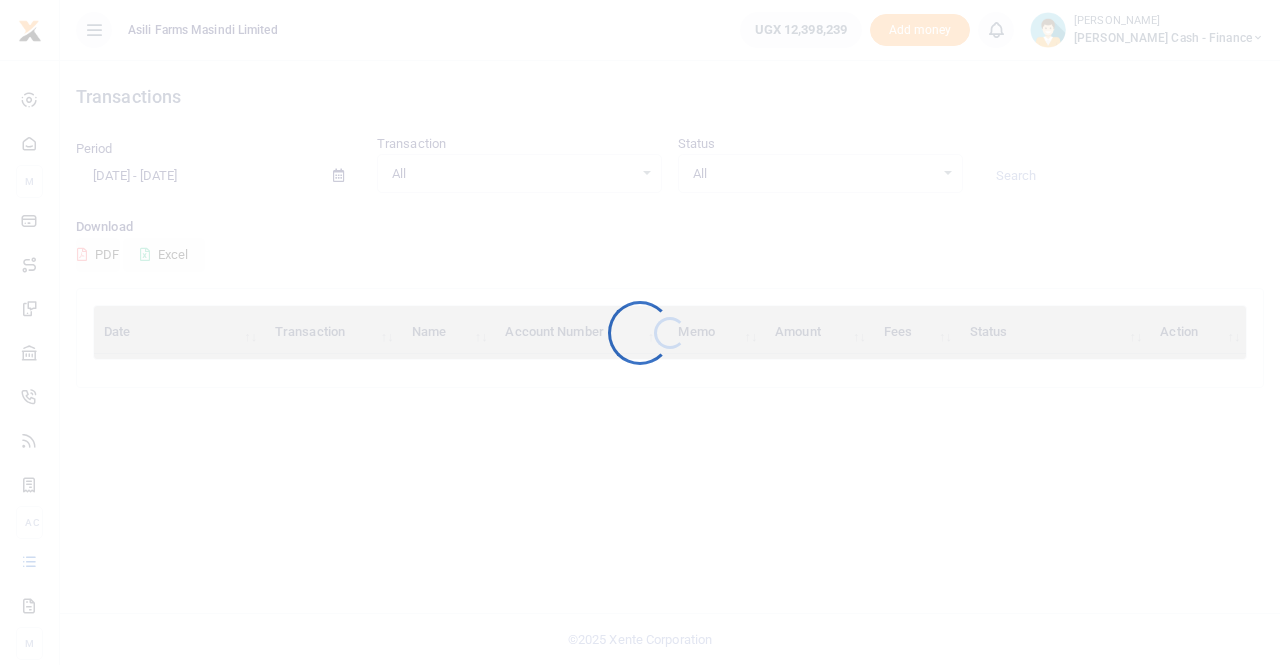 scroll, scrollTop: 0, scrollLeft: 0, axis: both 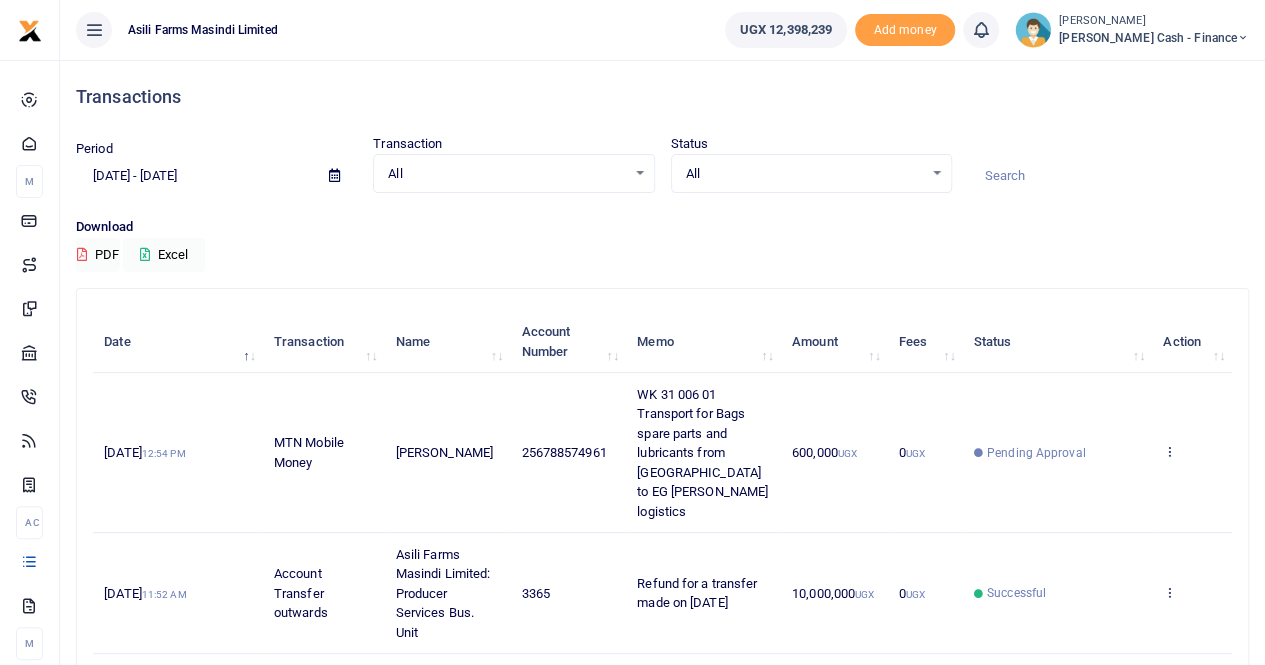 click at bounding box center (334, 175) 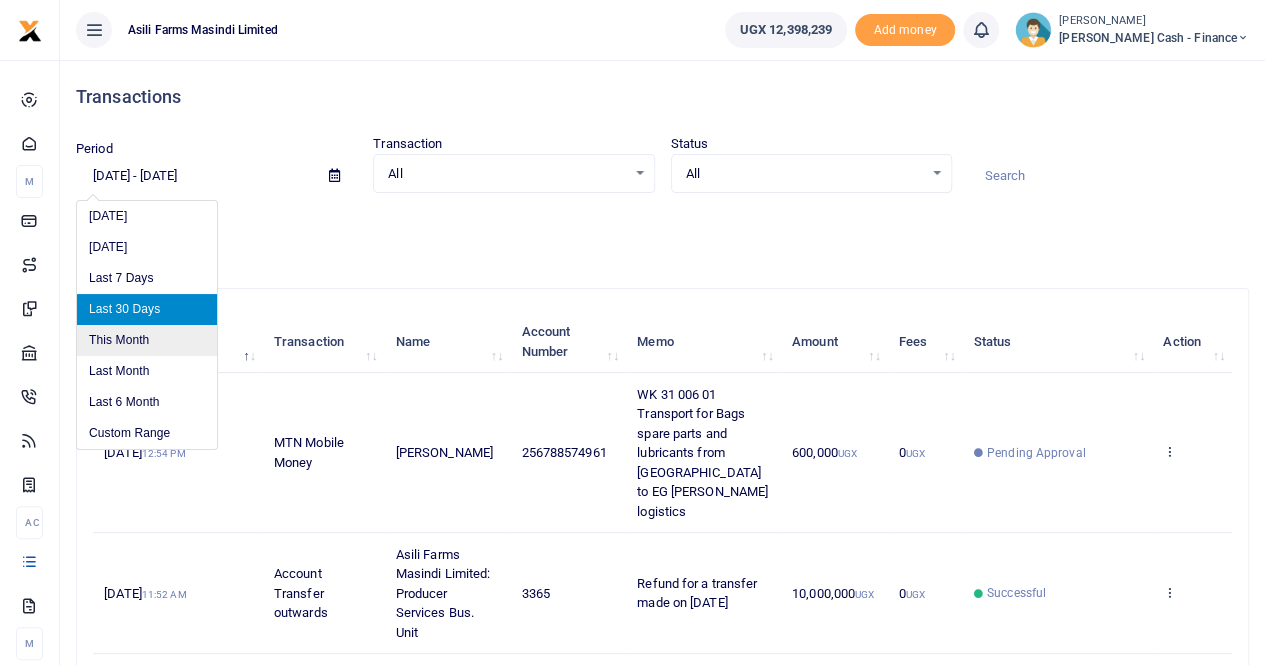 click on "This Month" at bounding box center [147, 340] 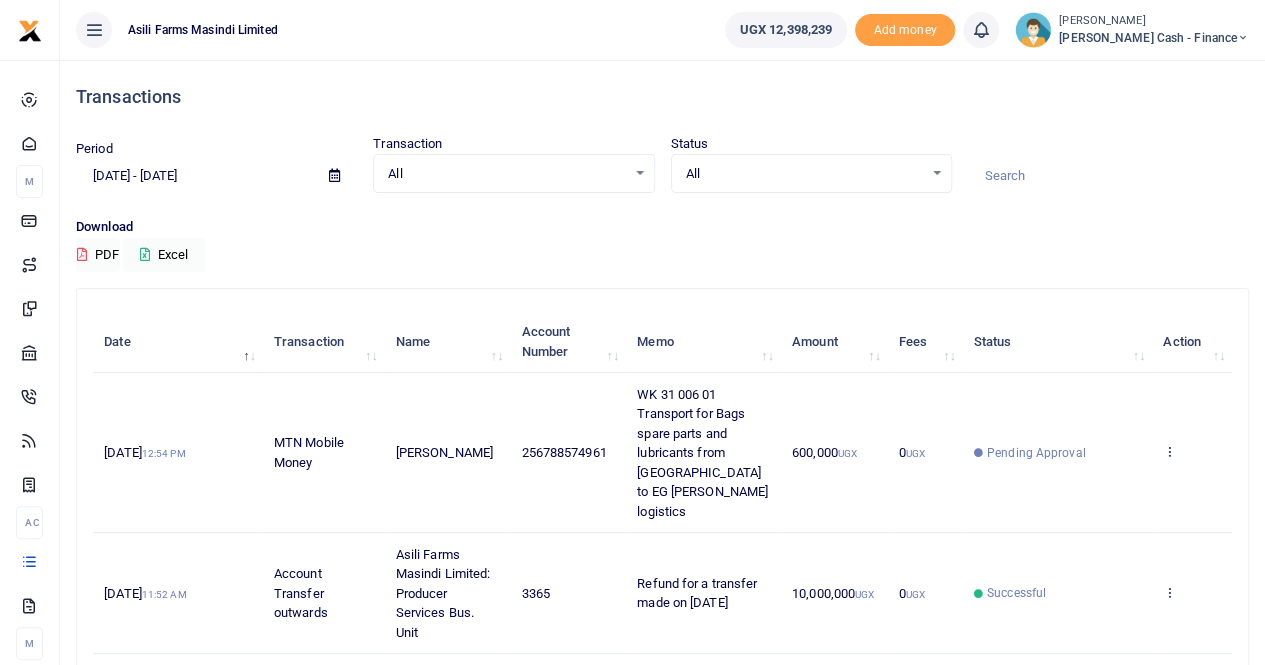 click at bounding box center (334, 175) 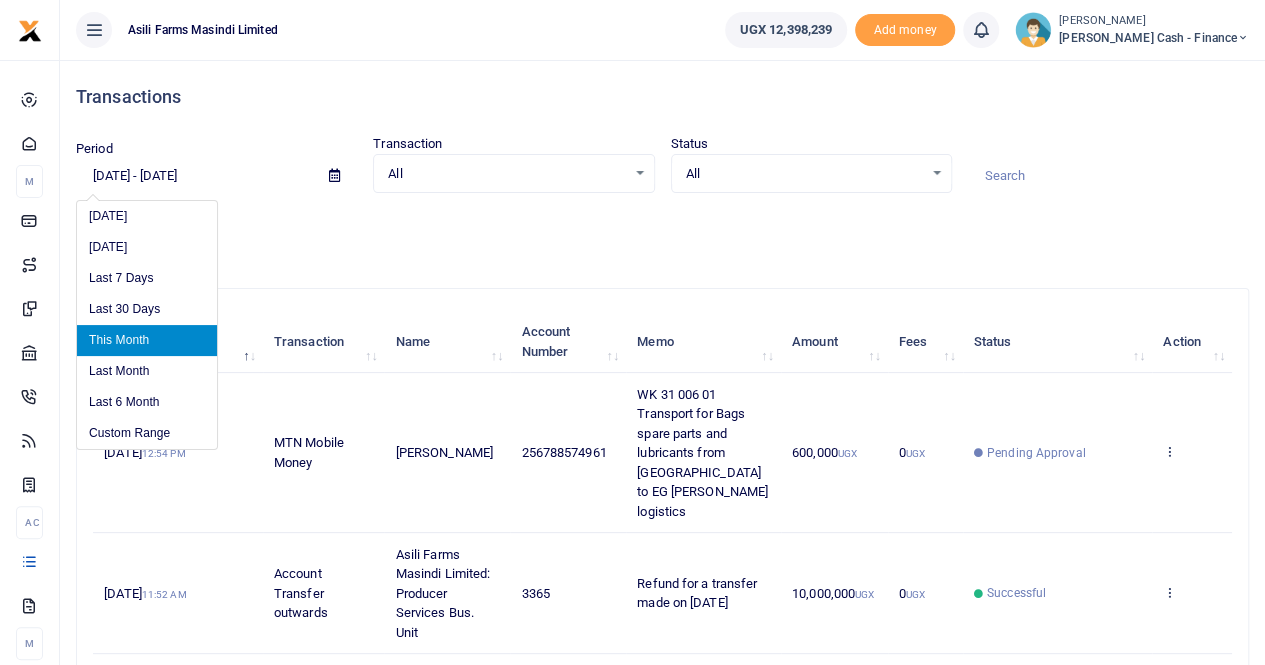 click on "This Month" at bounding box center [147, 340] 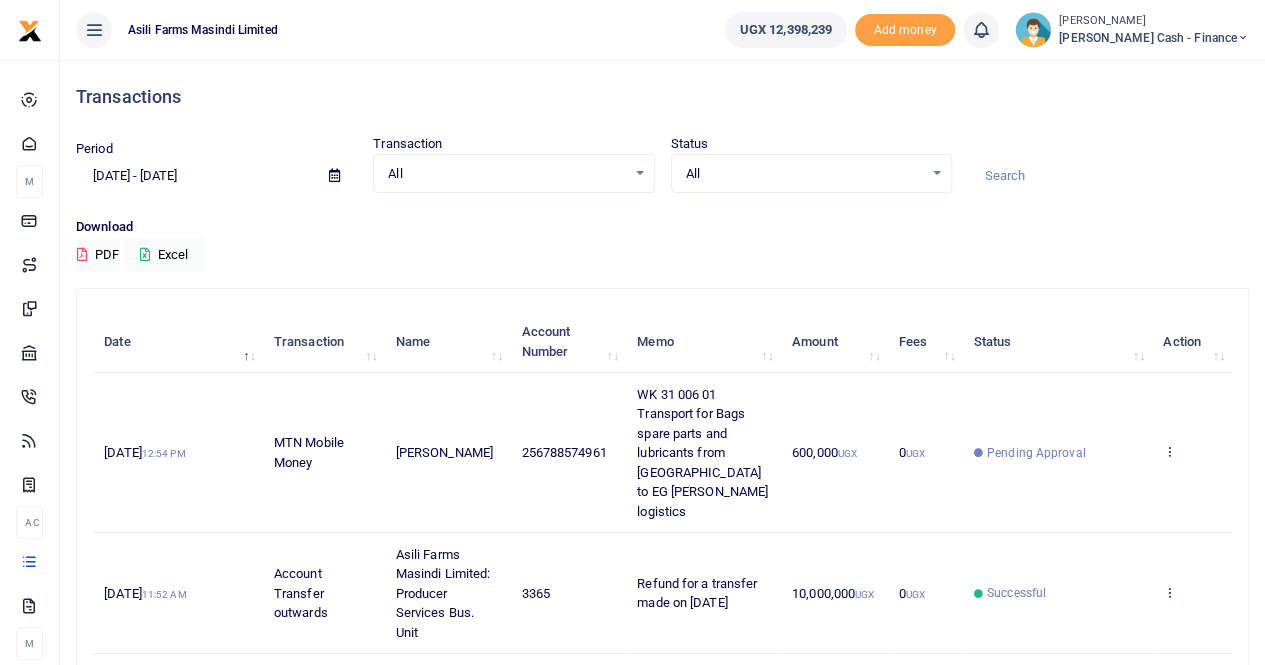 click at bounding box center (334, 175) 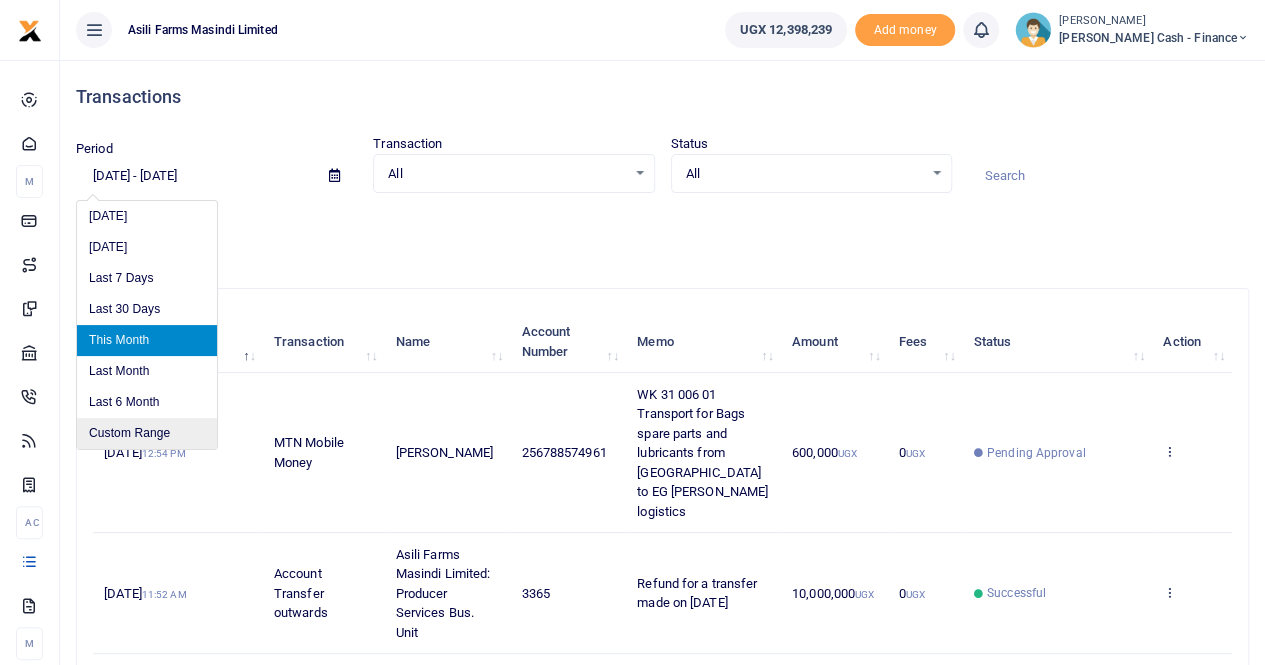 click on "Custom Range" at bounding box center (147, 433) 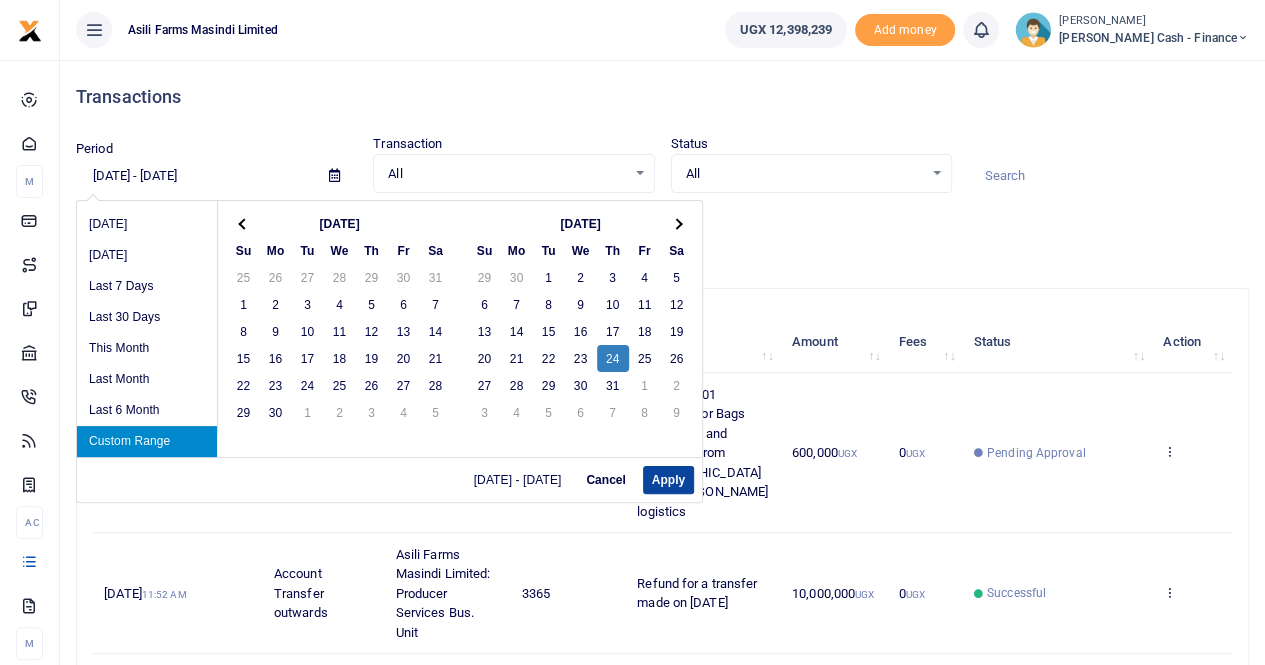 click on "Apply" at bounding box center [668, 480] 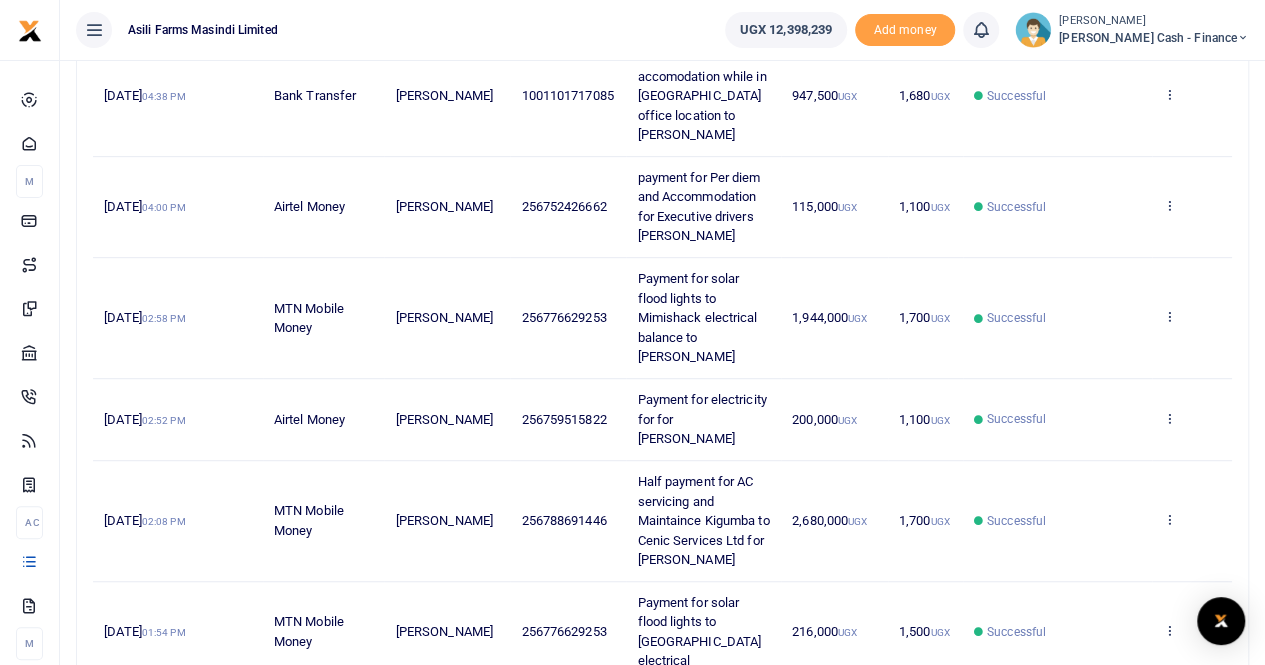 scroll, scrollTop: 500, scrollLeft: 0, axis: vertical 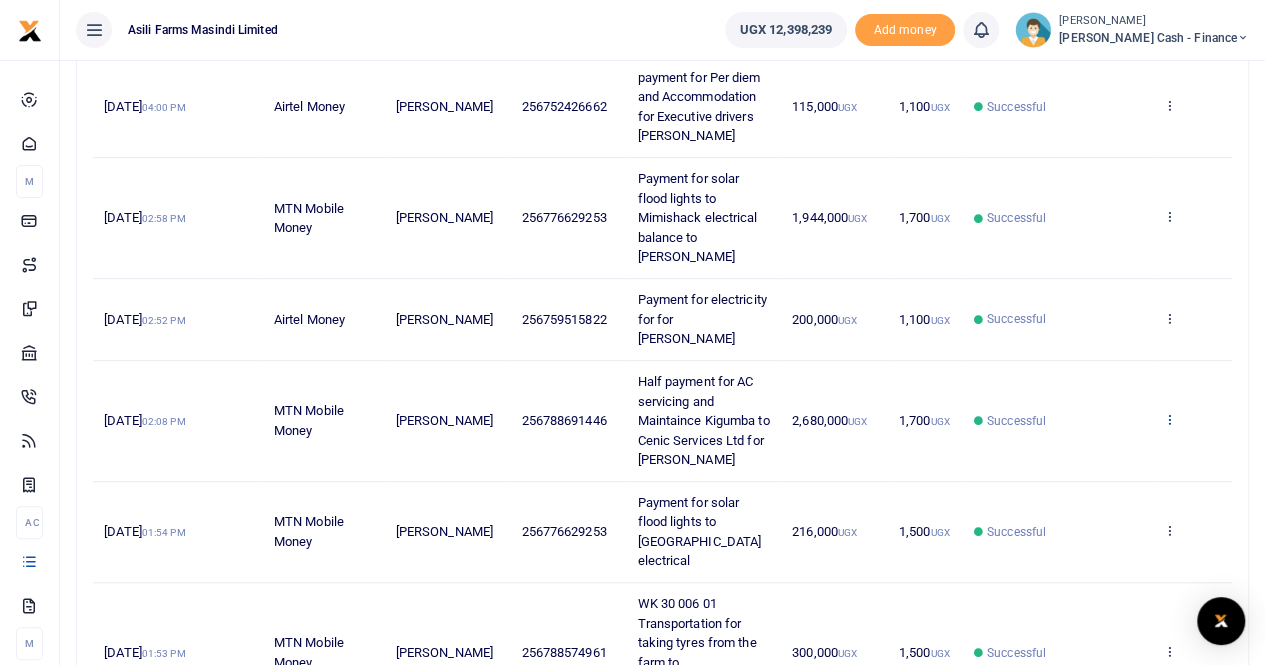 click at bounding box center (1169, 419) 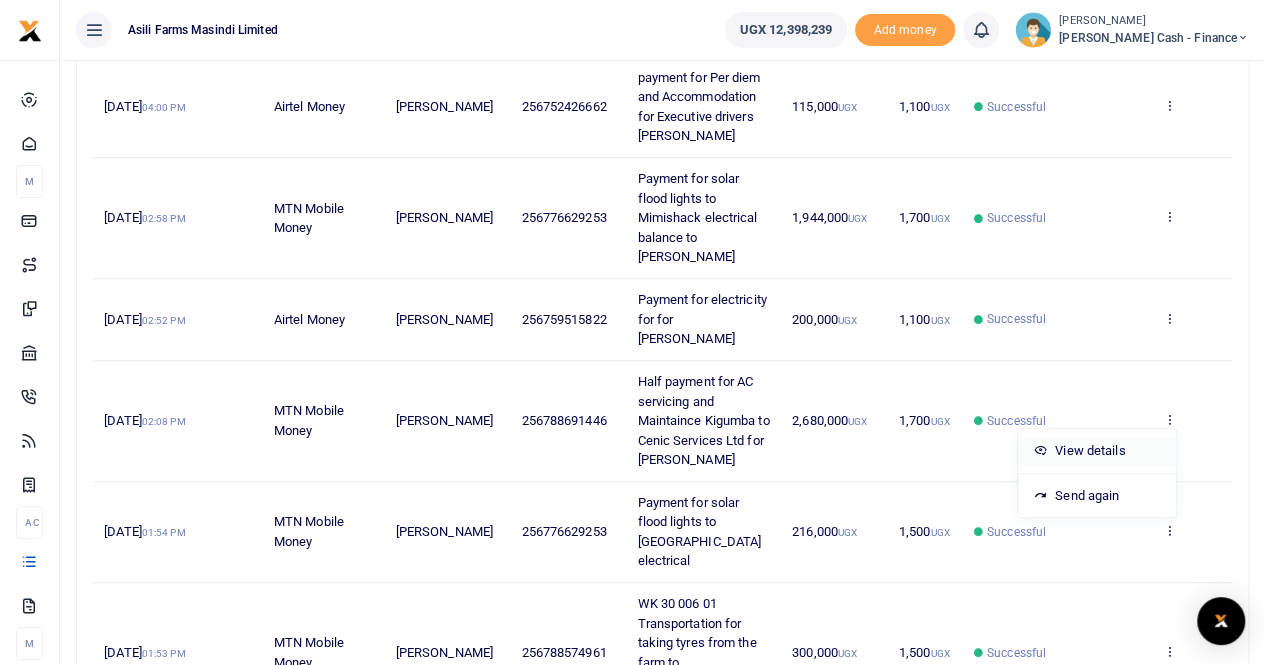 click on "View details" at bounding box center (1097, 451) 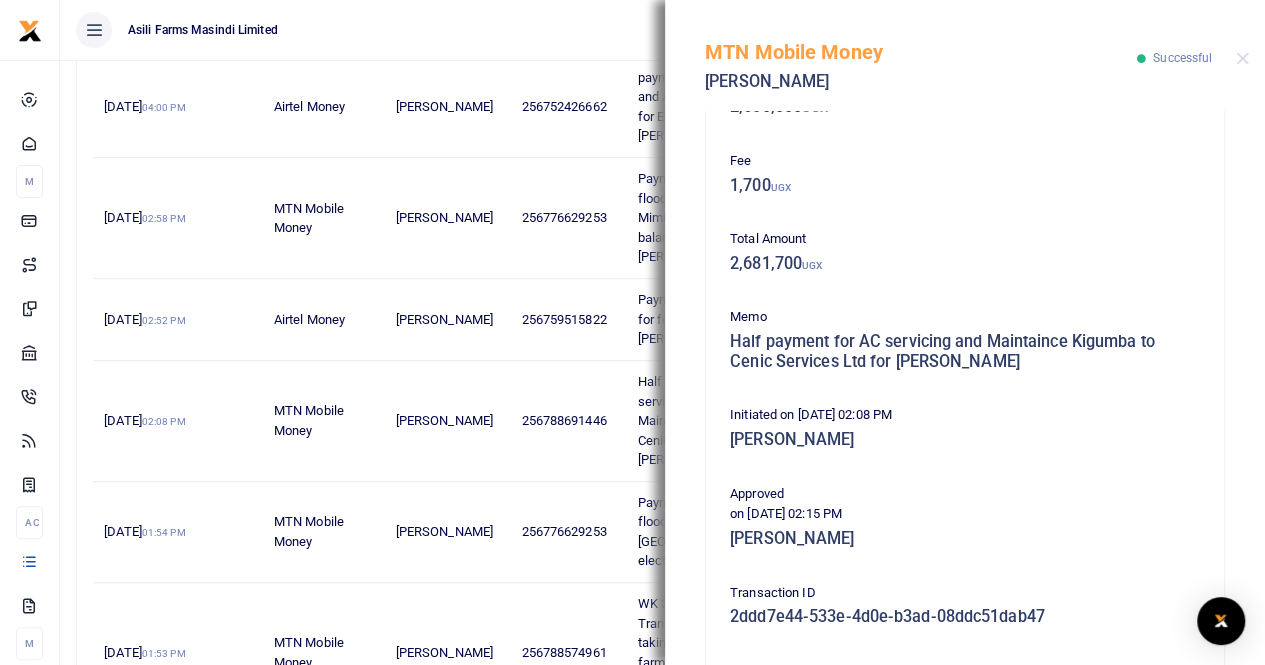 scroll, scrollTop: 500, scrollLeft: 0, axis: vertical 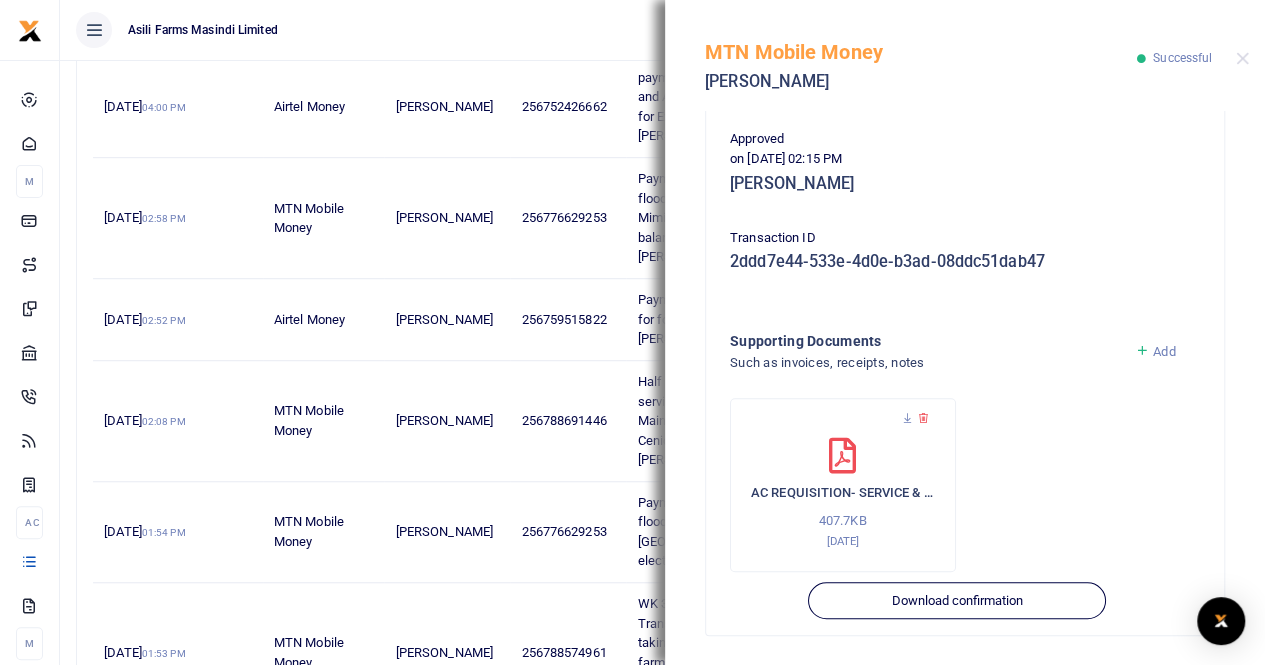 click at bounding box center (843, 429) 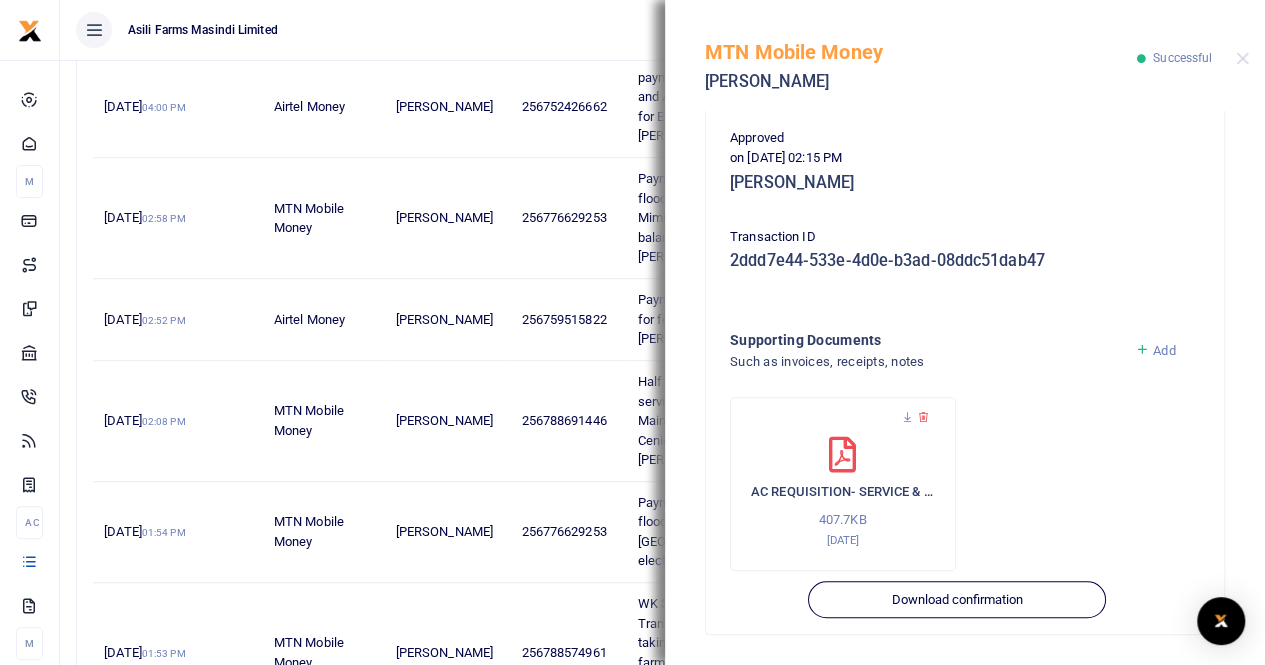 click on "AC REQUISITION- SERVICE & MAINTAINCE July 2025-2" at bounding box center [843, 492] 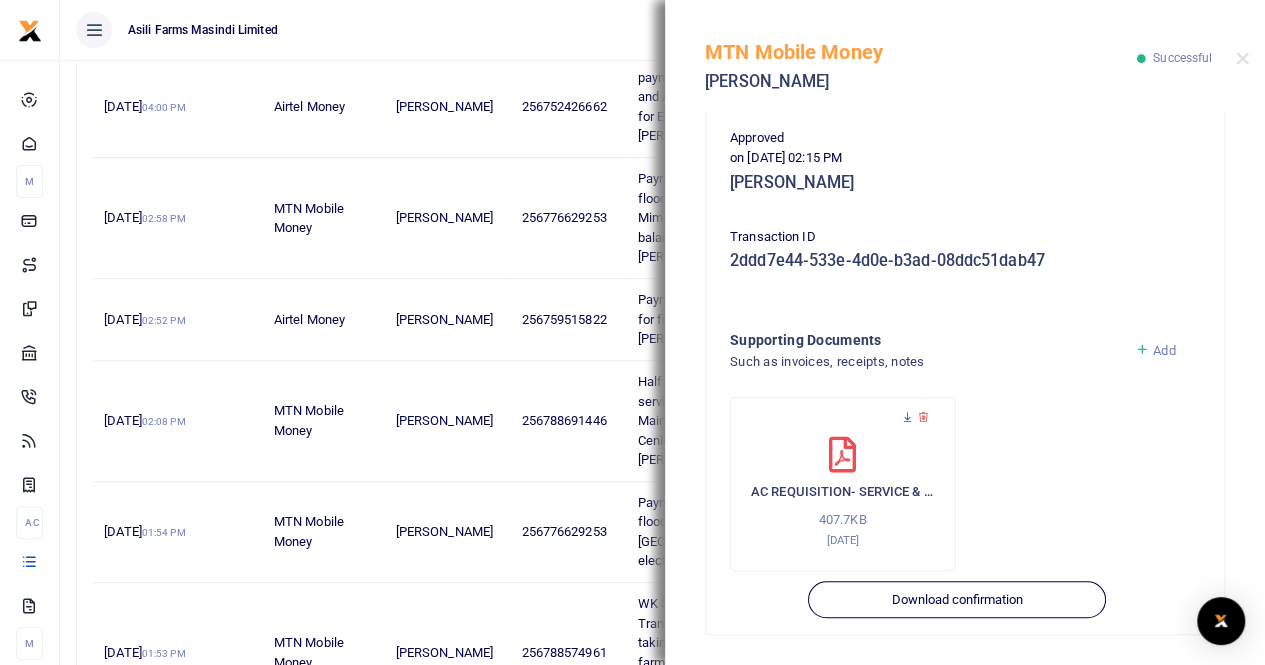 click at bounding box center (907, 417) 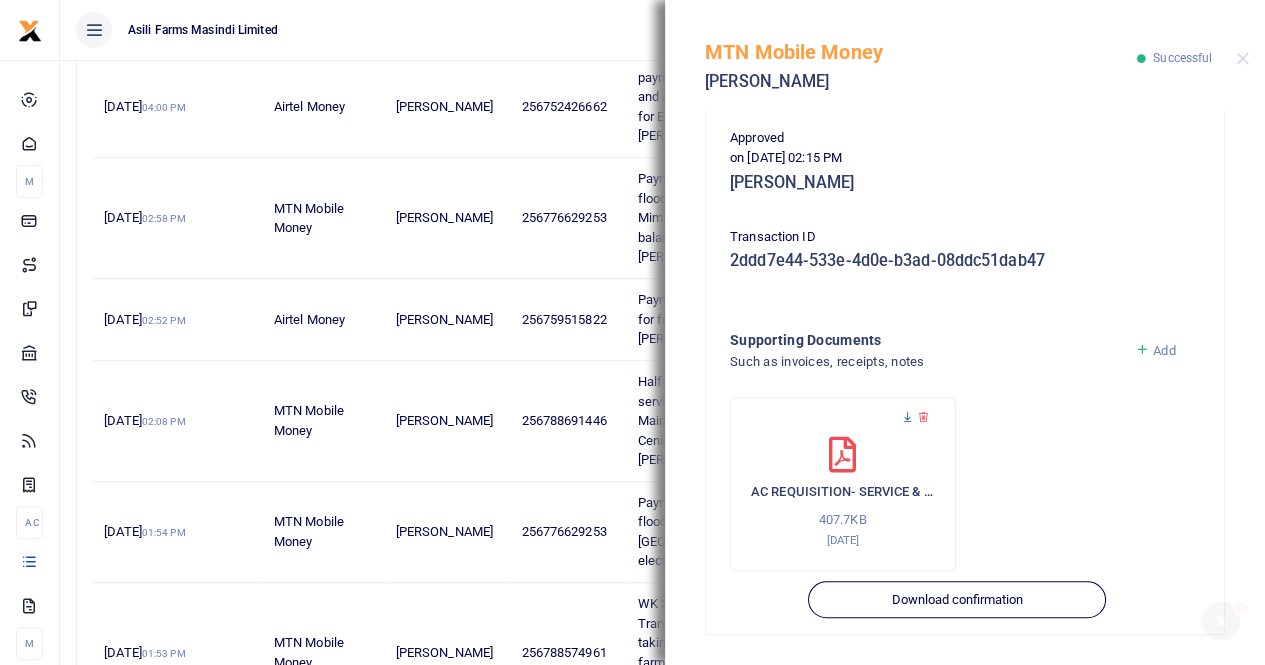 scroll, scrollTop: 0, scrollLeft: 0, axis: both 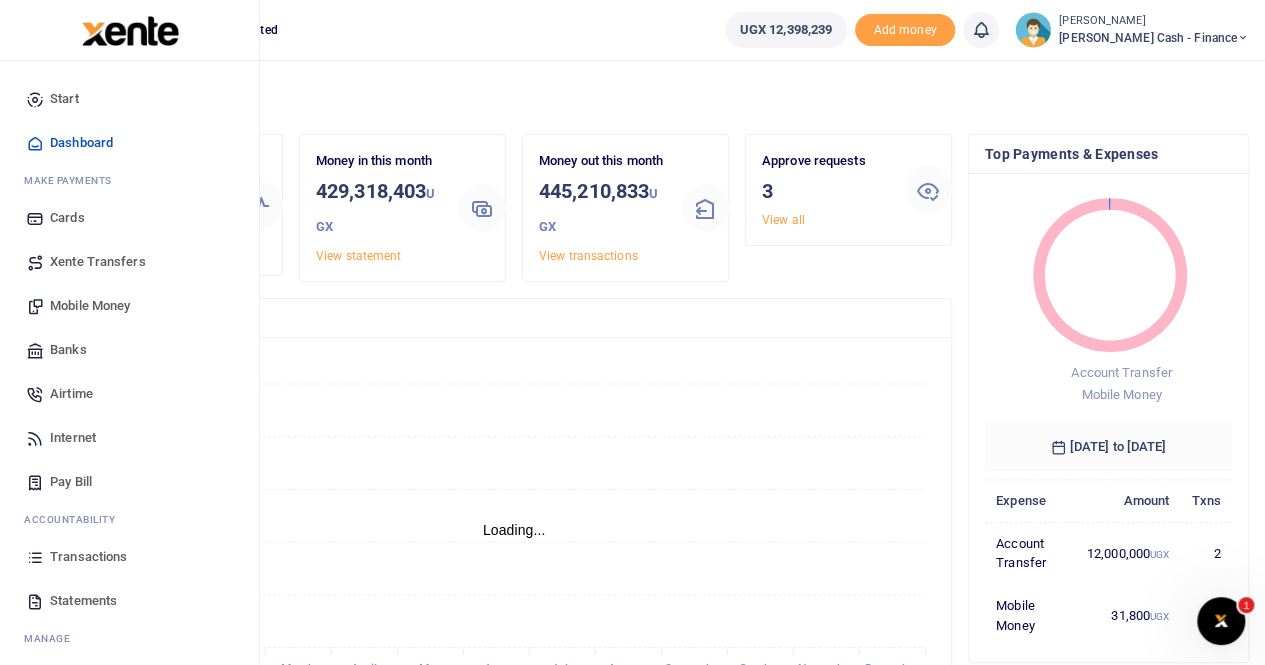 click on "Xente Transfers" at bounding box center [98, 262] 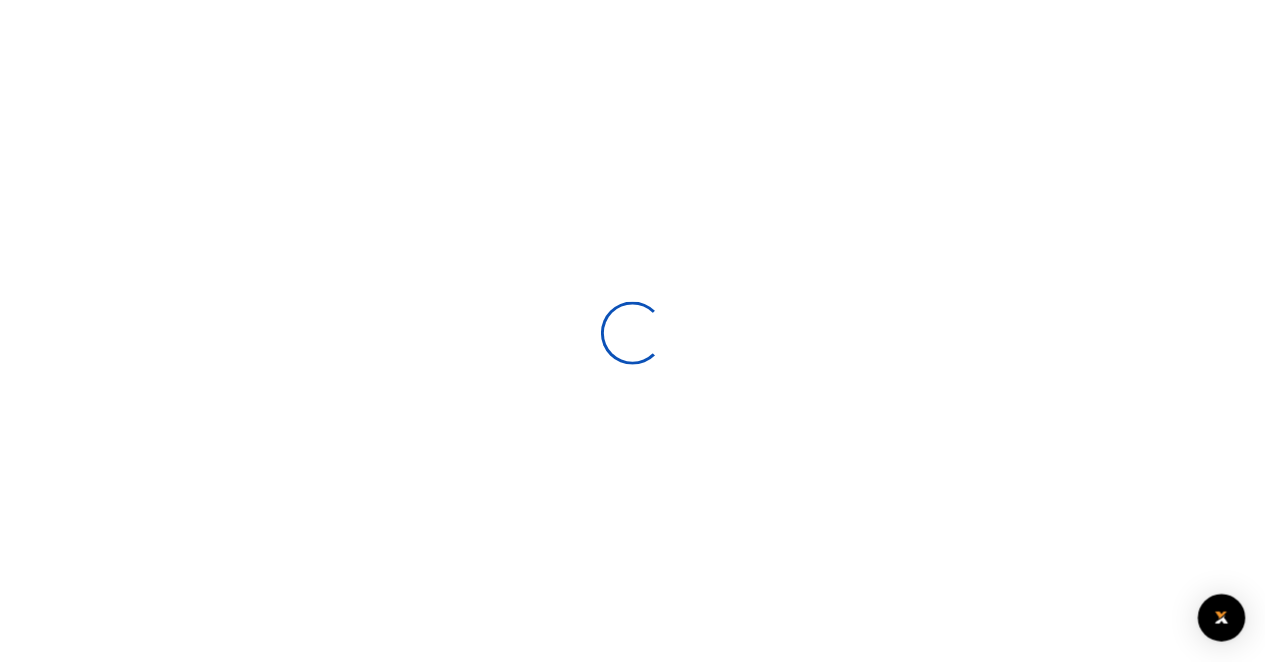 scroll, scrollTop: 0, scrollLeft: 0, axis: both 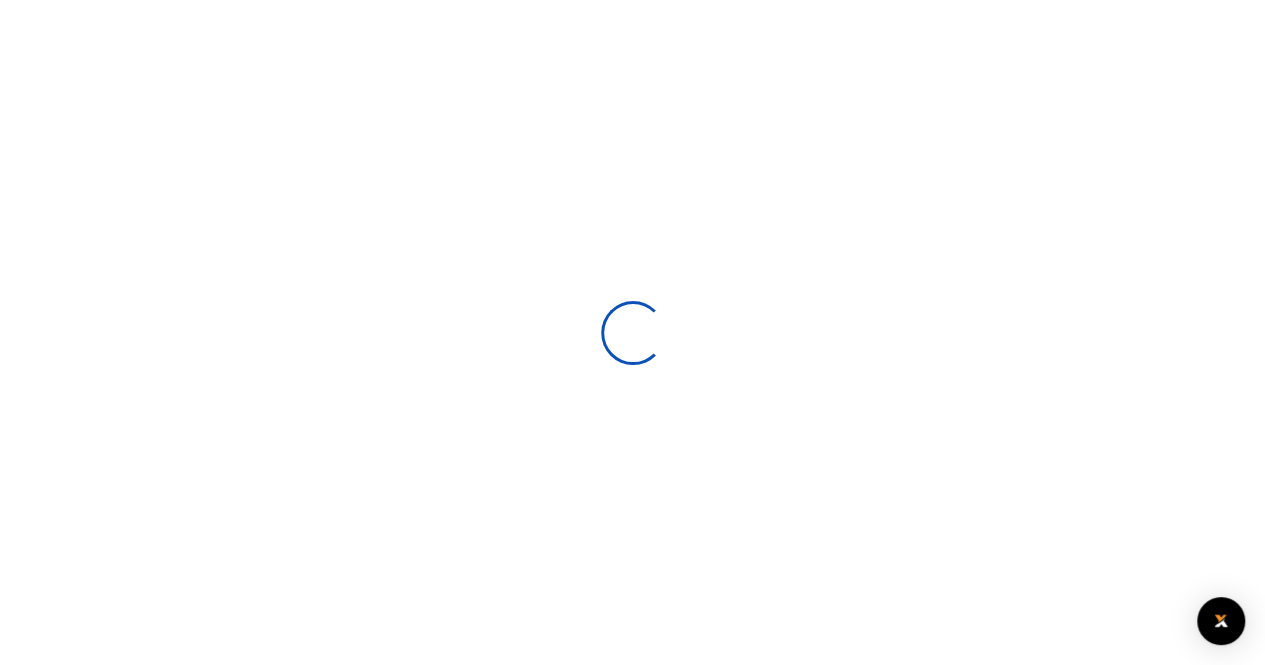 select 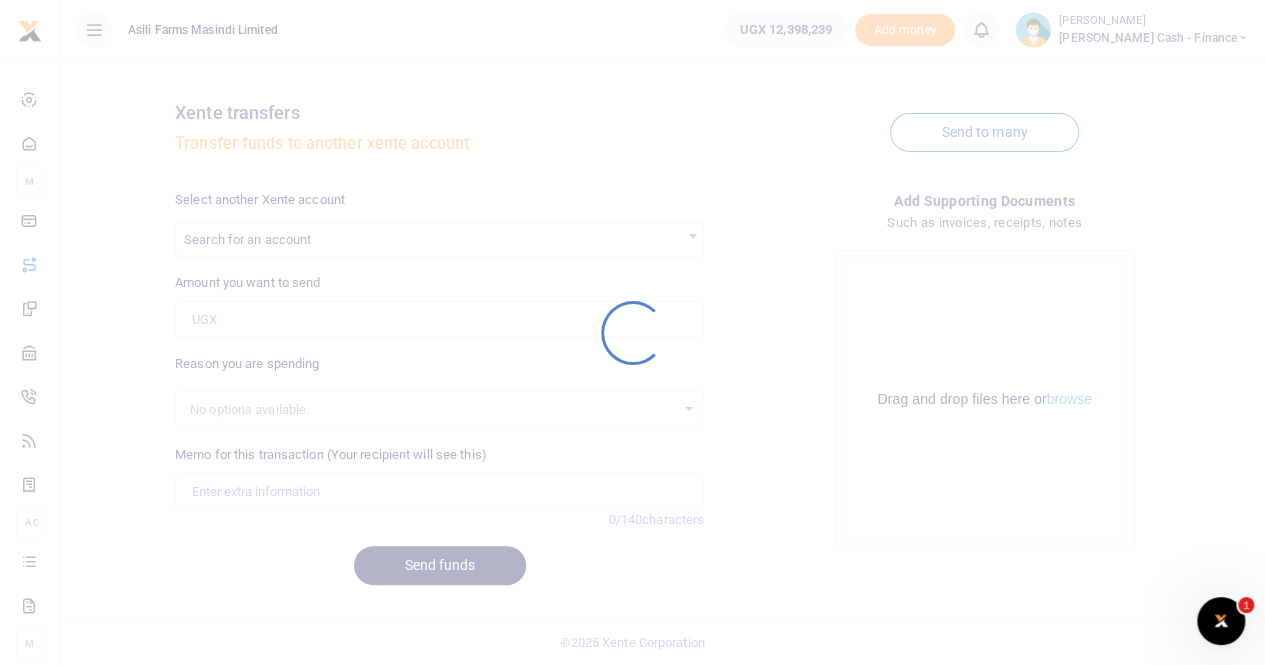 scroll, scrollTop: 0, scrollLeft: 0, axis: both 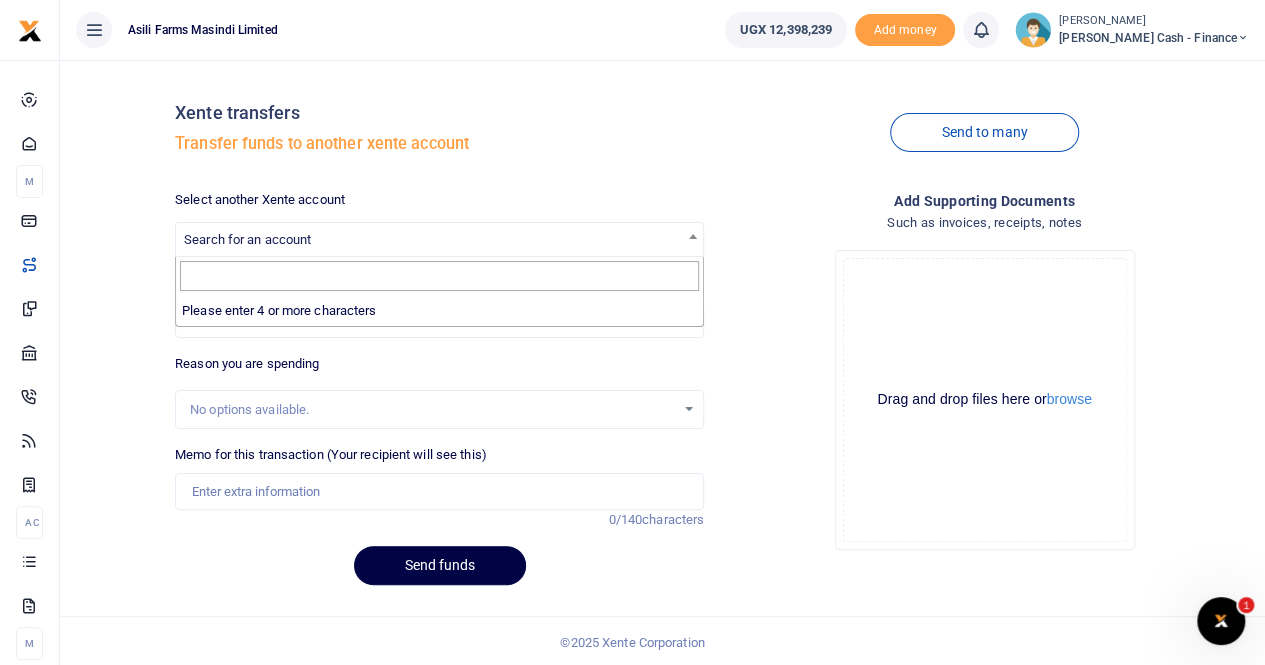 click on "Search for an account" at bounding box center (439, 238) 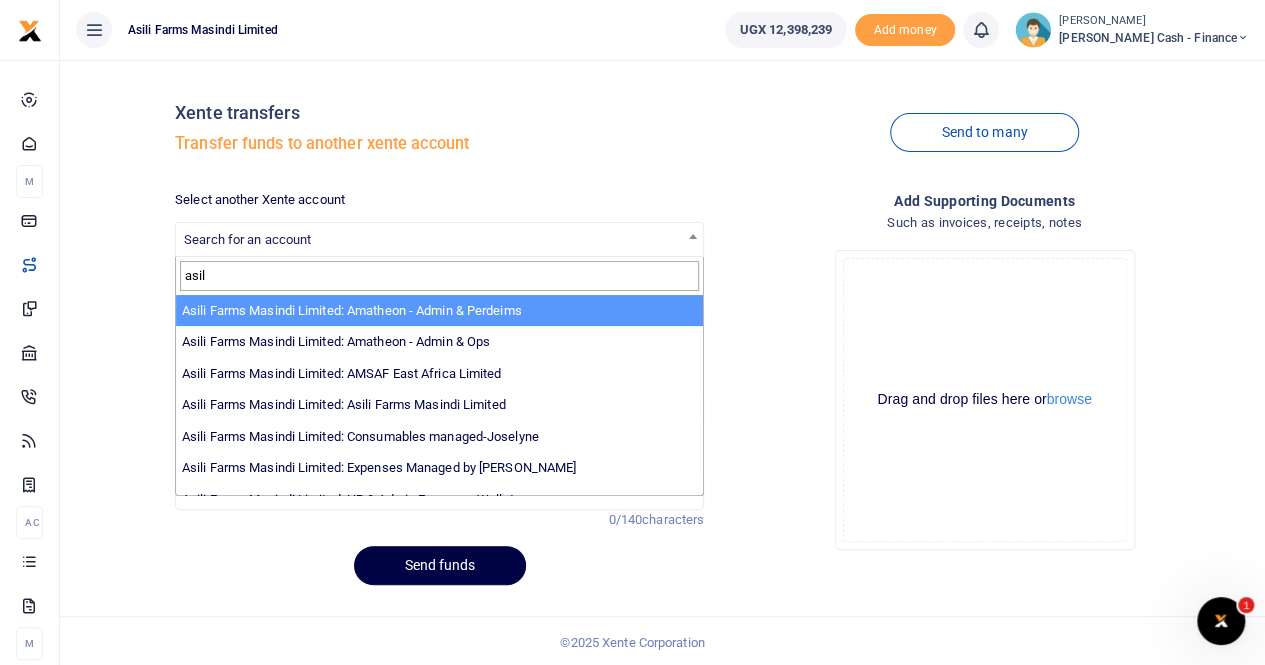 type on "asil" 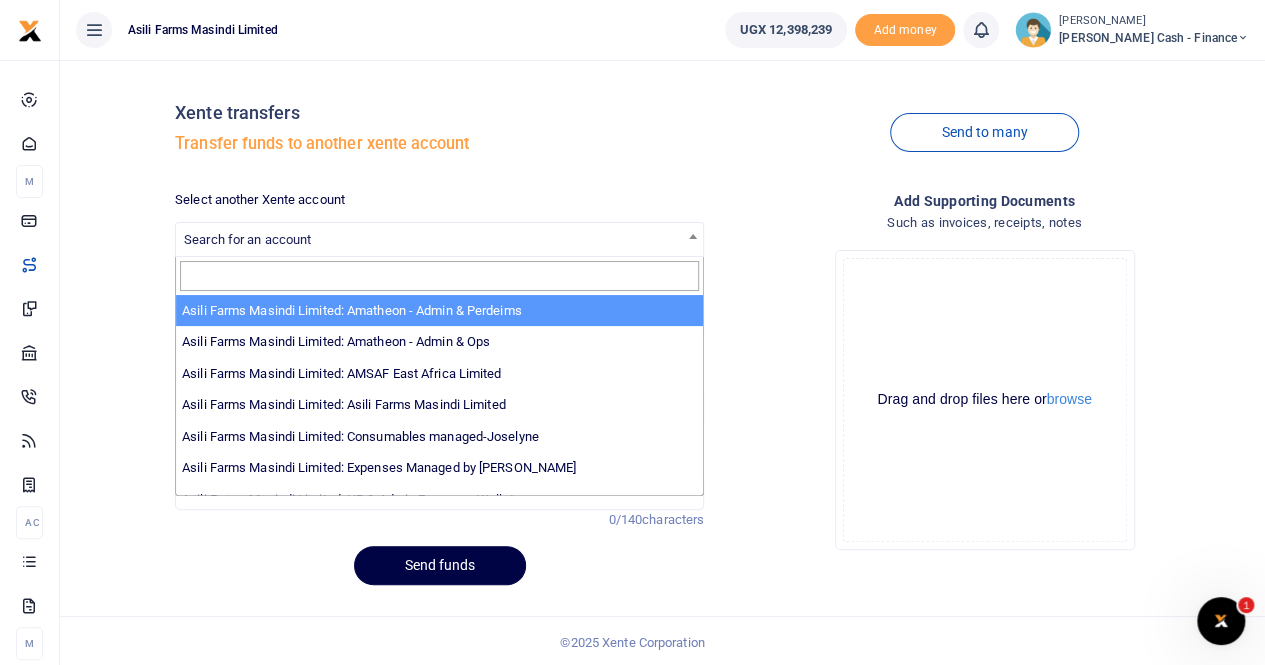 select on "4039" 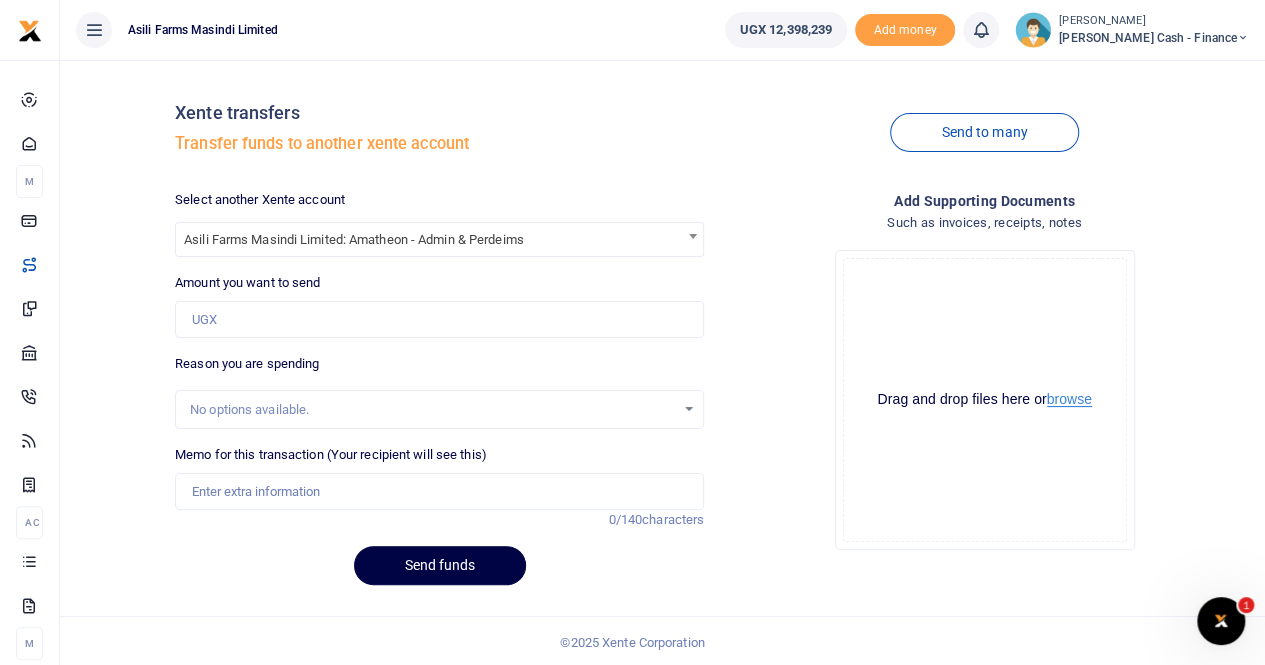 click on "browse" at bounding box center [1069, 399] 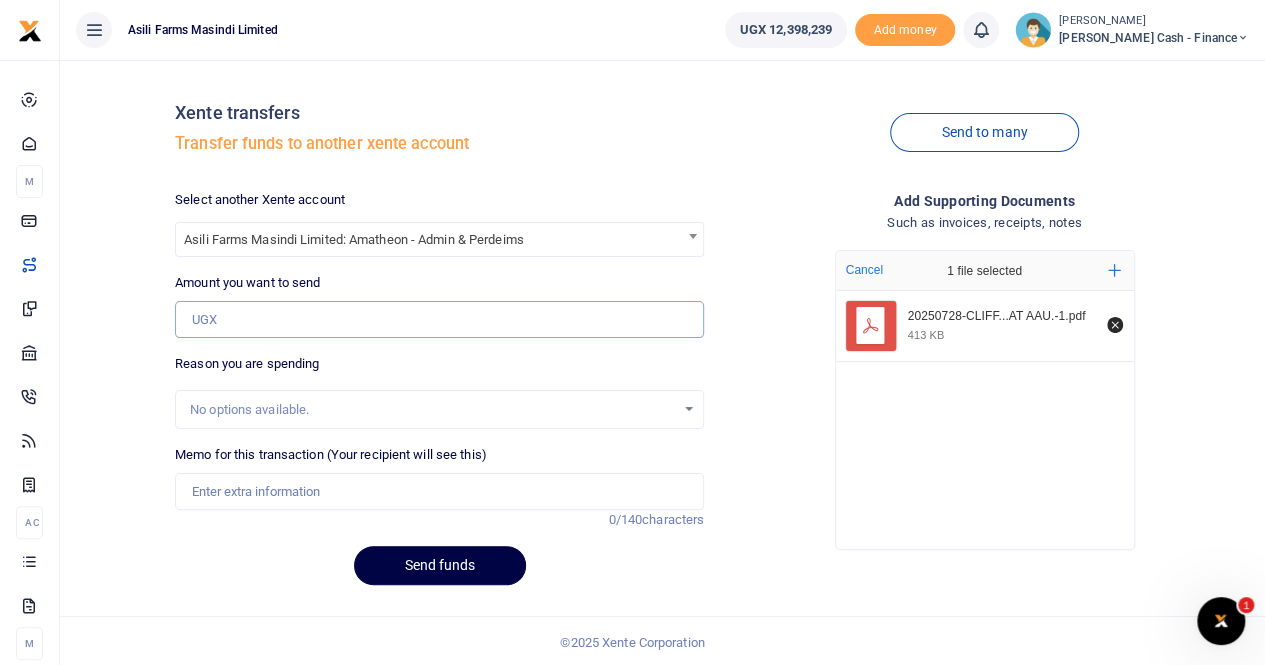 click on "Amount you want to send" at bounding box center (439, 320) 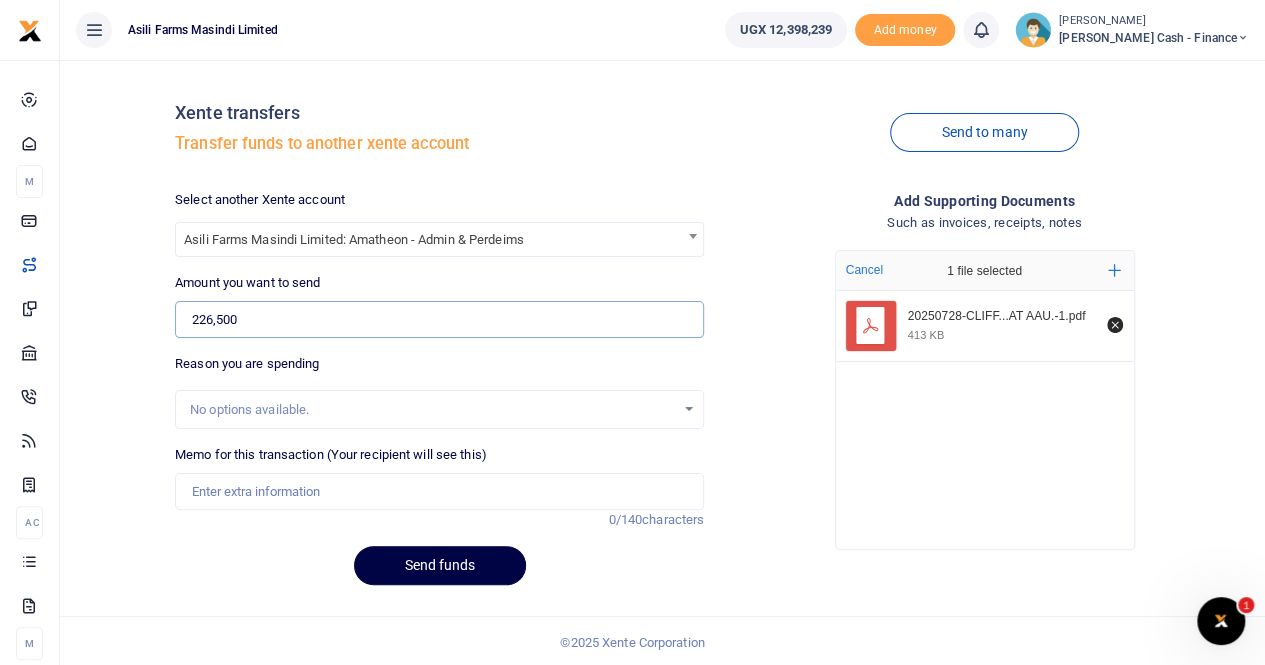 type on "226,500" 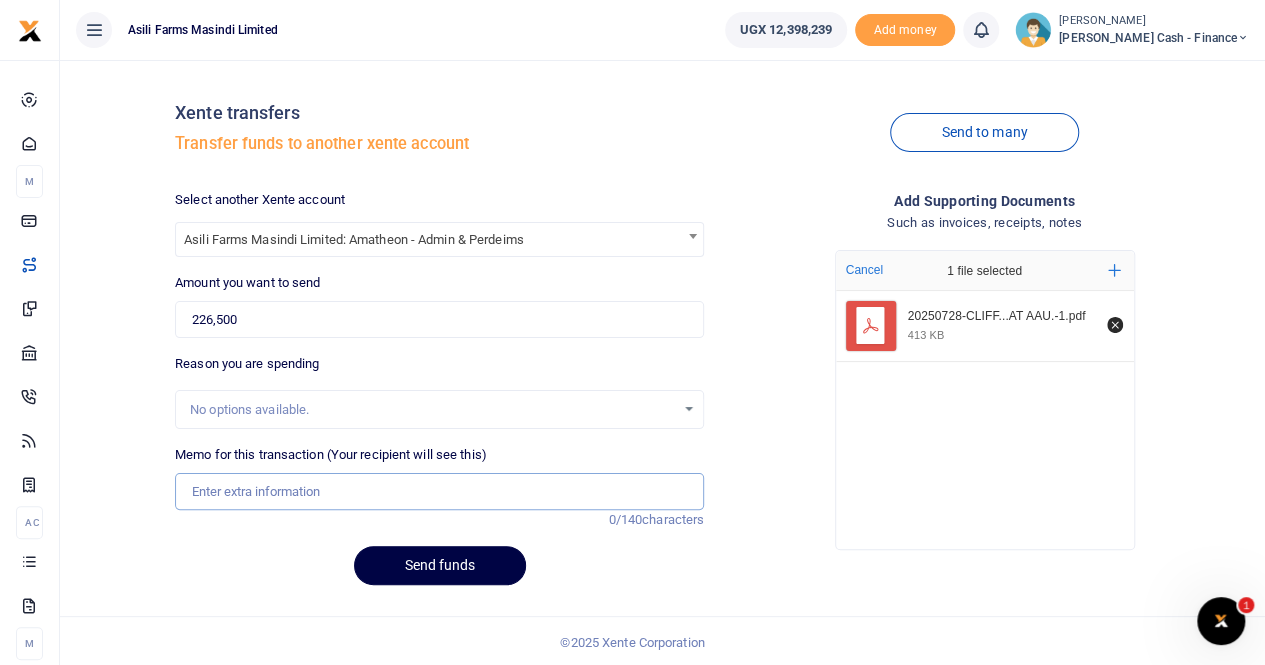click on "Memo for this transaction (Your recipient will see this)" at bounding box center (439, 492) 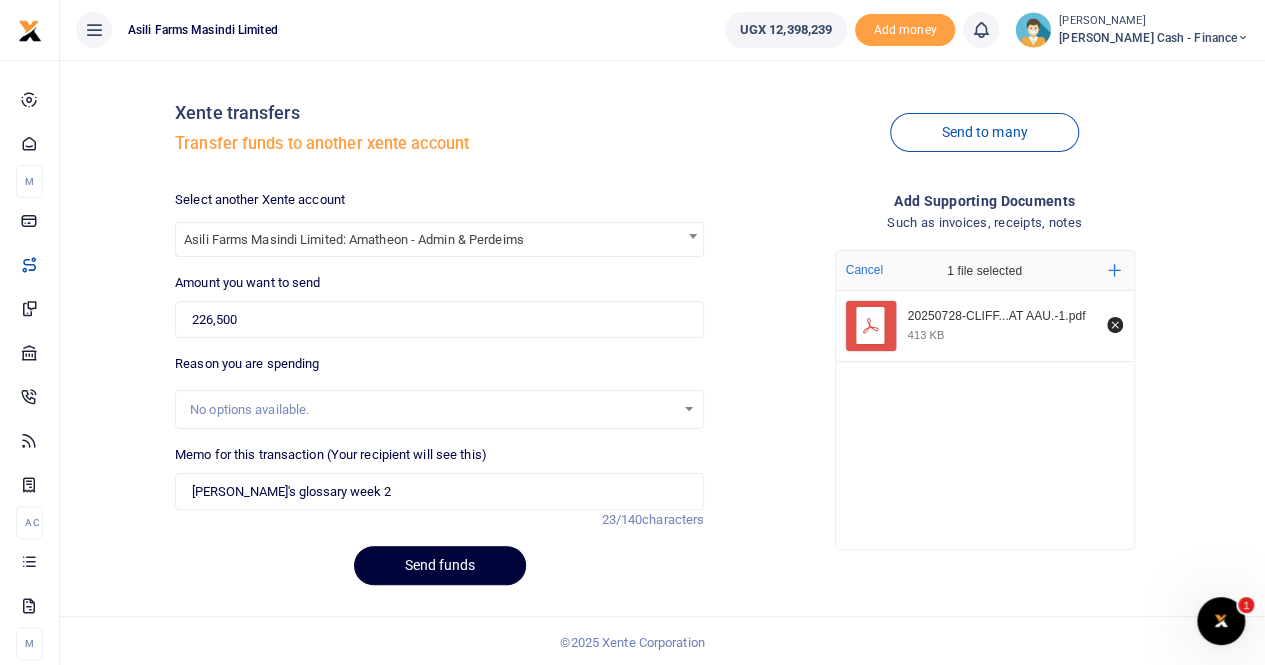 click on "Send funds" at bounding box center [440, 565] 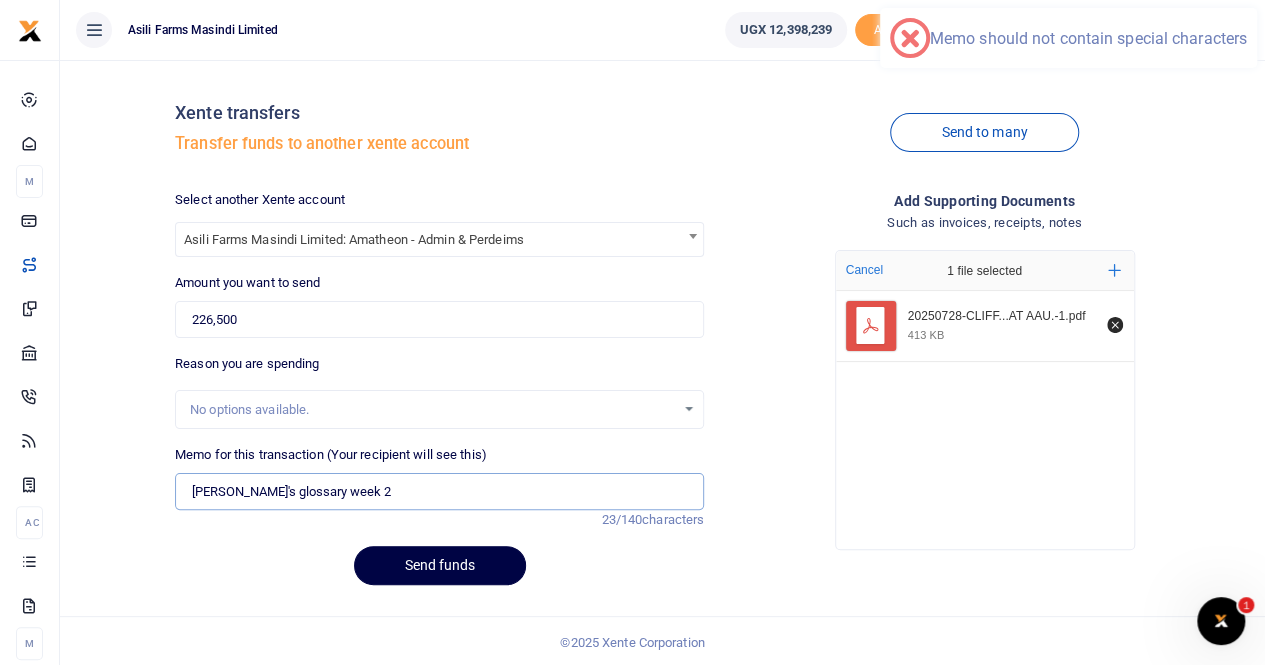 click on "Cliff's glossary week 2" at bounding box center (439, 492) 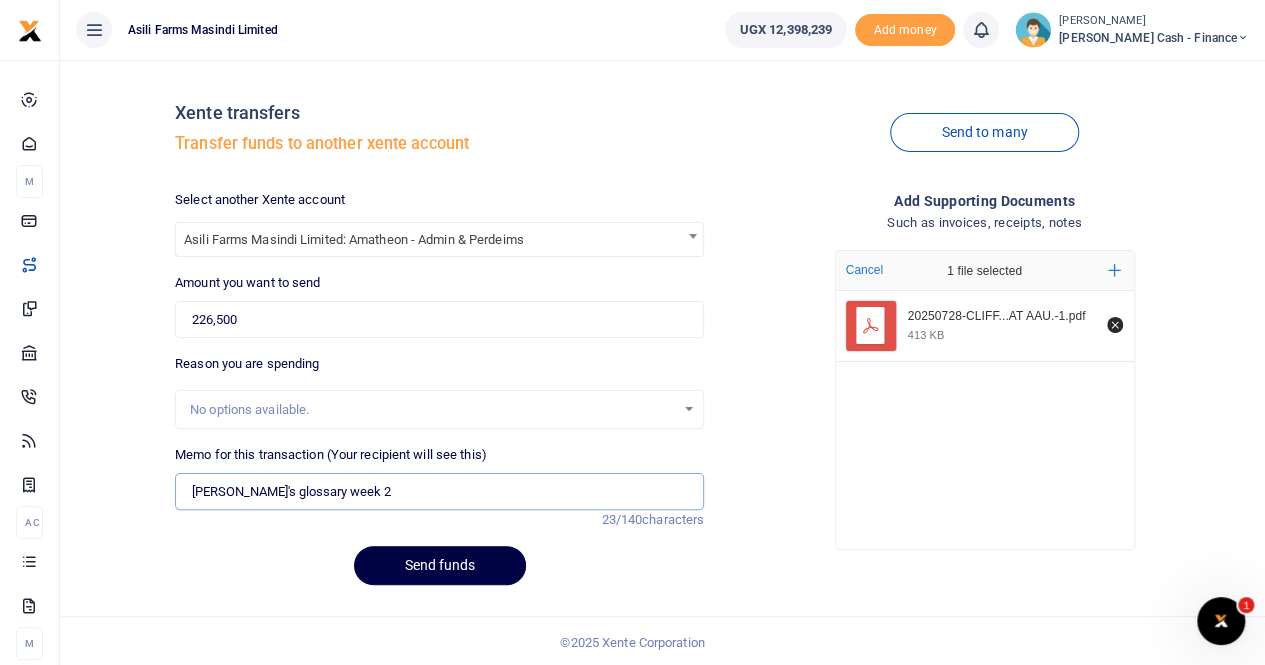 click on "Cliff's glossary week 2" at bounding box center [439, 492] 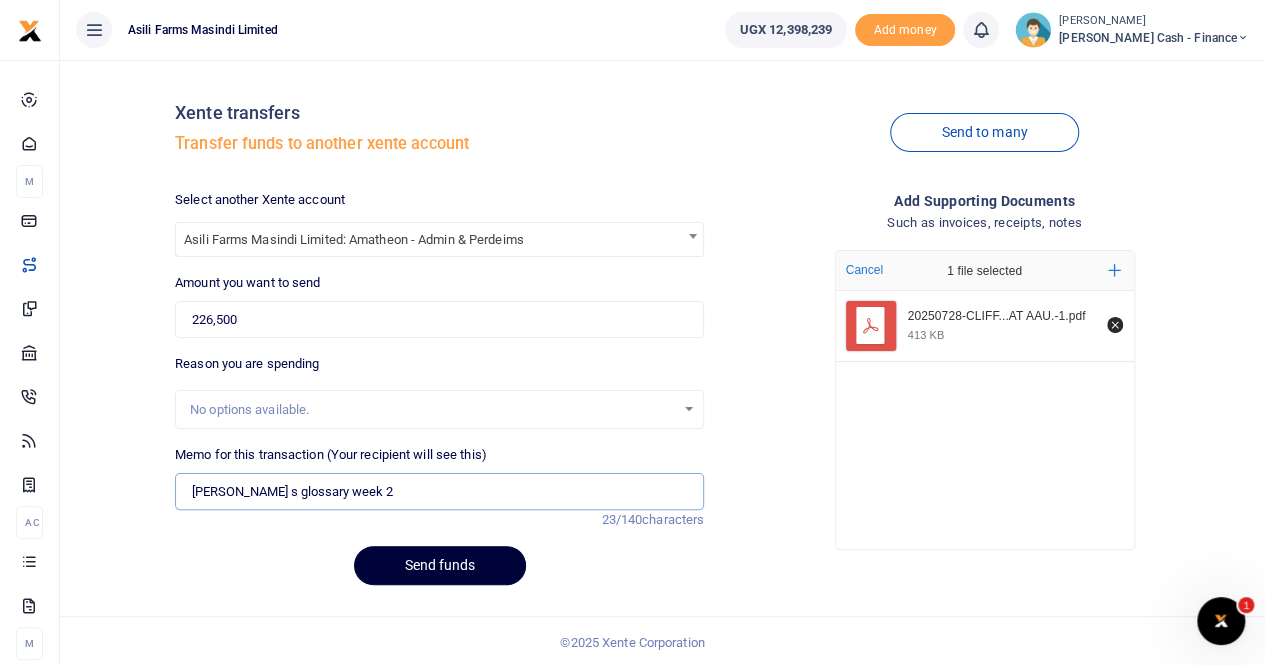 type on "Cliff s glossary week 2" 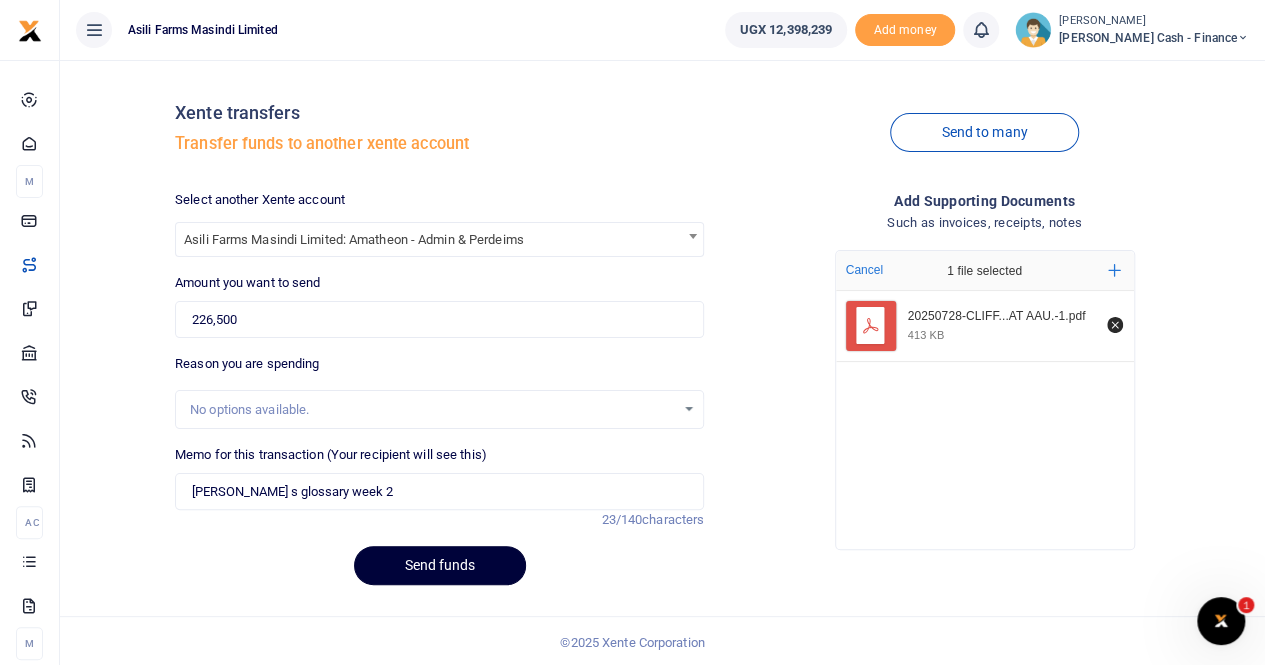 click on "Send funds" at bounding box center [440, 565] 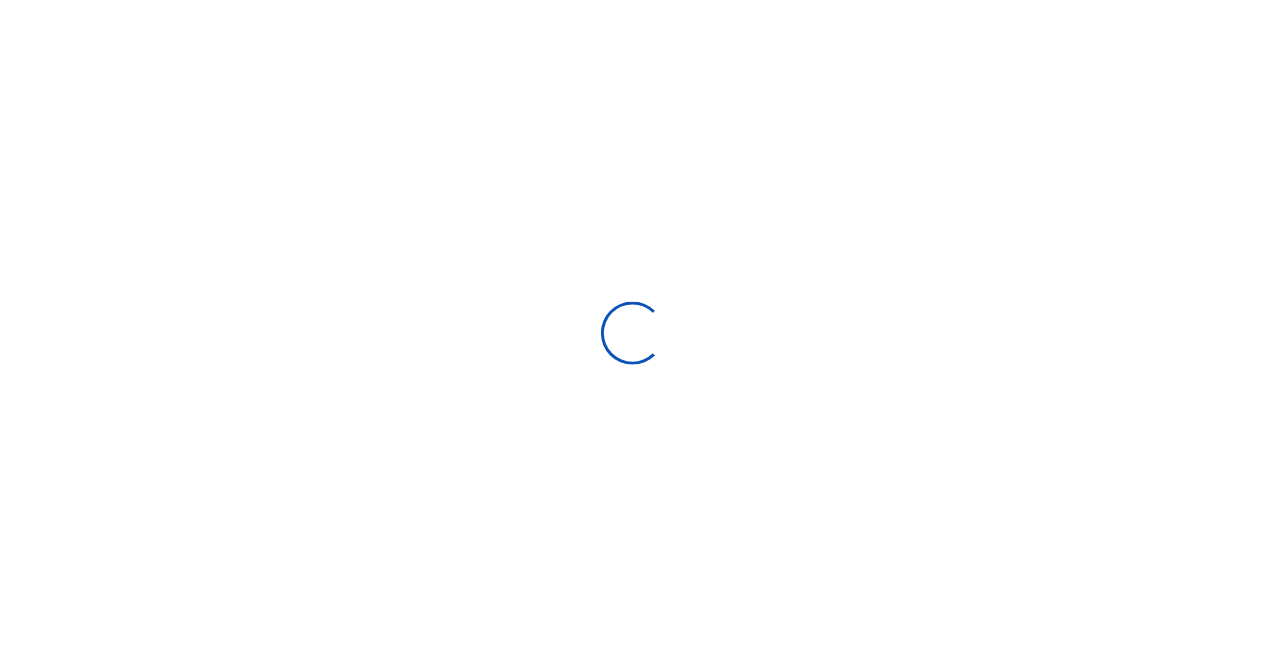 scroll, scrollTop: 0, scrollLeft: 0, axis: both 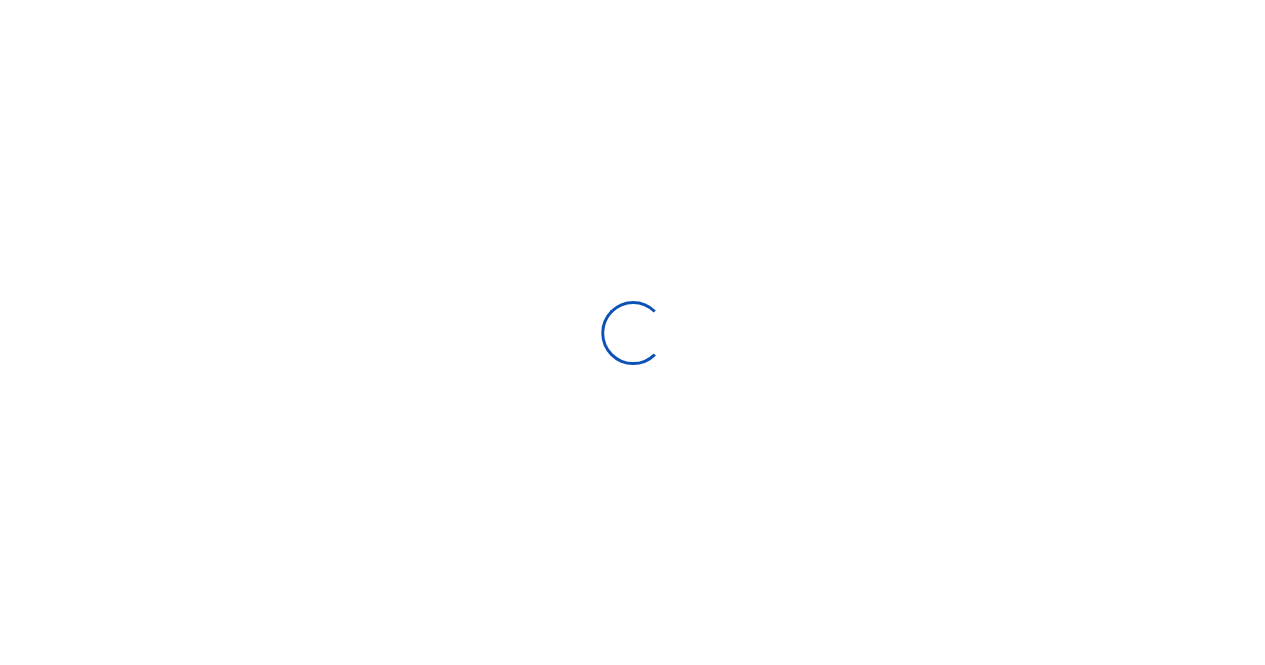 select 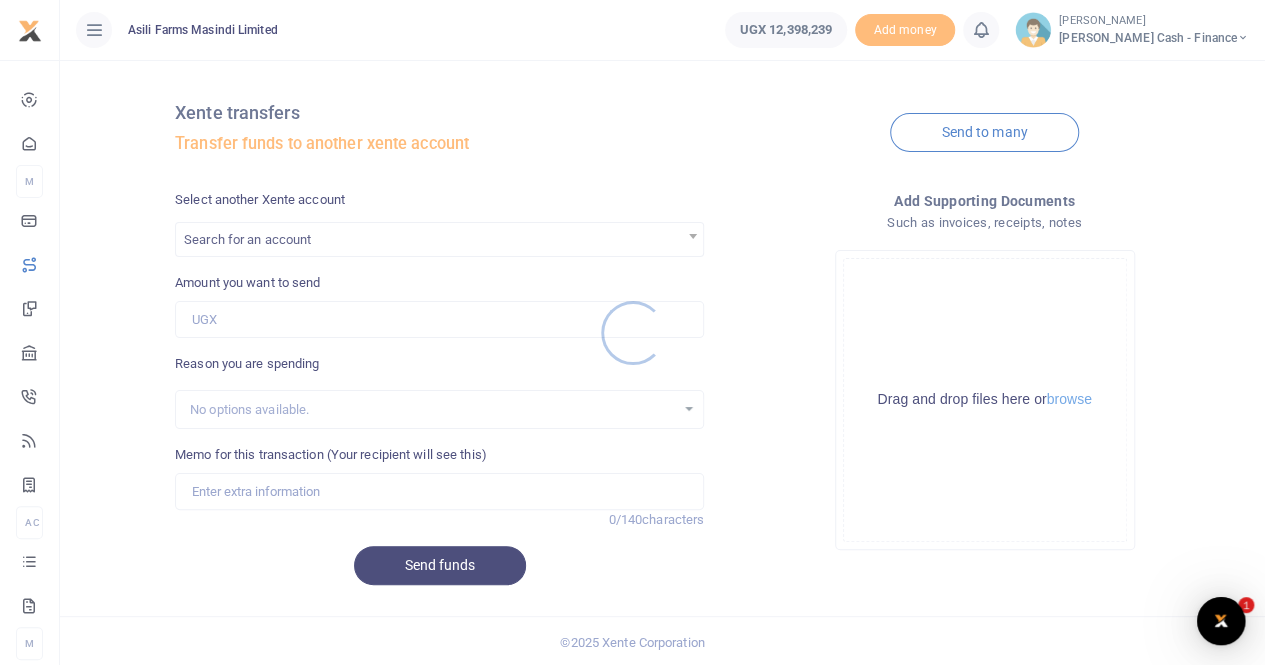 scroll, scrollTop: 0, scrollLeft: 0, axis: both 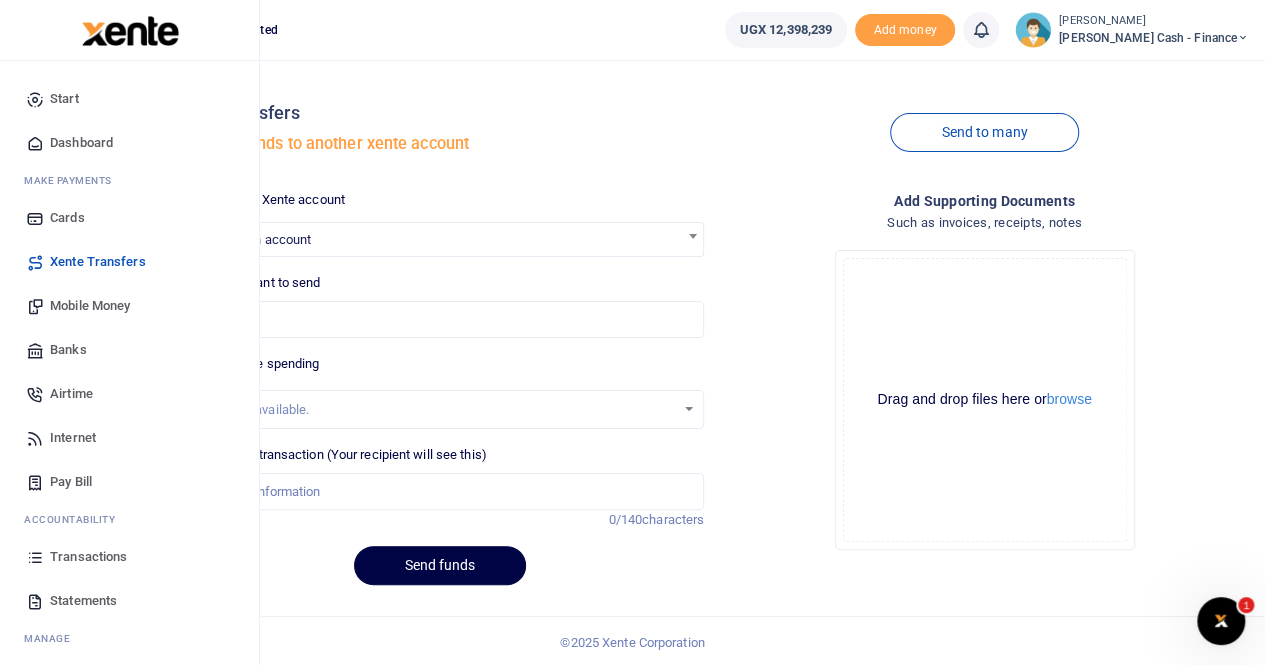 click on "Mobile Money" at bounding box center [90, 306] 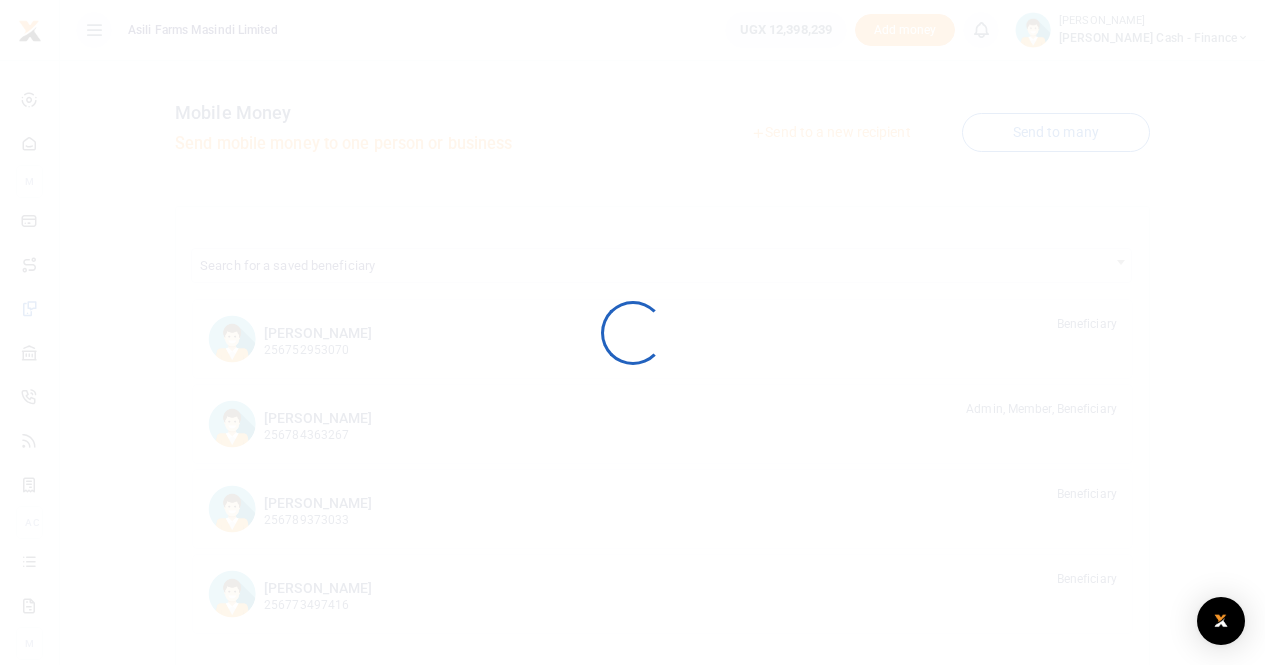 scroll, scrollTop: 0, scrollLeft: 0, axis: both 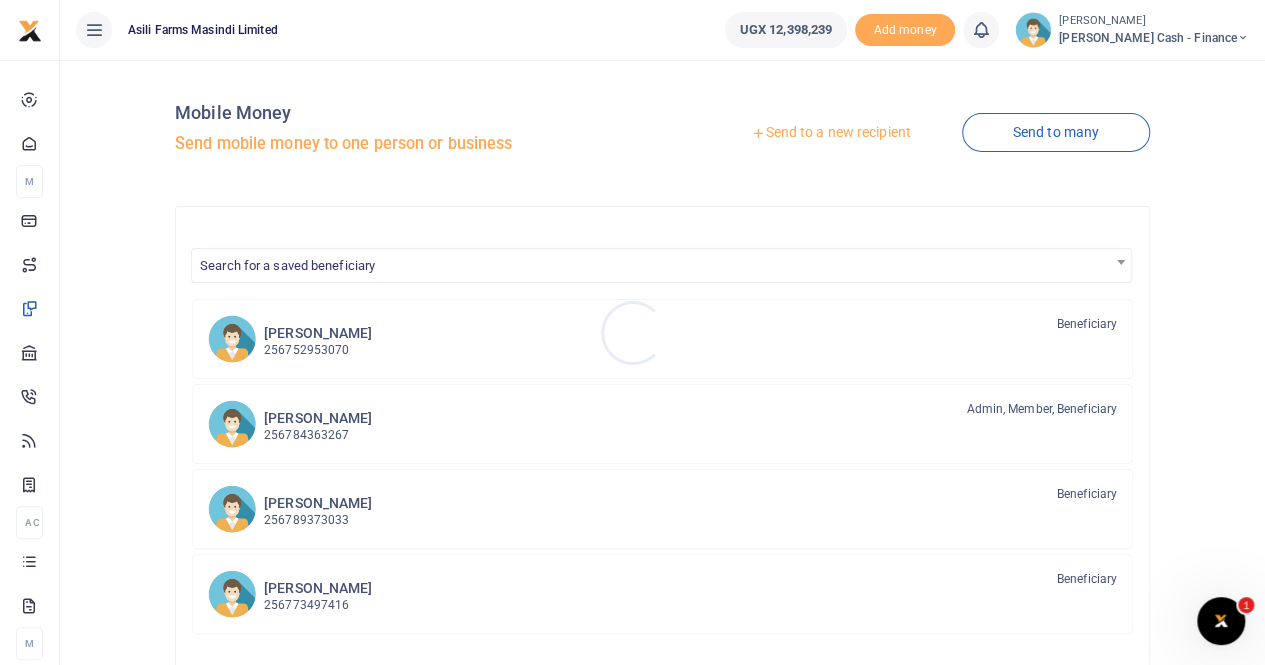 click at bounding box center [632, 332] 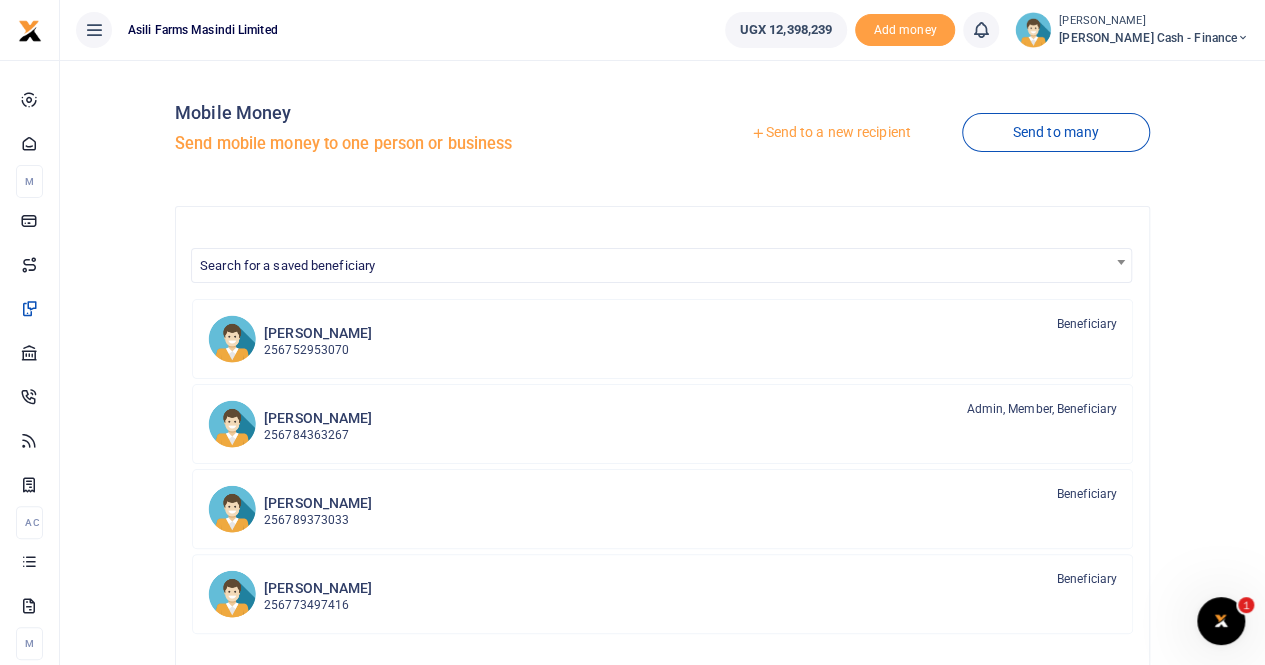 click on "Send to a new recipient" at bounding box center [830, 133] 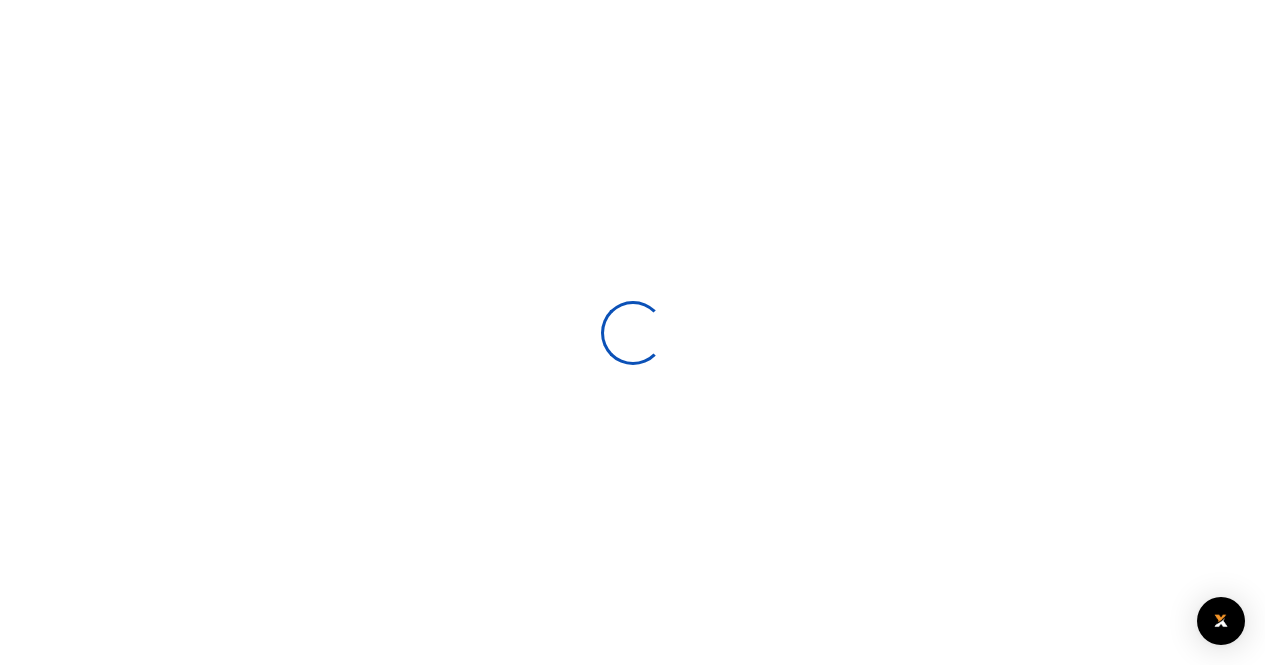 scroll, scrollTop: 0, scrollLeft: 0, axis: both 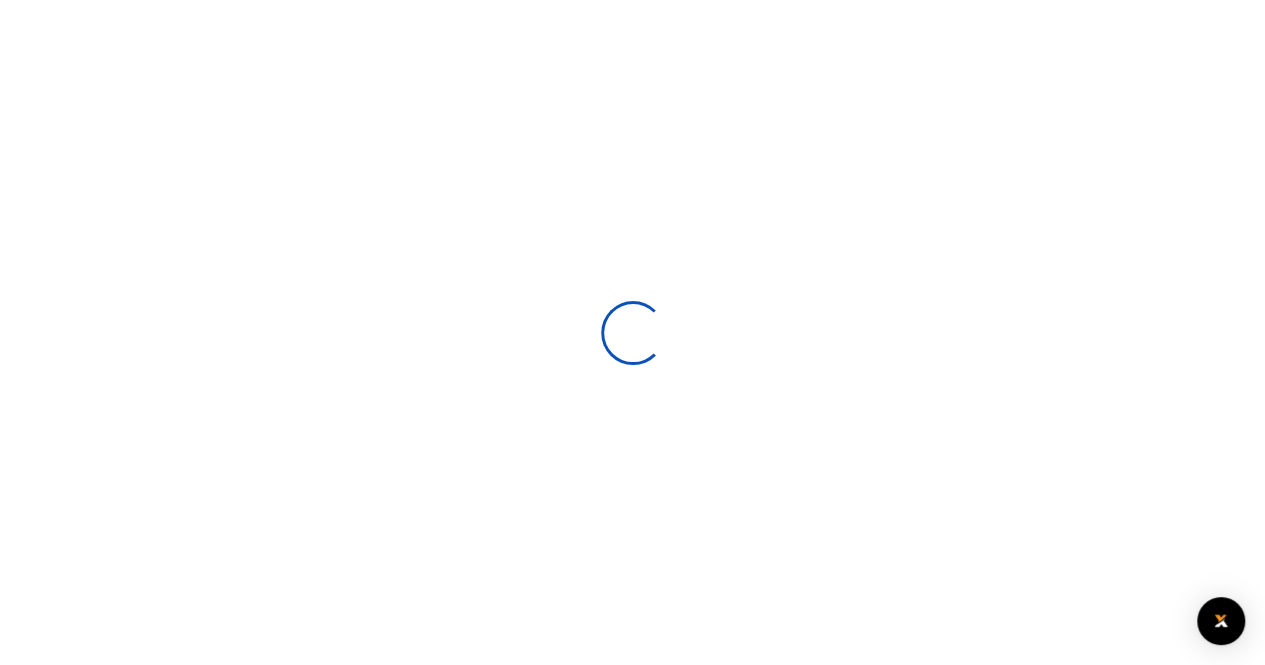 select 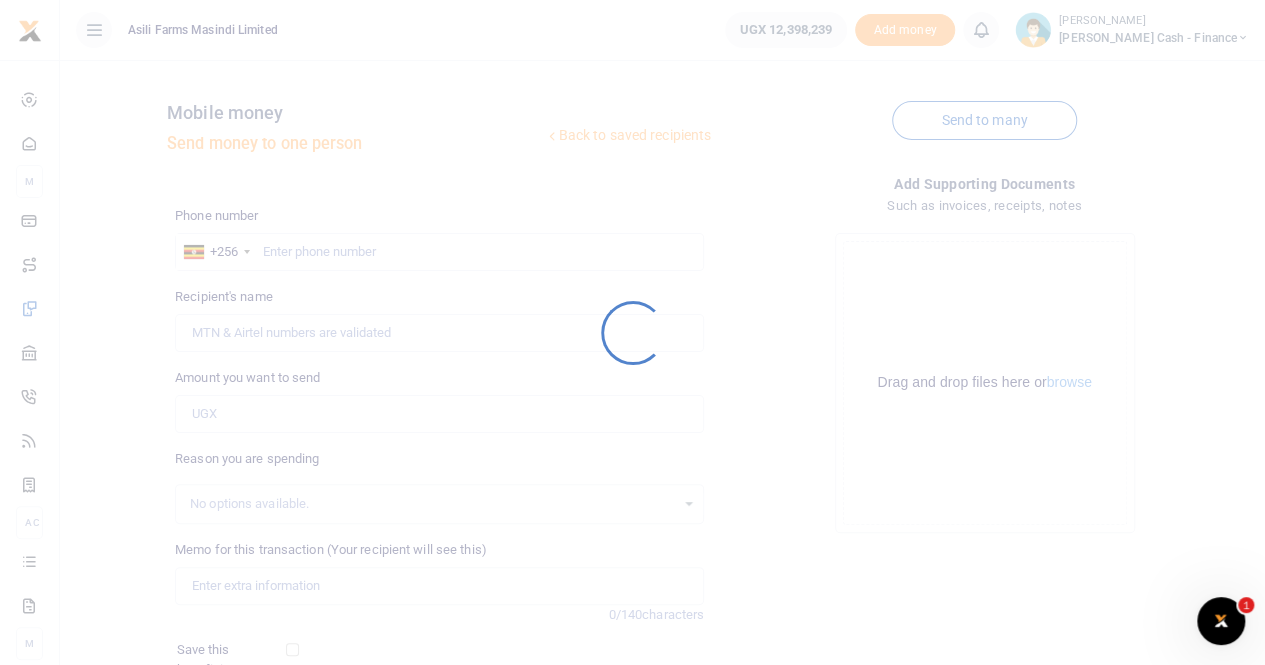 scroll, scrollTop: 0, scrollLeft: 0, axis: both 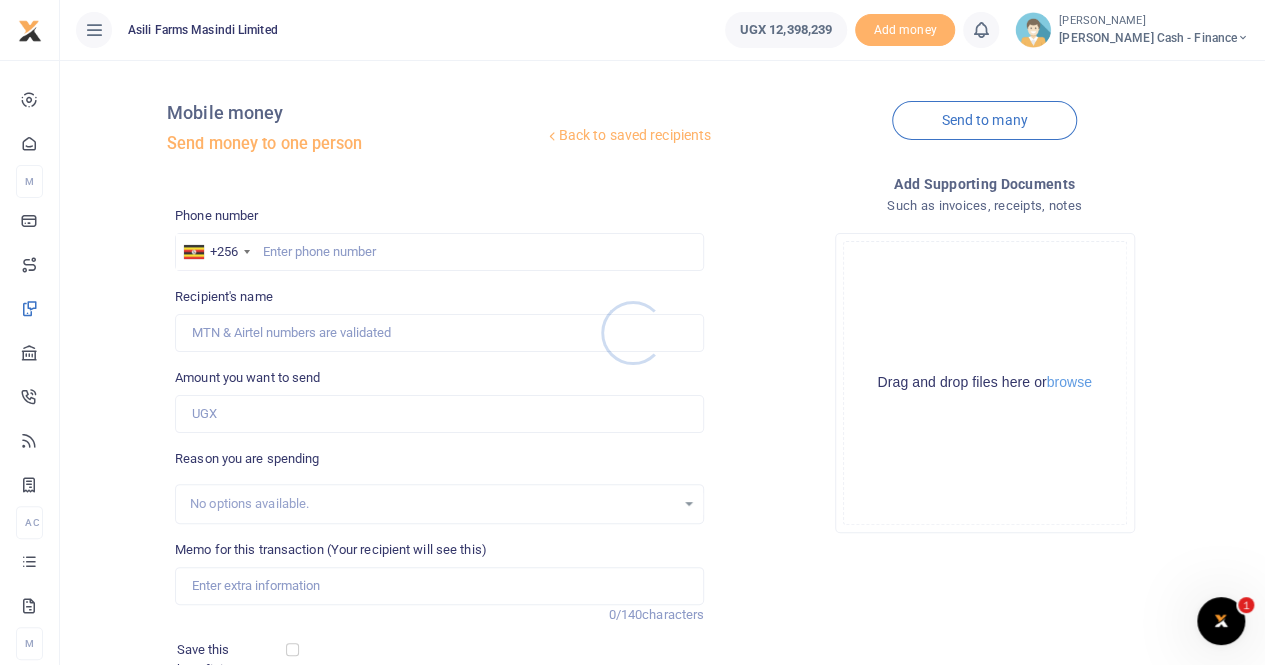 click at bounding box center (632, 332) 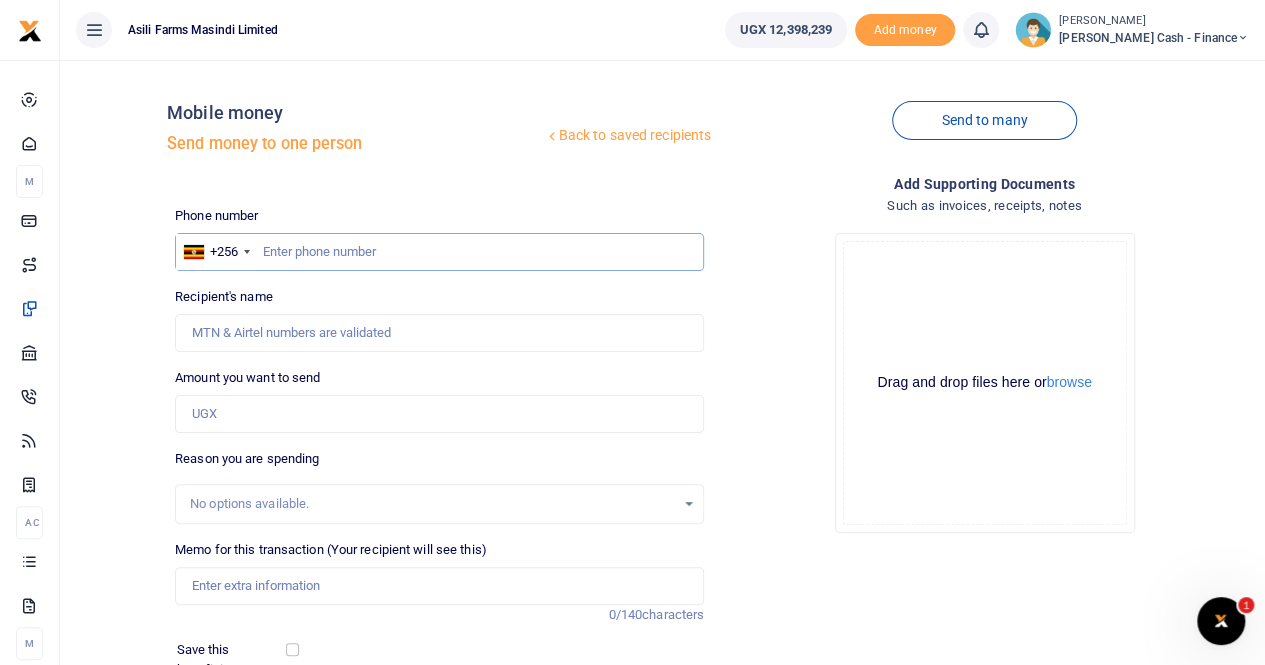 click at bounding box center [439, 252] 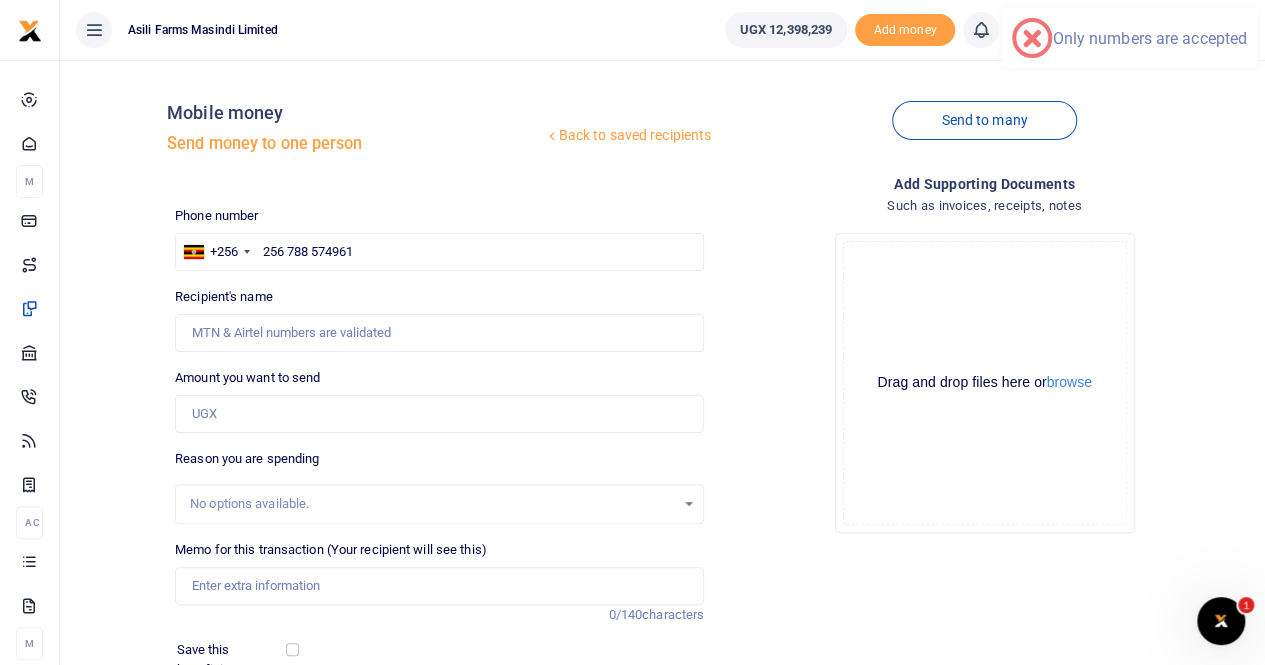 click on "Amount you want to send
Amount is required." at bounding box center (439, 400) 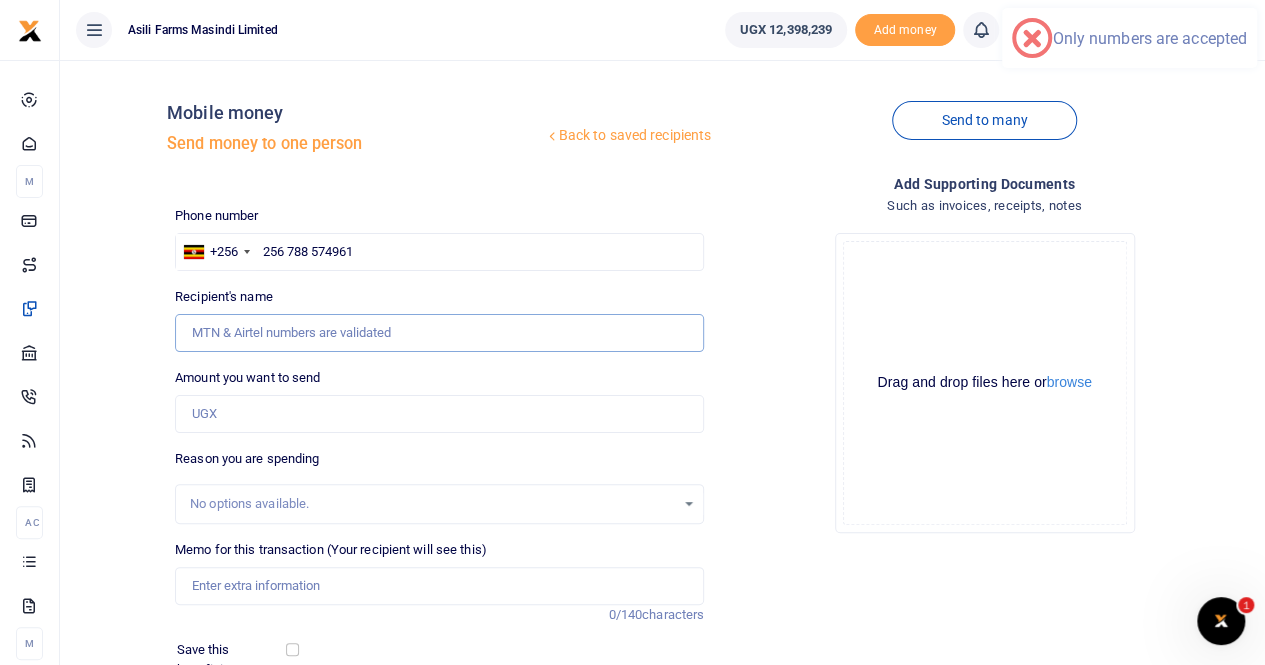 click on "Recipient's name" at bounding box center [439, 333] 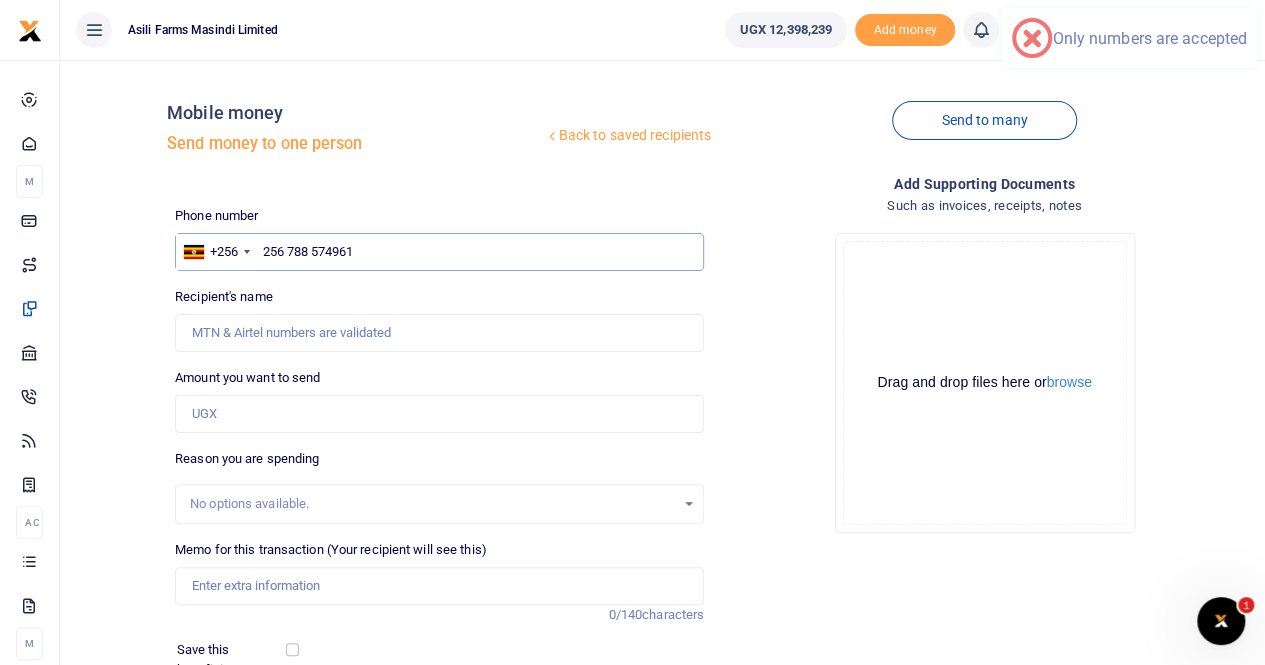 click on "256 788 574961" at bounding box center [439, 252] 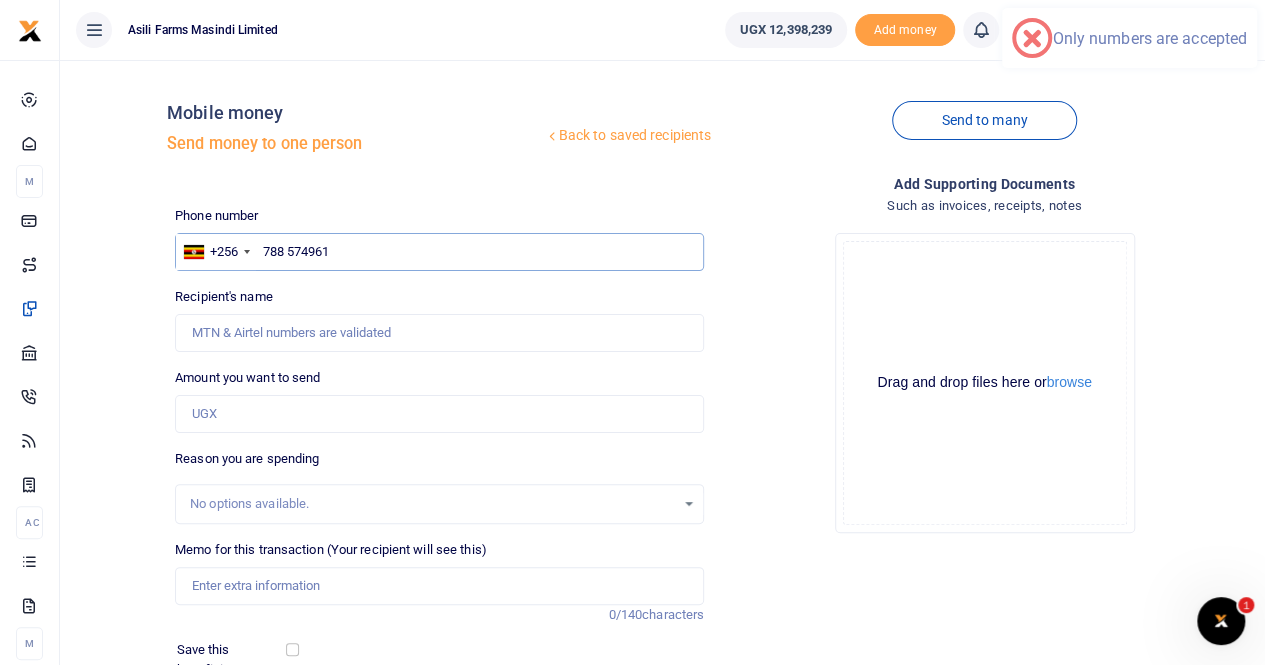 click on "788 574961" at bounding box center (439, 252) 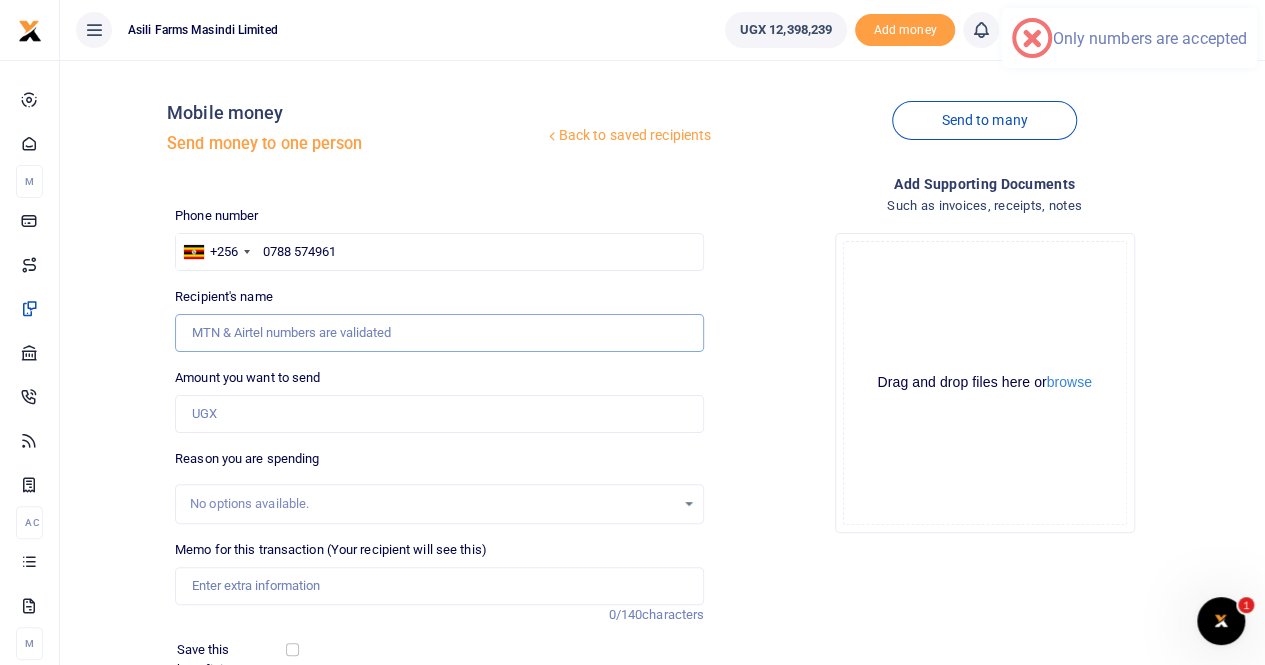 click on "Recipient's name" at bounding box center [439, 333] 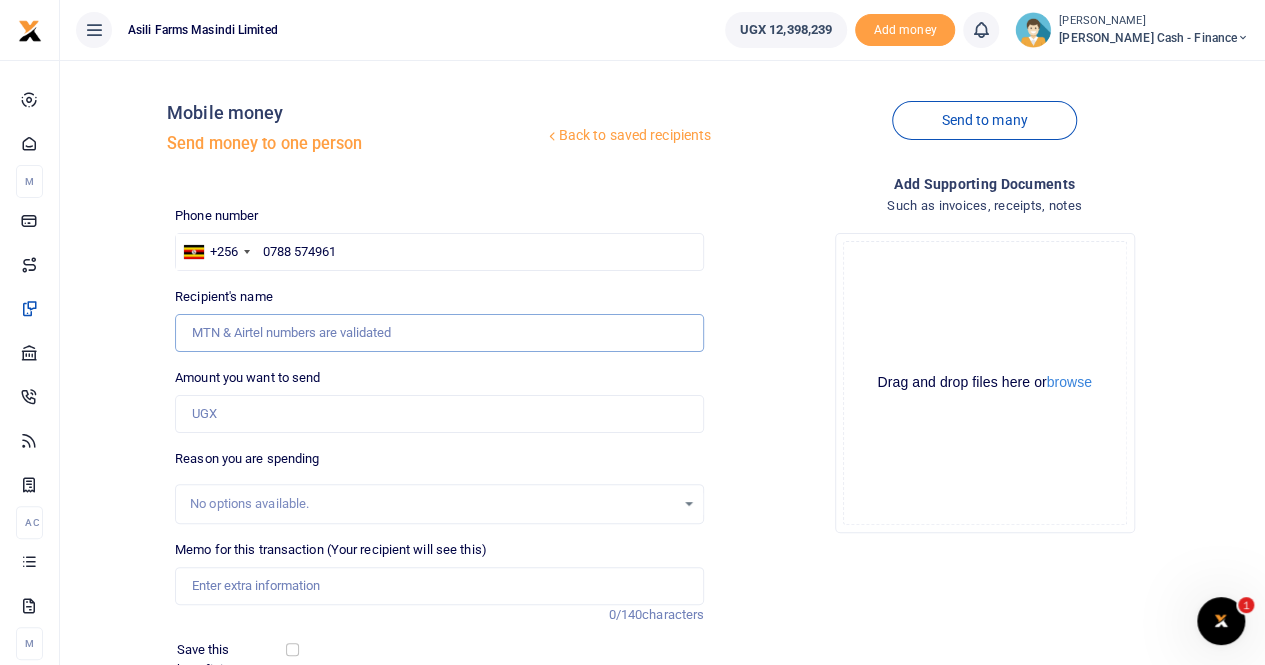 click on "Recipient's name" at bounding box center [439, 333] 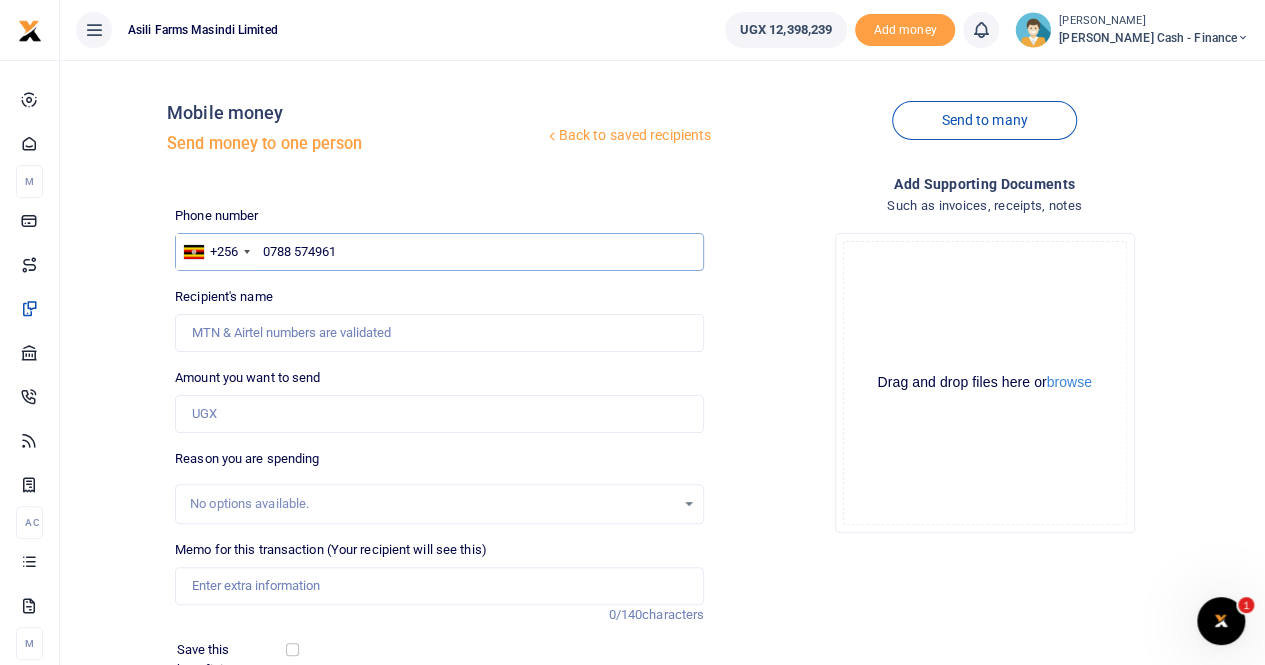 click on "0788 574961" at bounding box center [439, 252] 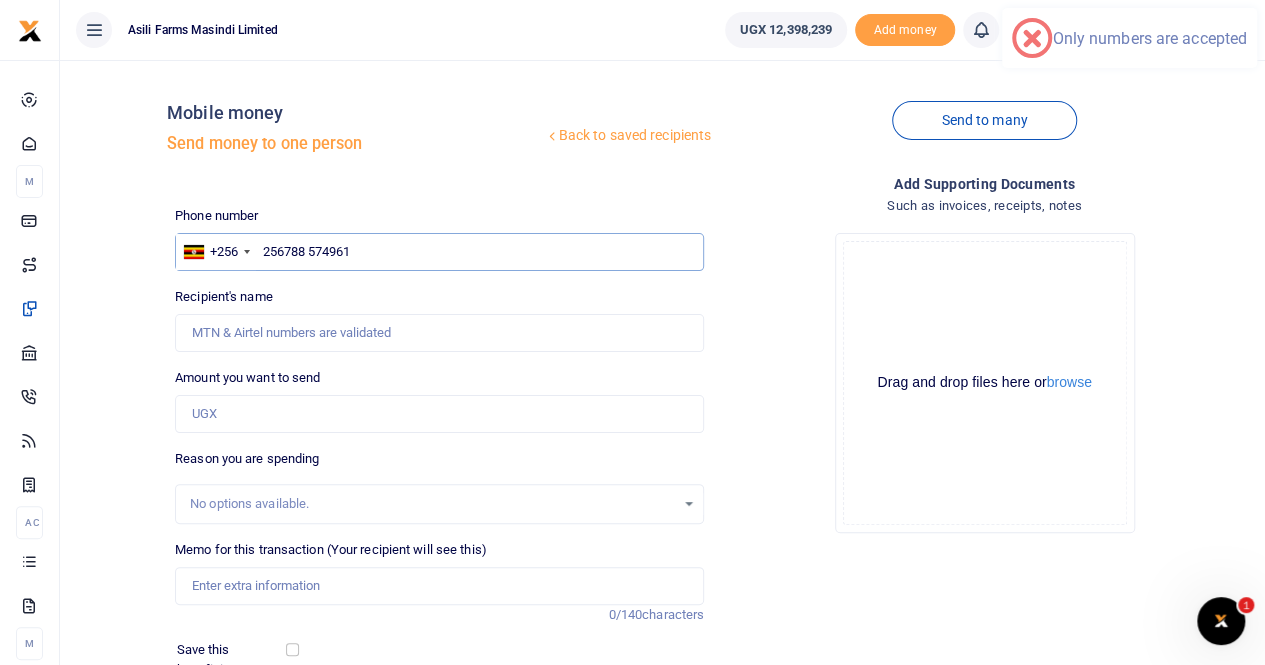 type on "256788 574961" 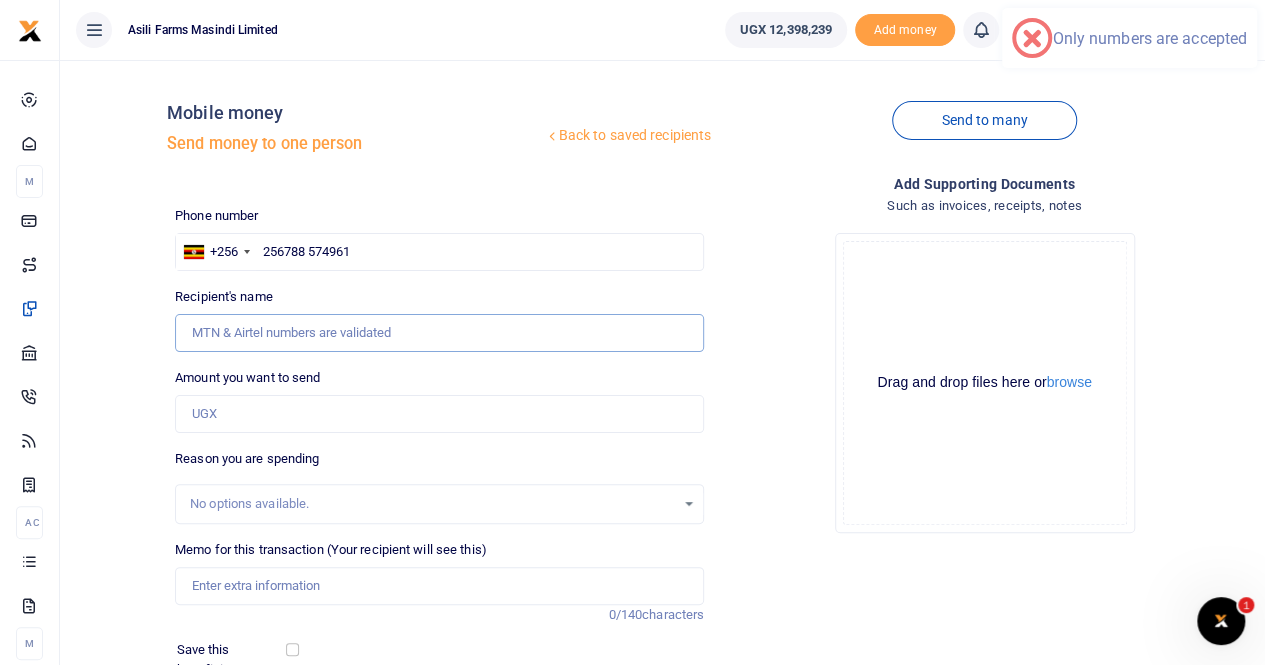 drag, startPoint x: 314, startPoint y: 338, endPoint x: 304, endPoint y: 329, distance: 13.453624 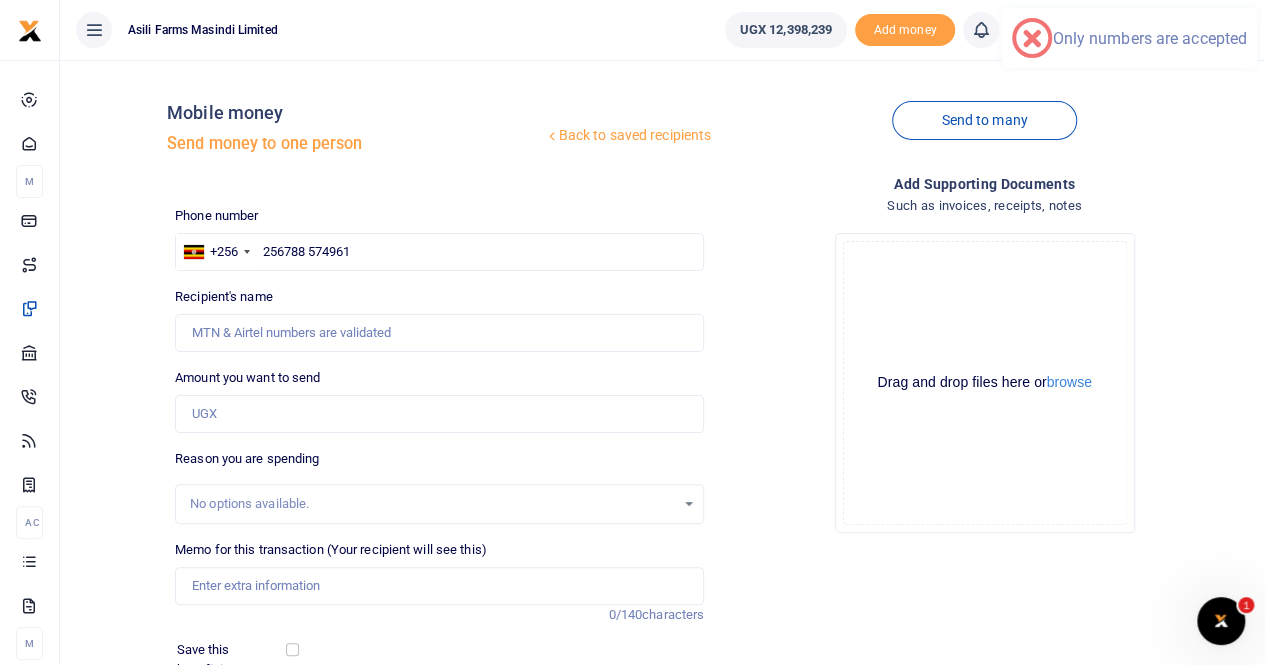 drag, startPoint x: 306, startPoint y: 302, endPoint x: 295, endPoint y: 314, distance: 16.27882 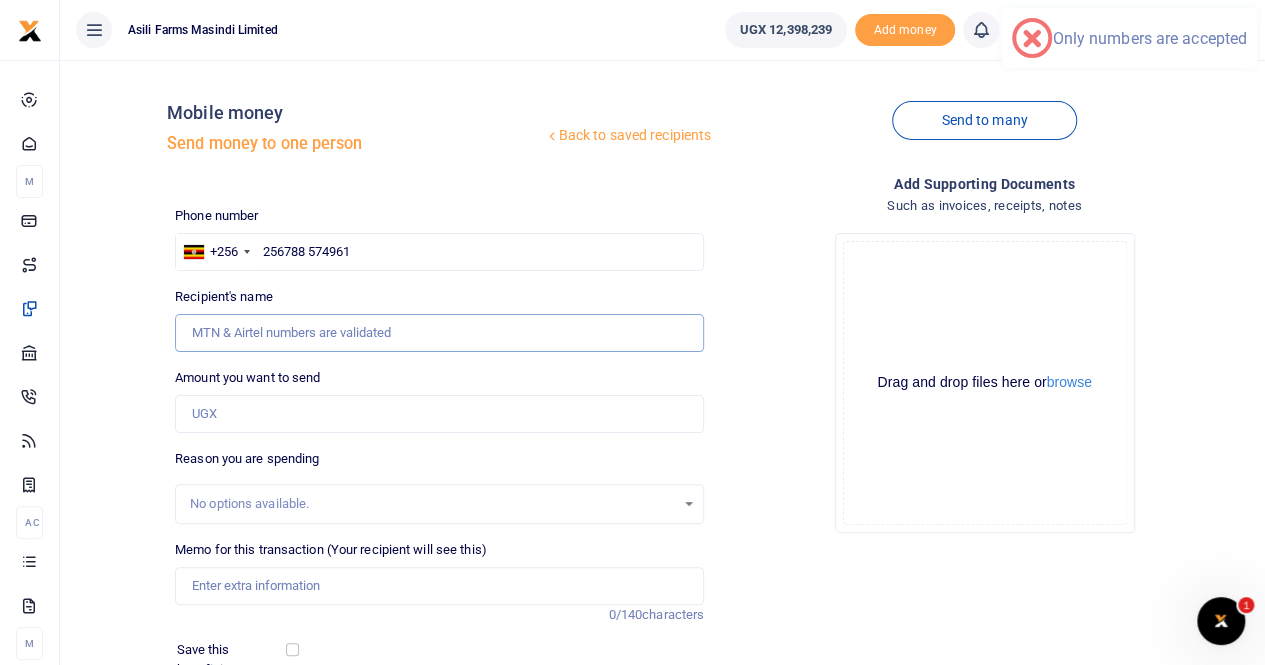 click on "Recipient's name" at bounding box center (439, 333) 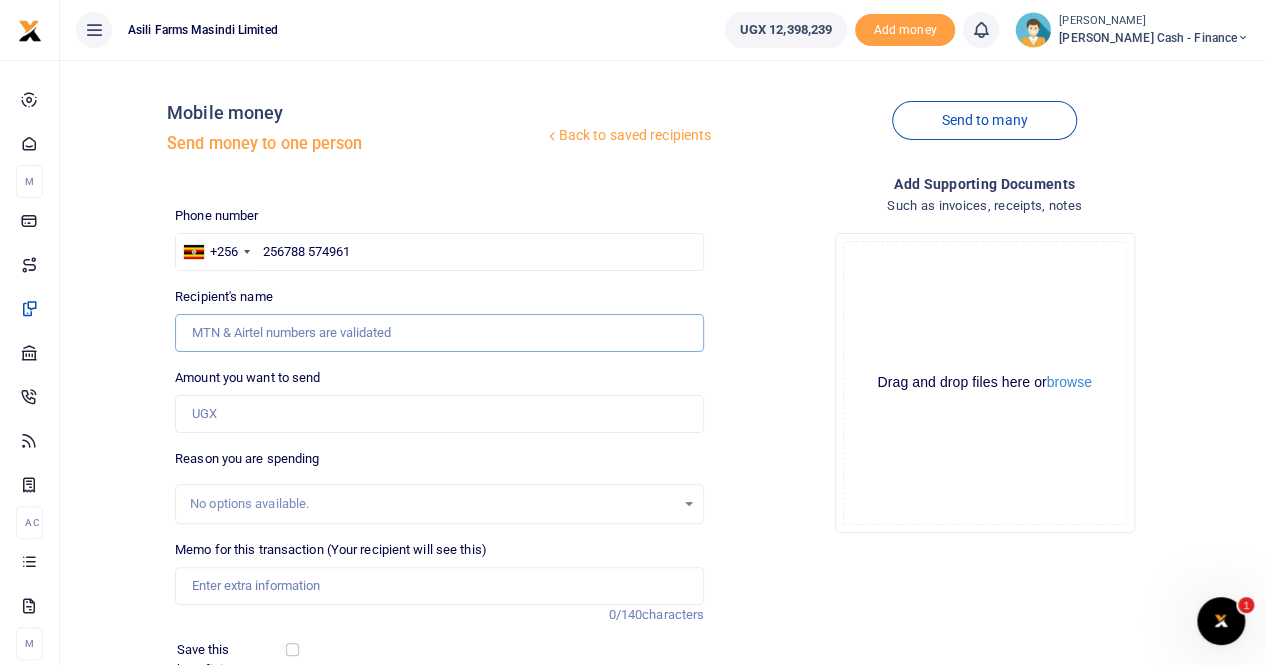 click on "Recipient's name" at bounding box center (439, 333) 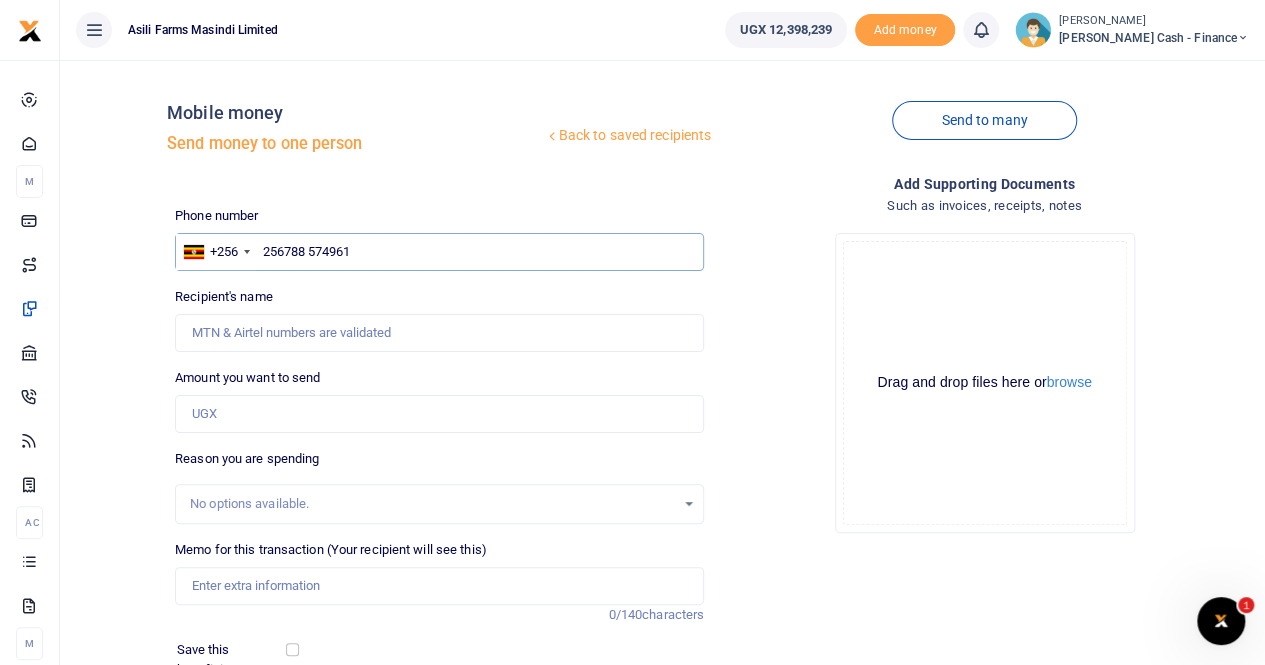 drag, startPoint x: 383, startPoint y: 247, endPoint x: 268, endPoint y: 244, distance: 115.03912 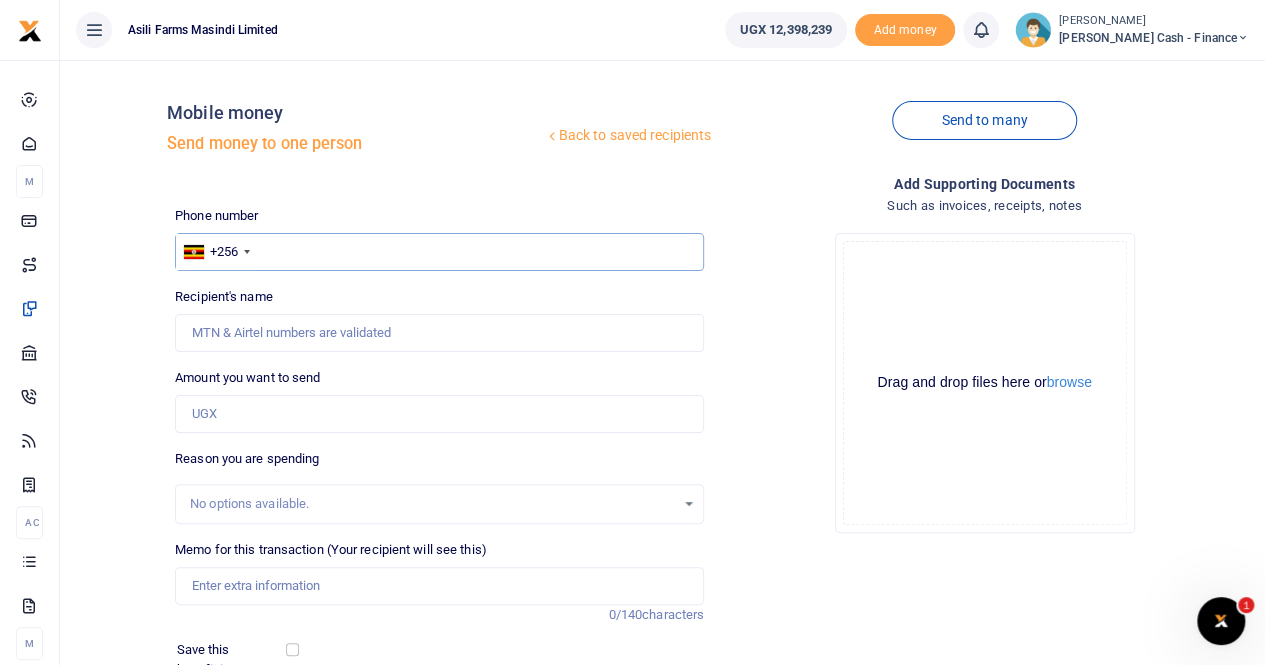 click at bounding box center [439, 252] 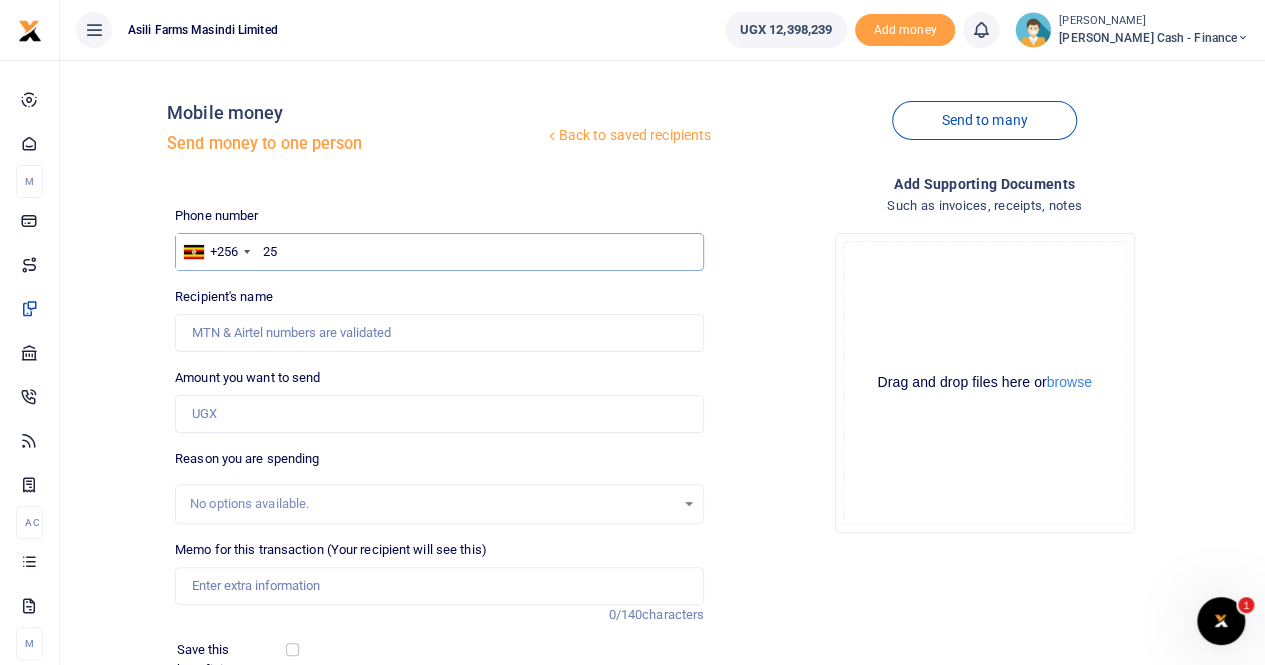 type on "2" 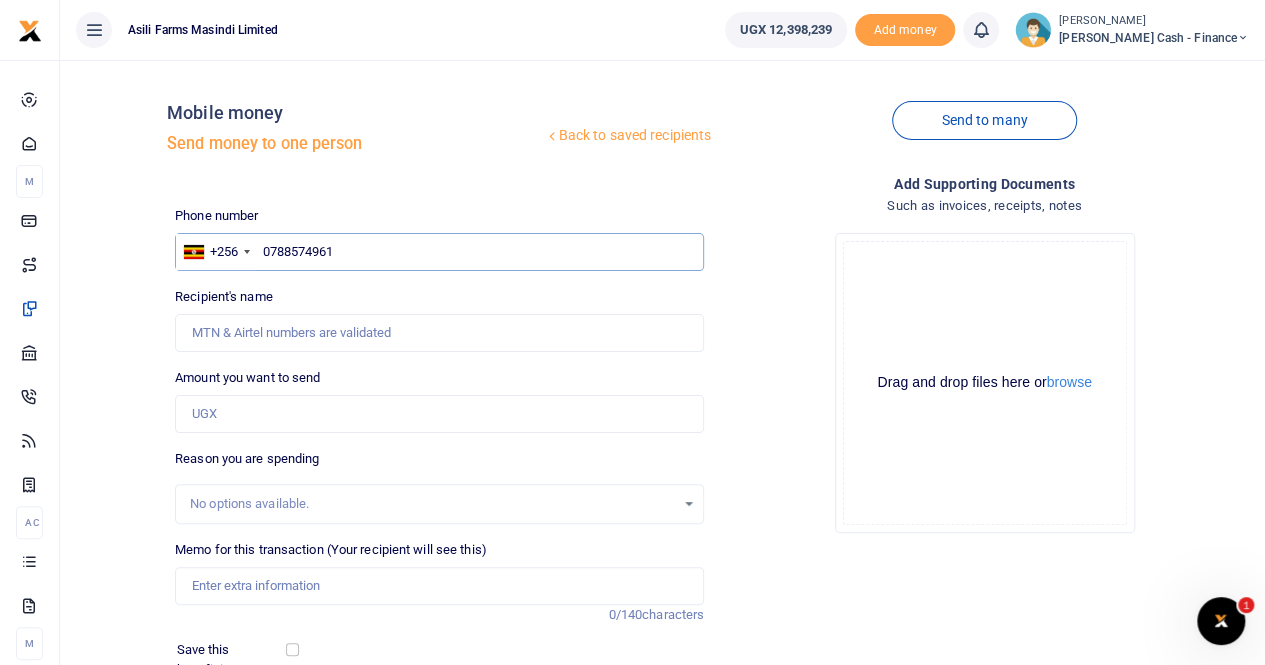 type on "0788574961" 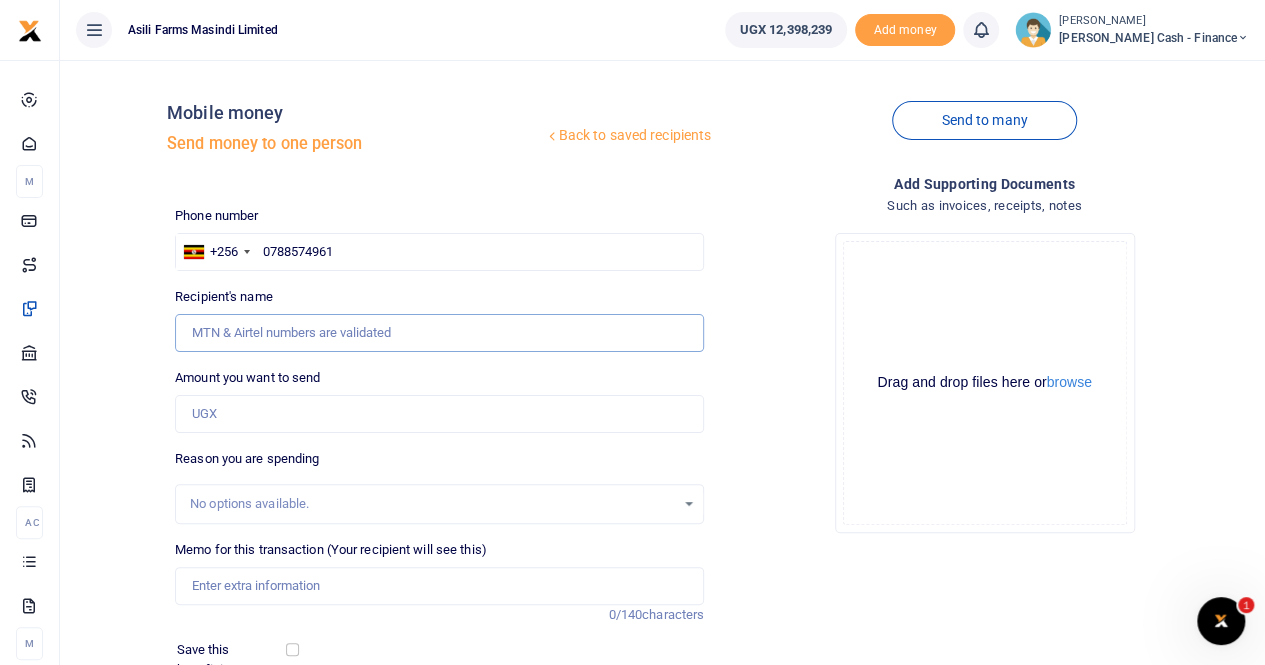 click on "Recipient's name" at bounding box center [439, 333] 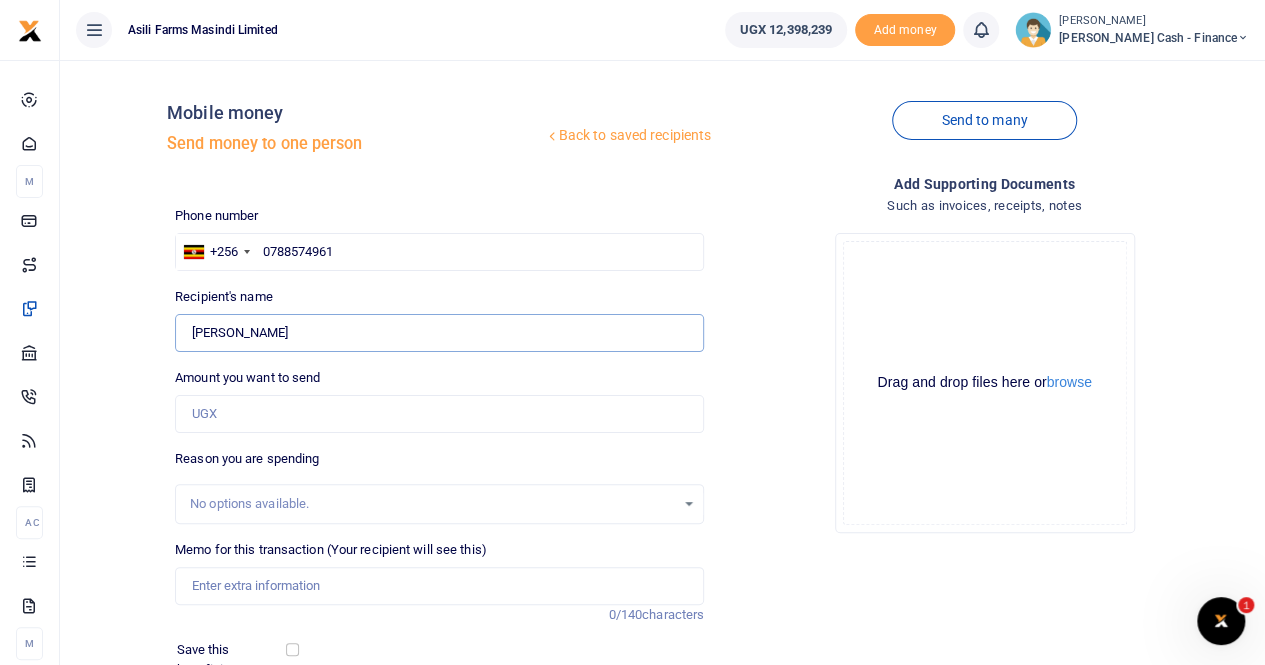 click on "Found" at bounding box center [439, 333] 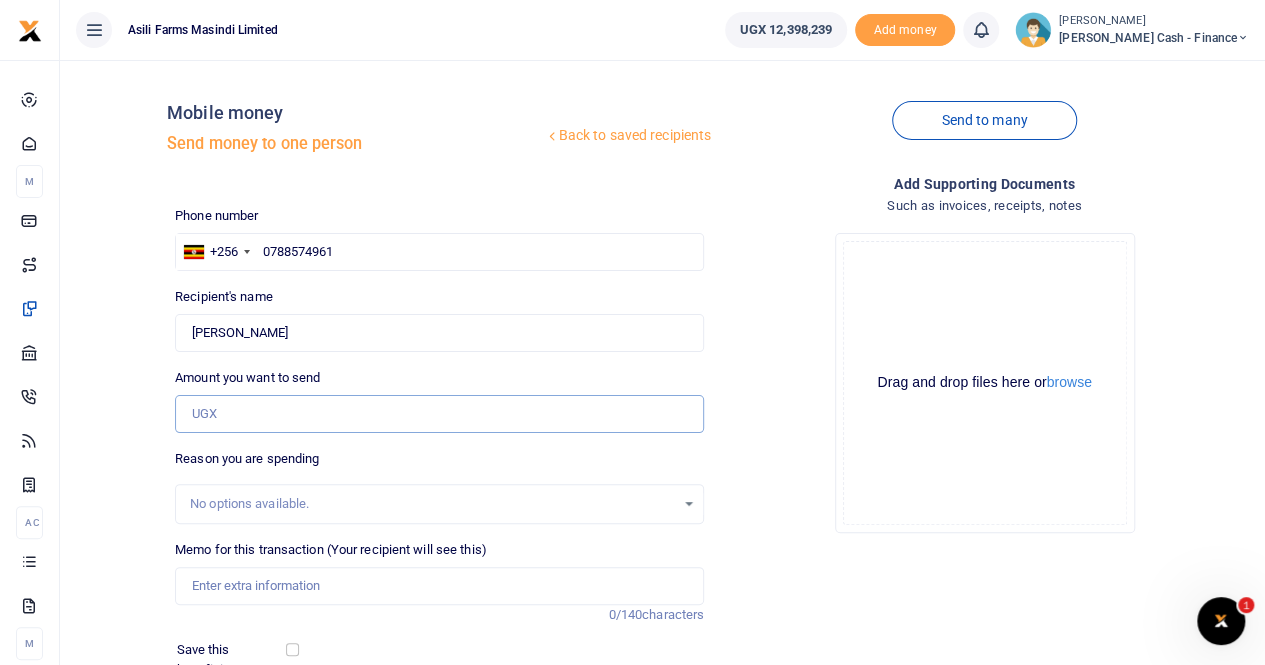 click on "Amount you want to send" at bounding box center [439, 414] 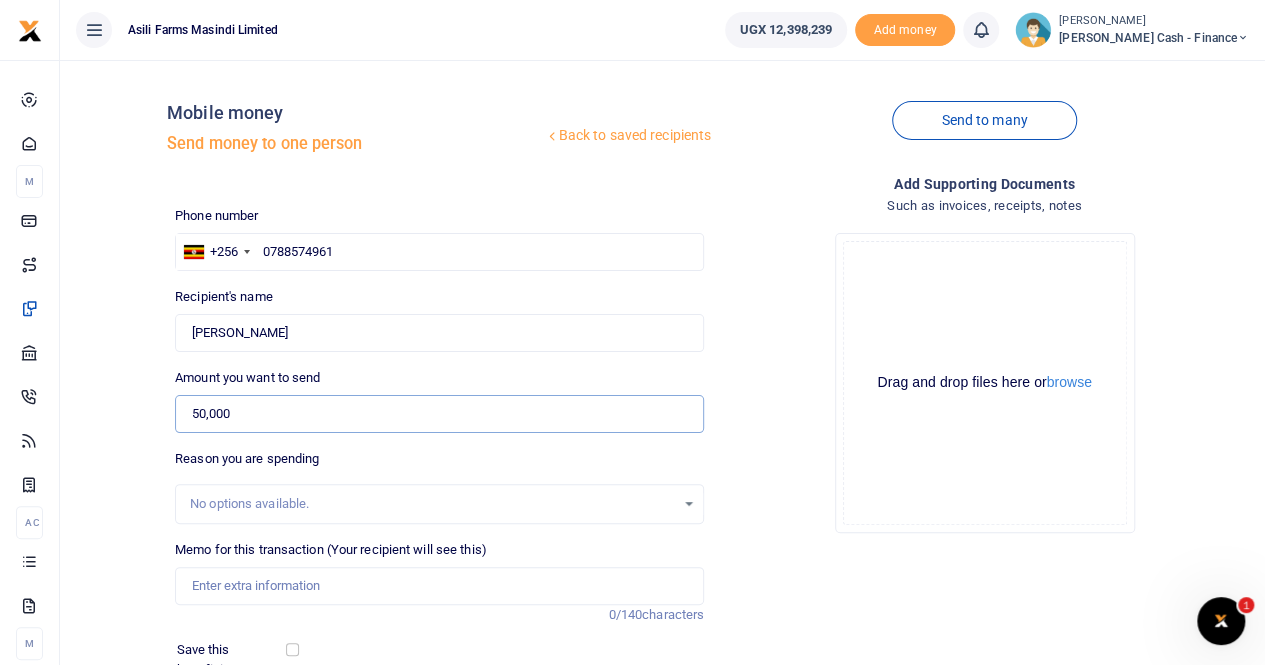 type on "50,000" 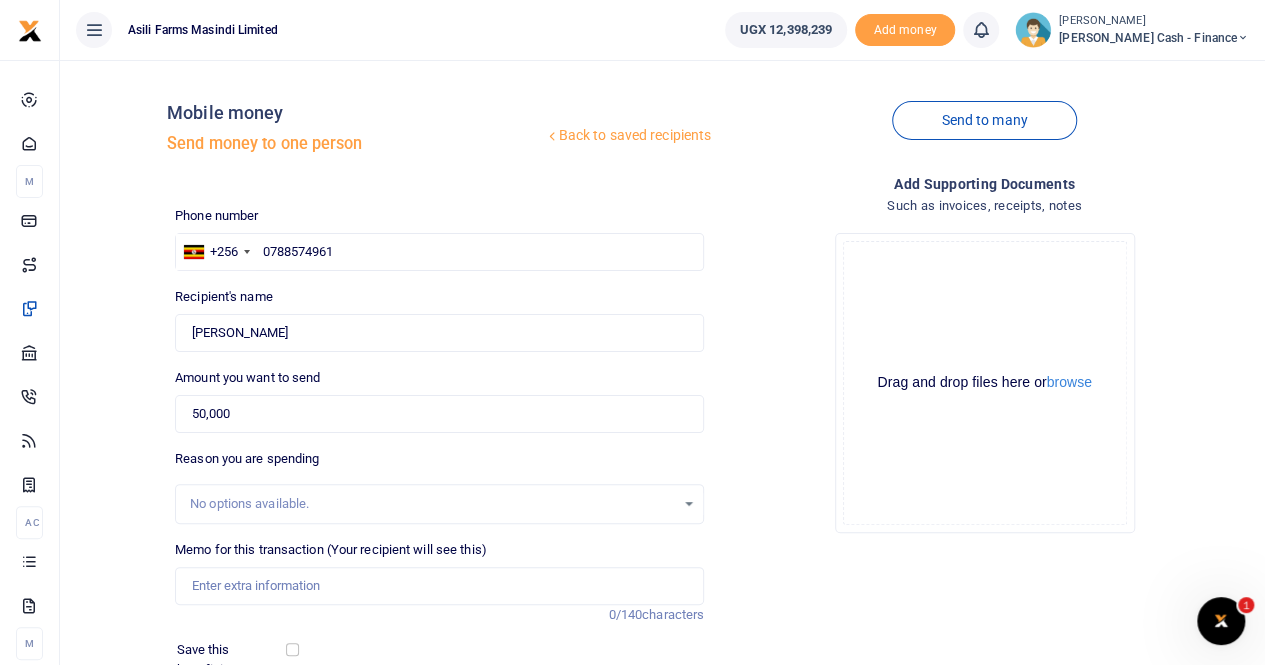 click on "No options available." at bounding box center (432, 504) 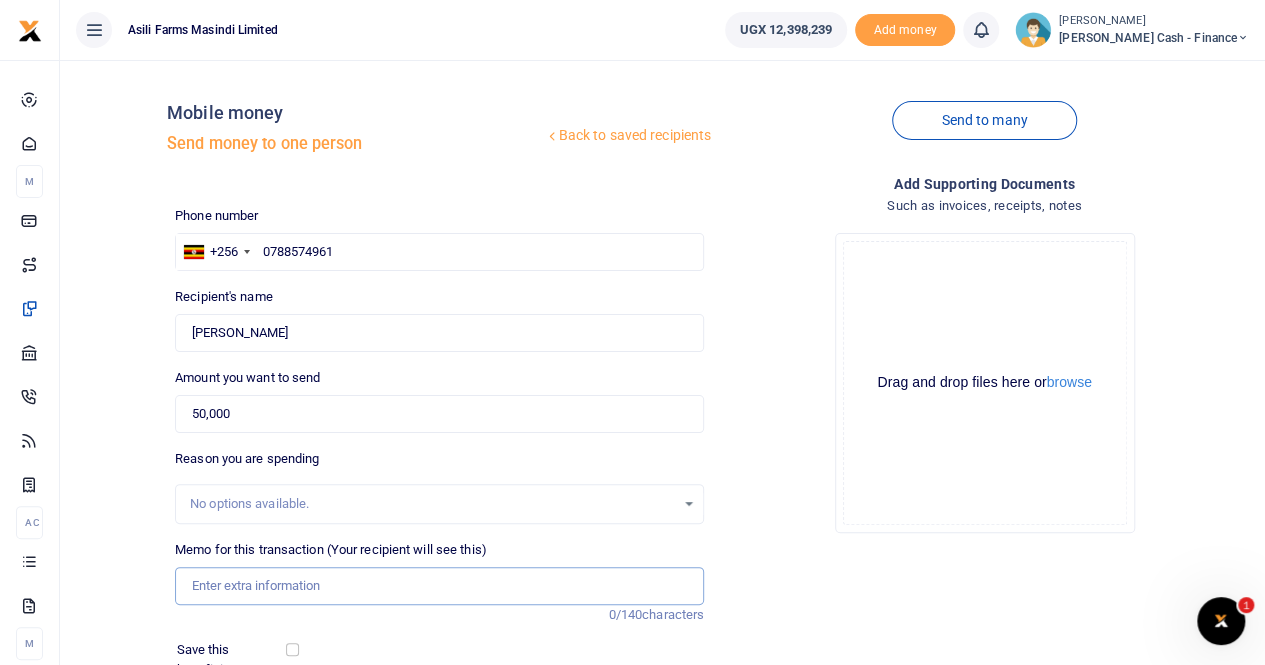 click on "Memo for this transaction (Your recipient will see this)" at bounding box center (439, 586) 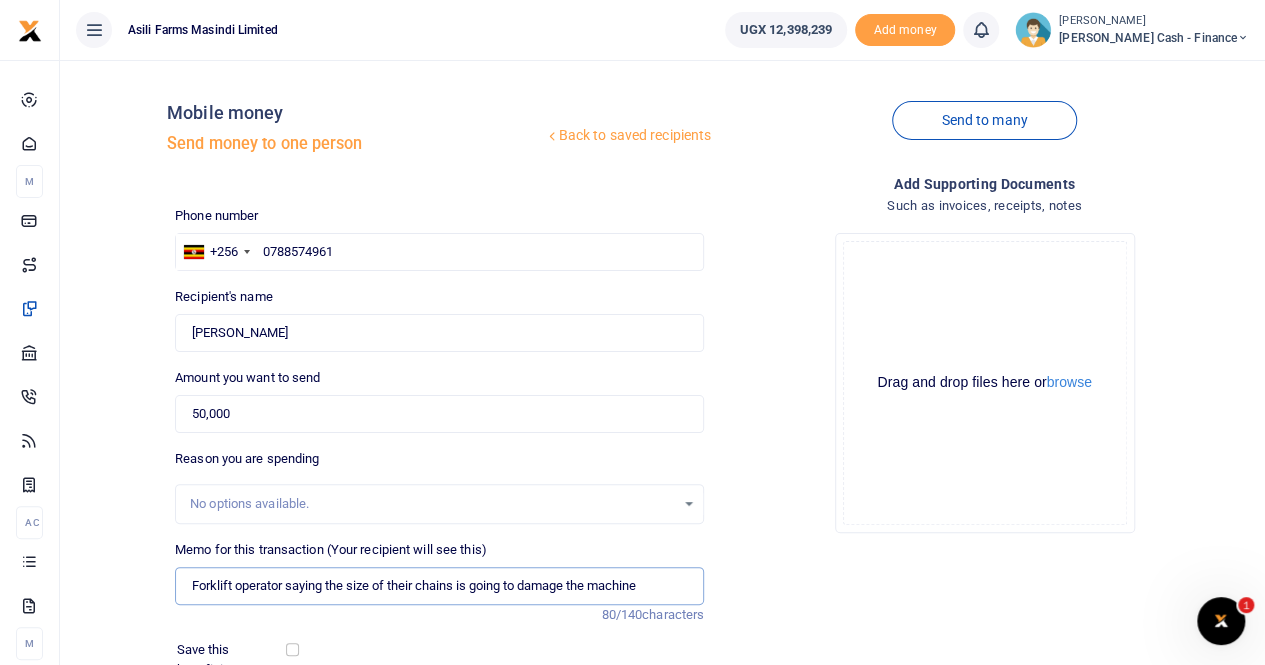 drag, startPoint x: 658, startPoint y: 587, endPoint x: 190, endPoint y: 587, distance: 468 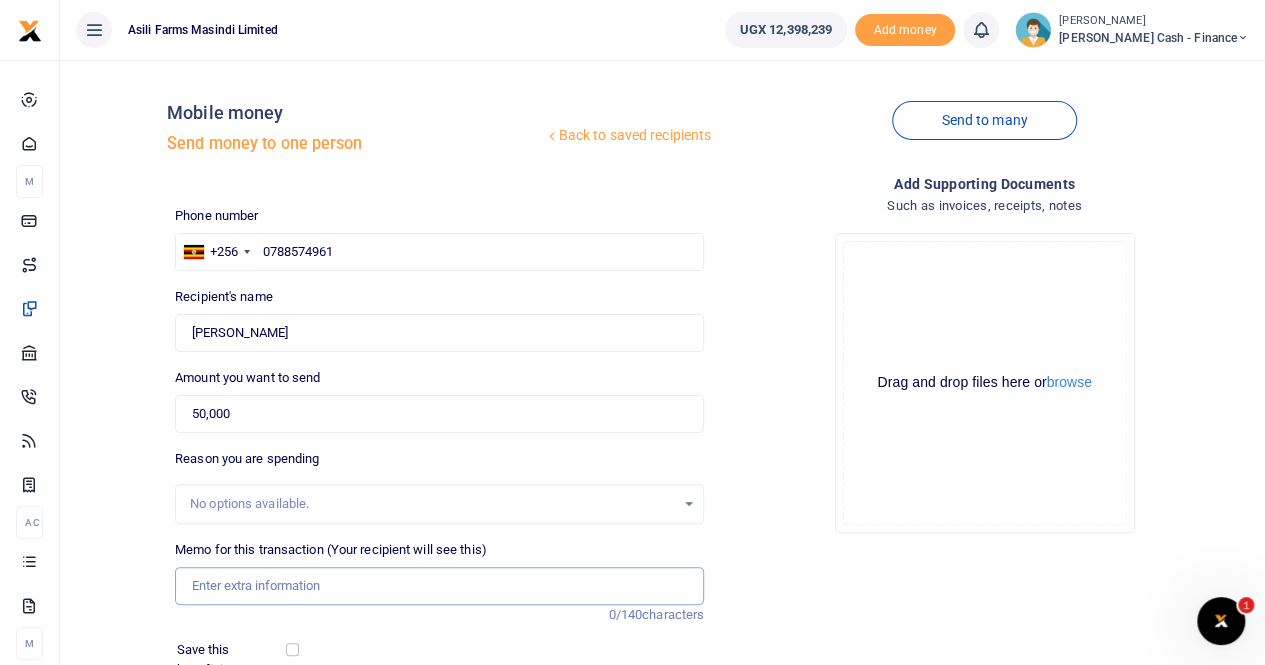 click on "Memo for this transaction (Your recipient will see this)" at bounding box center [439, 586] 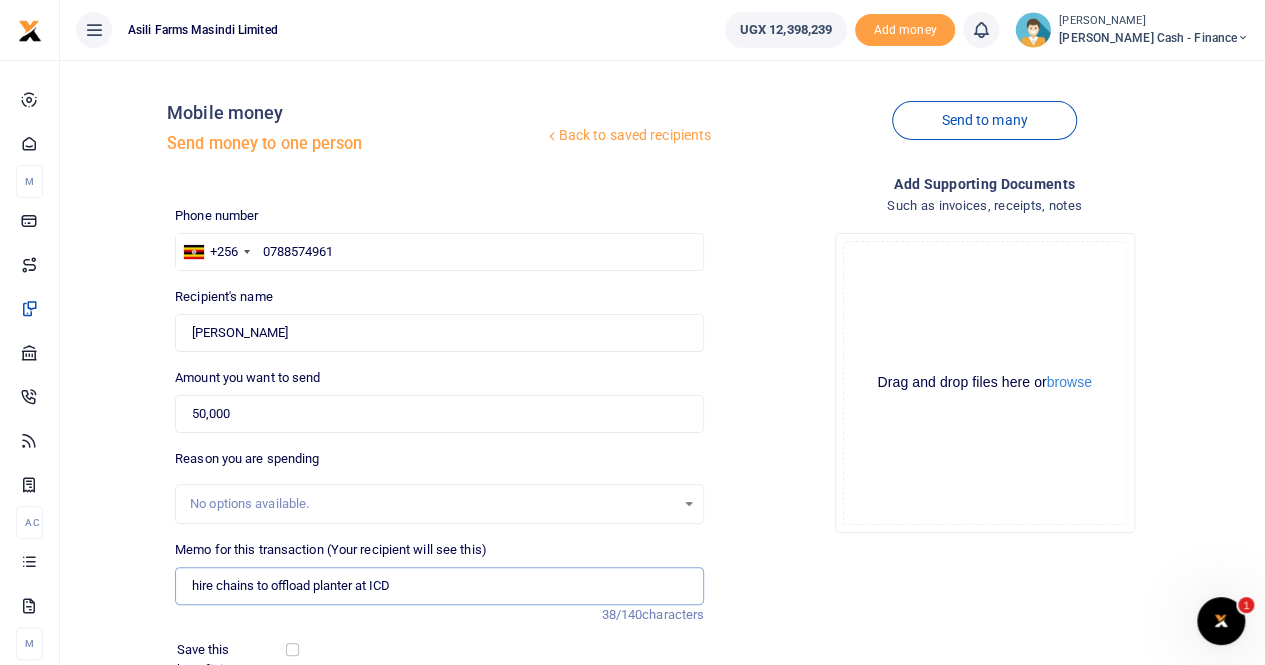 click on "hire chains to offload planter at ICD" at bounding box center (439, 586) 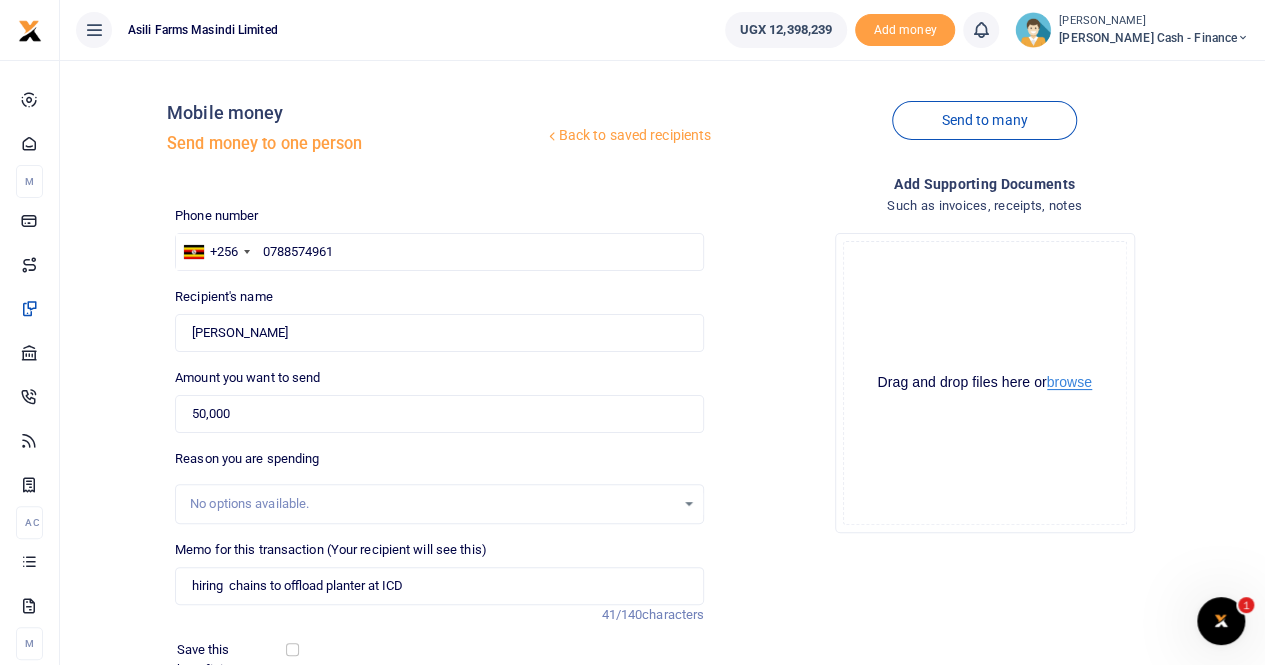 click on "browse" at bounding box center [1069, 382] 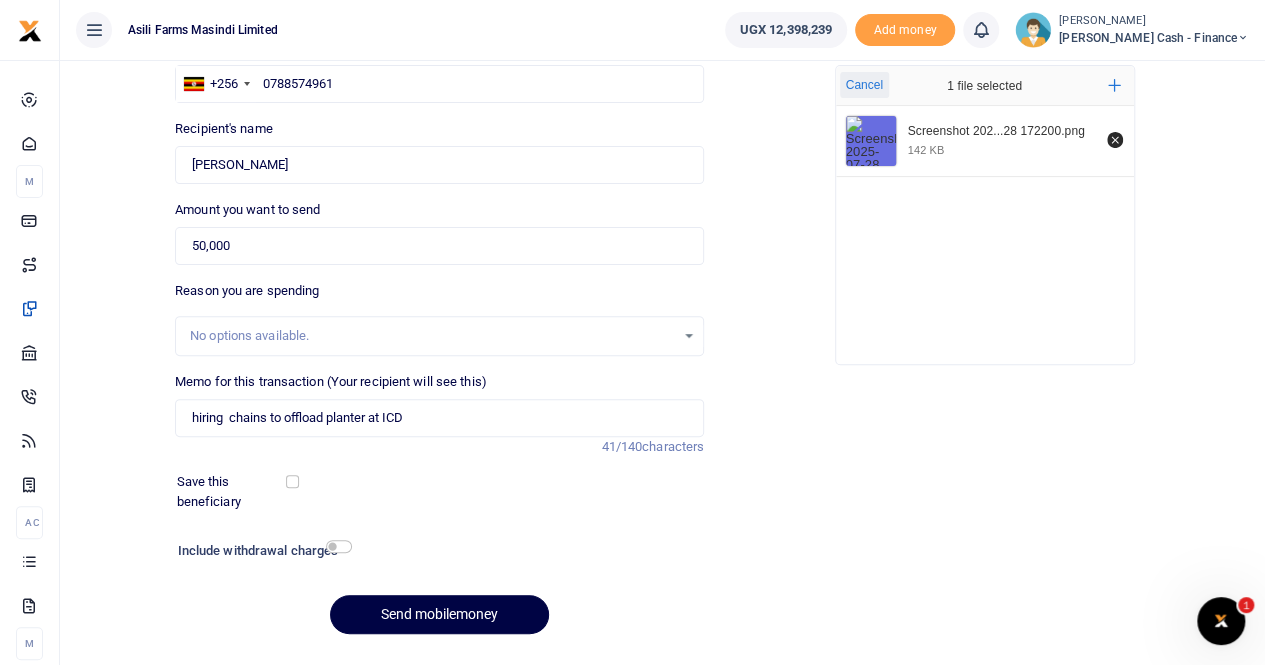 scroll, scrollTop: 200, scrollLeft: 0, axis: vertical 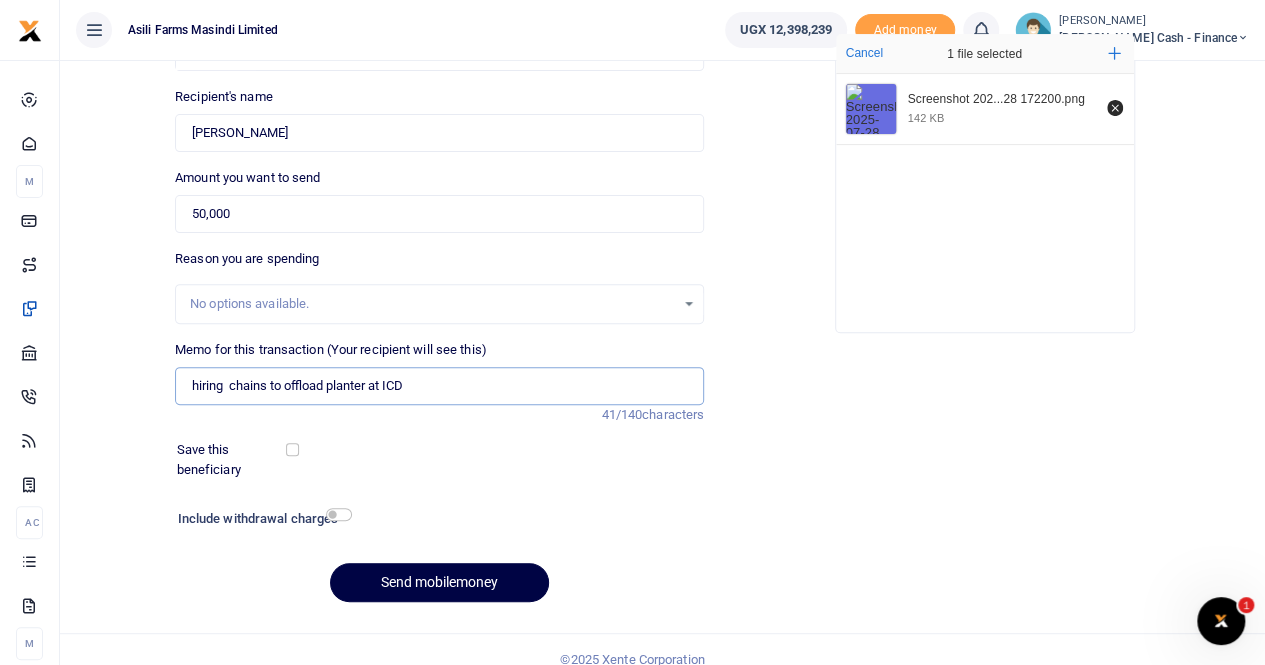 click on "hiring  chains to offload planter at ICD" at bounding box center [439, 386] 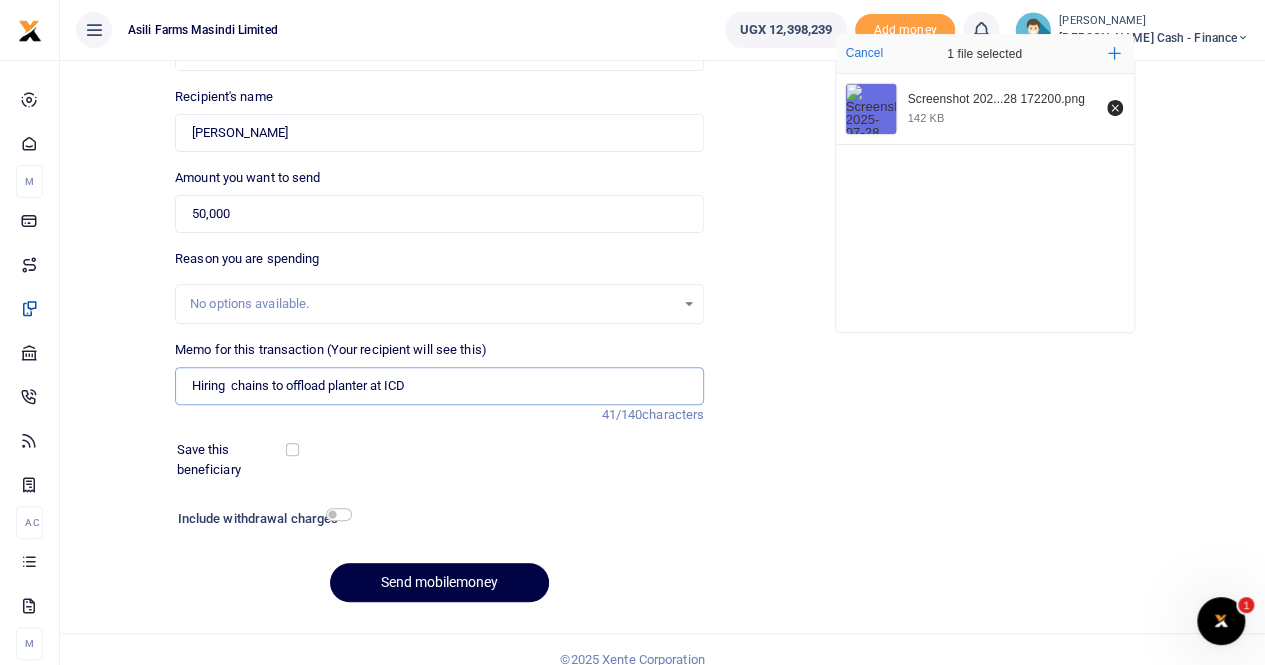 click on "Hiring  chains to offload planter at ICD" at bounding box center (439, 386) 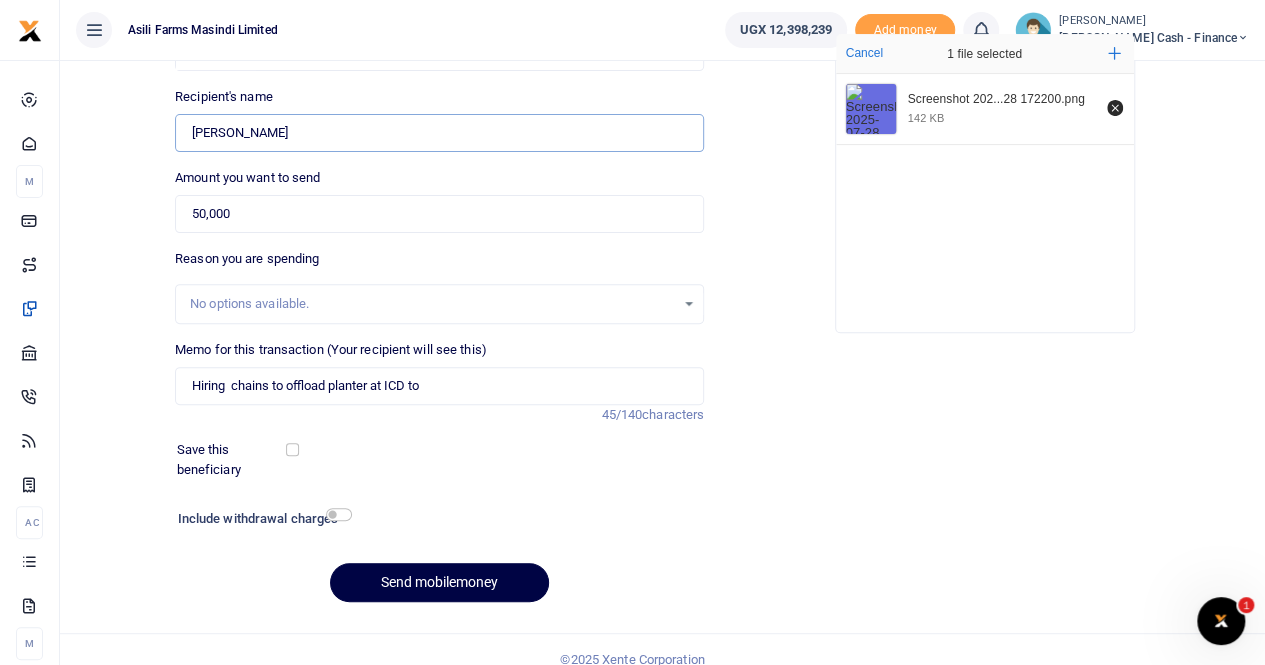 drag, startPoint x: 291, startPoint y: 128, endPoint x: 129, endPoint y: 130, distance: 162.01234 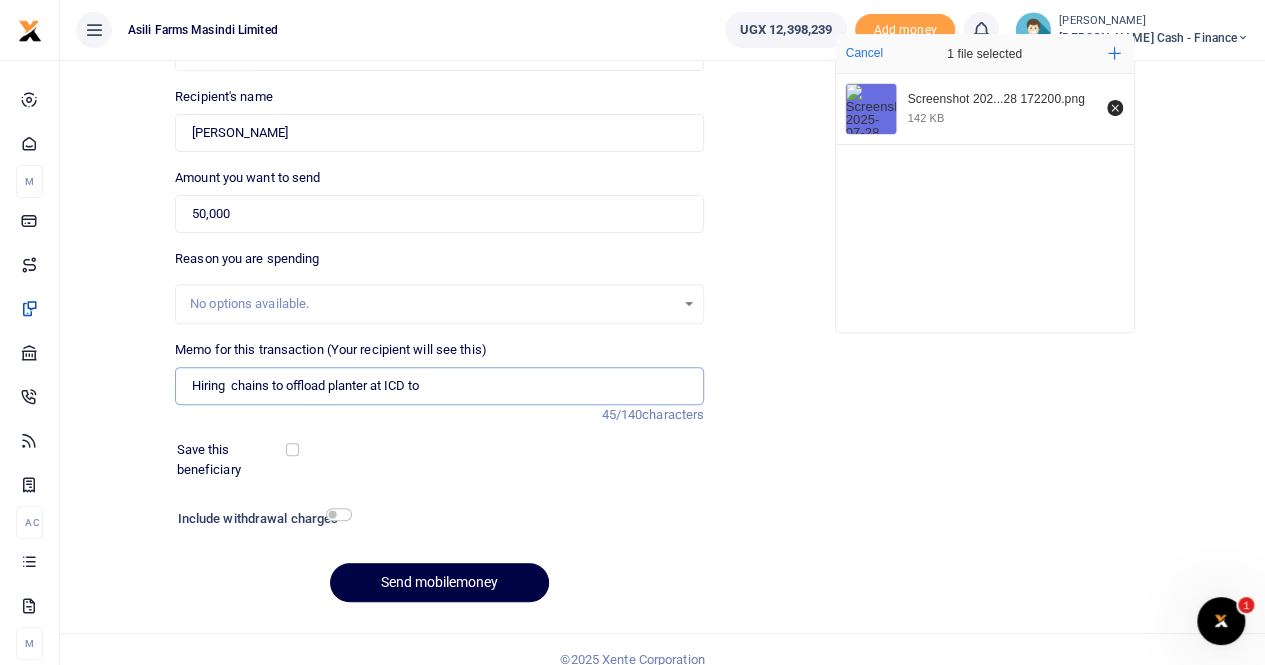 click on "Hiring  chains to offload planter at ICD to" at bounding box center [439, 386] 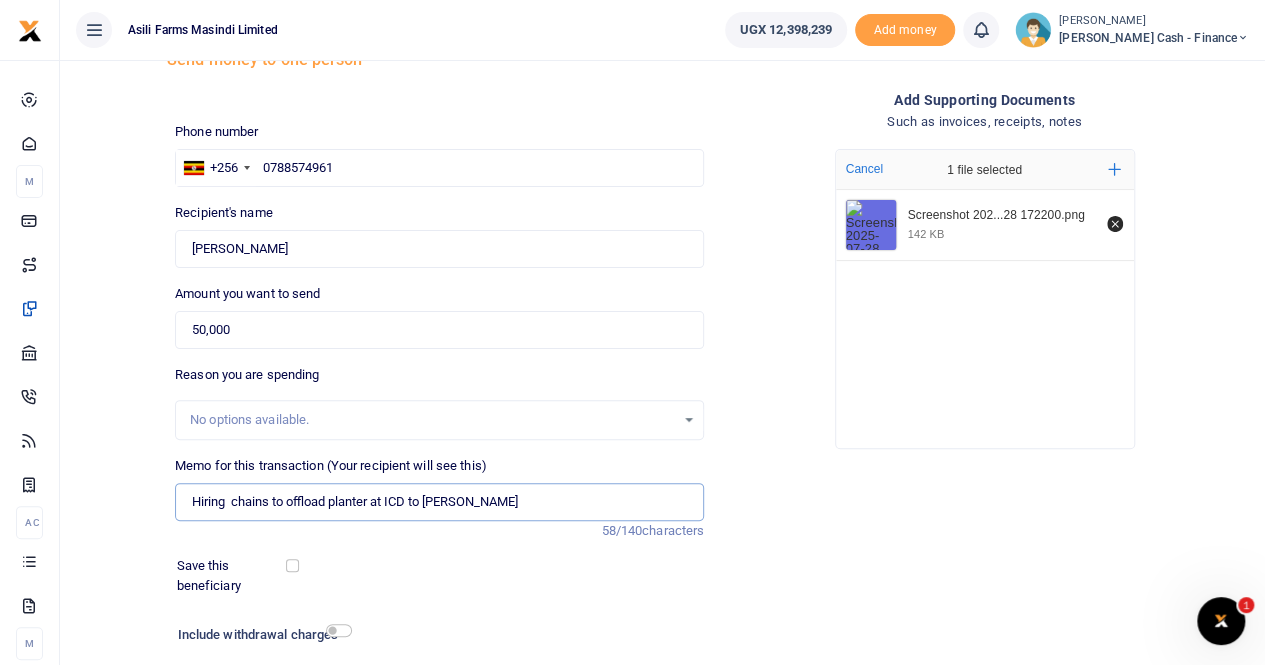 scroll, scrollTop: 218, scrollLeft: 0, axis: vertical 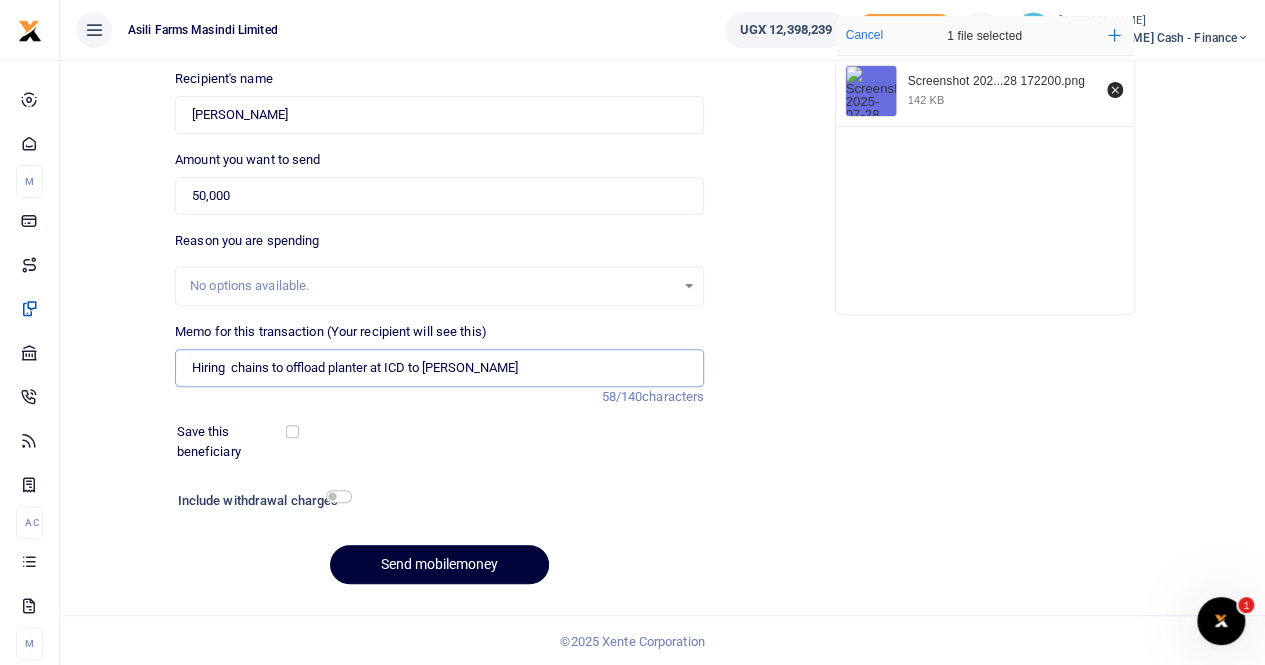 type on "Hiring  chains to offload planter at ICD to Walter Okello" 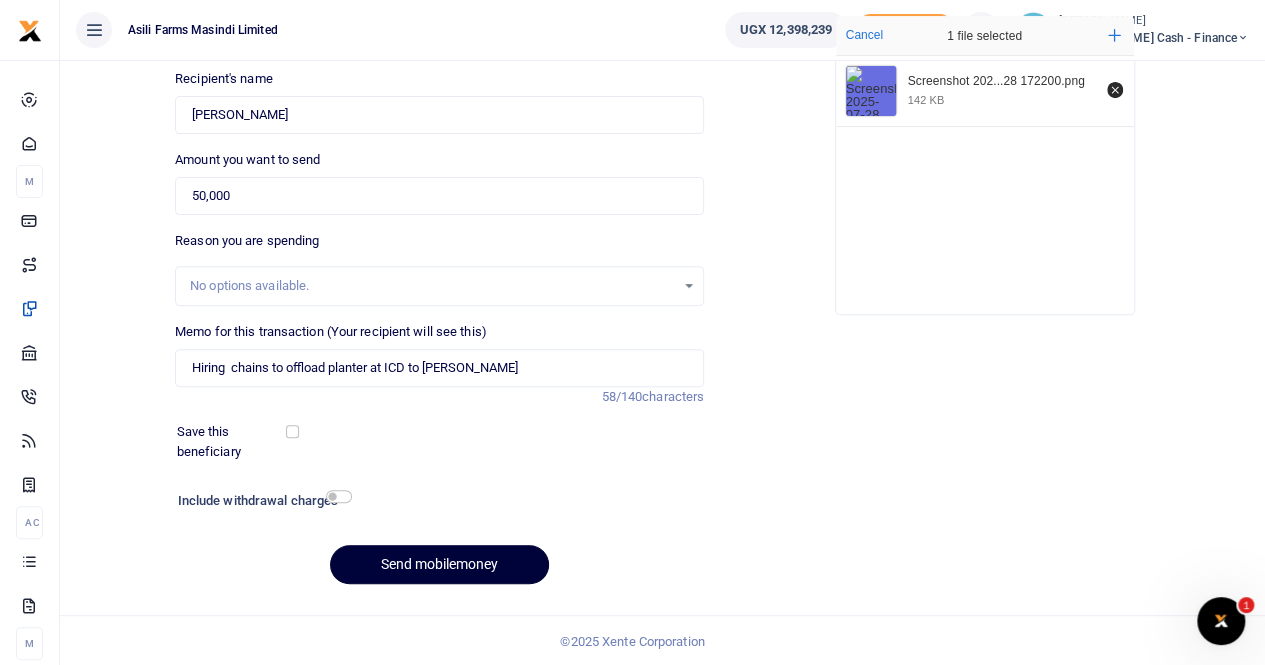 click on "Send mobilemoney" at bounding box center [439, 564] 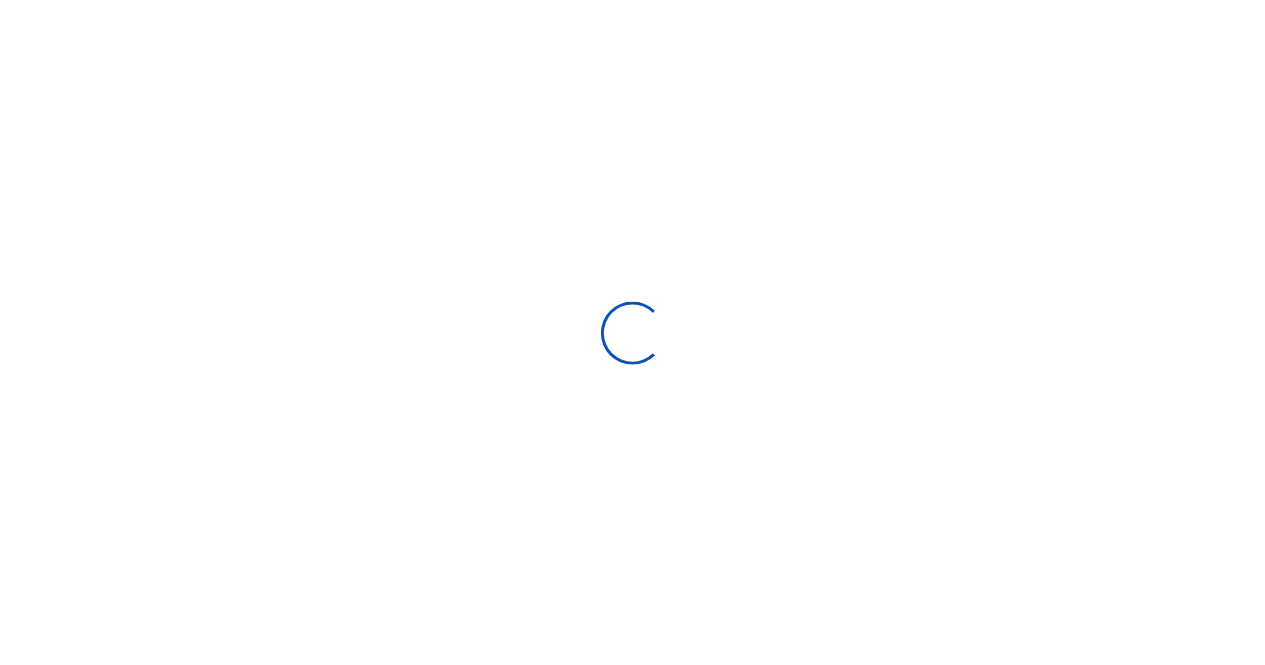 scroll, scrollTop: 217, scrollLeft: 0, axis: vertical 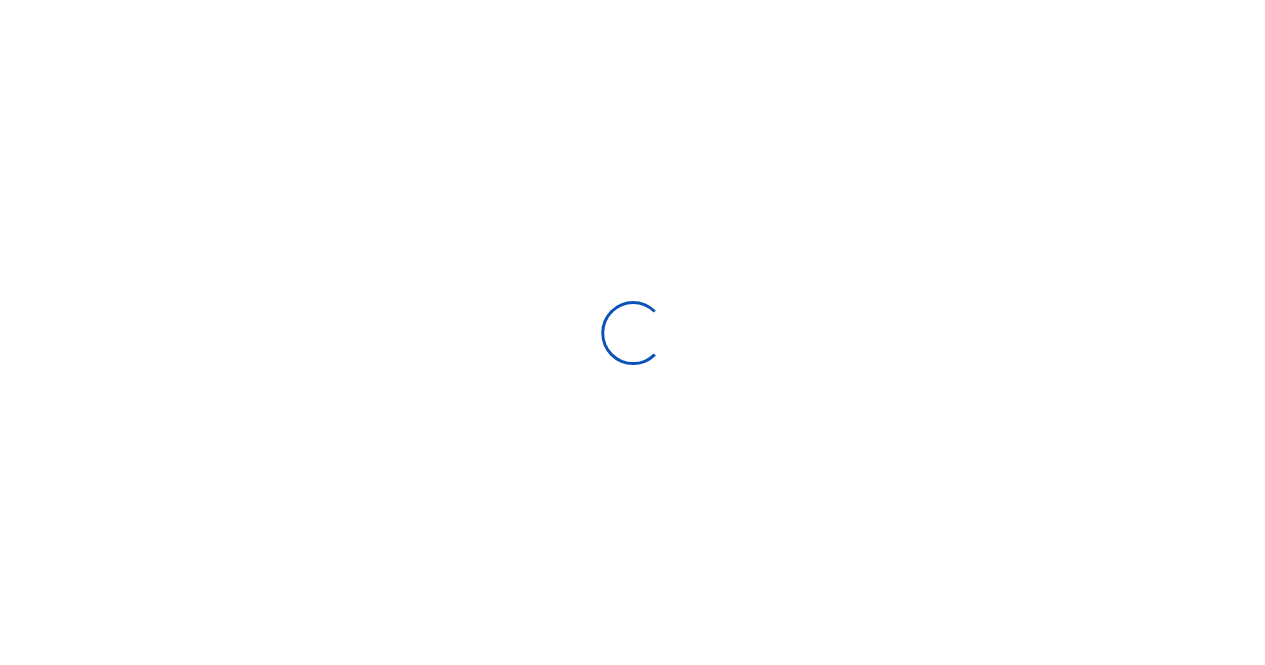select 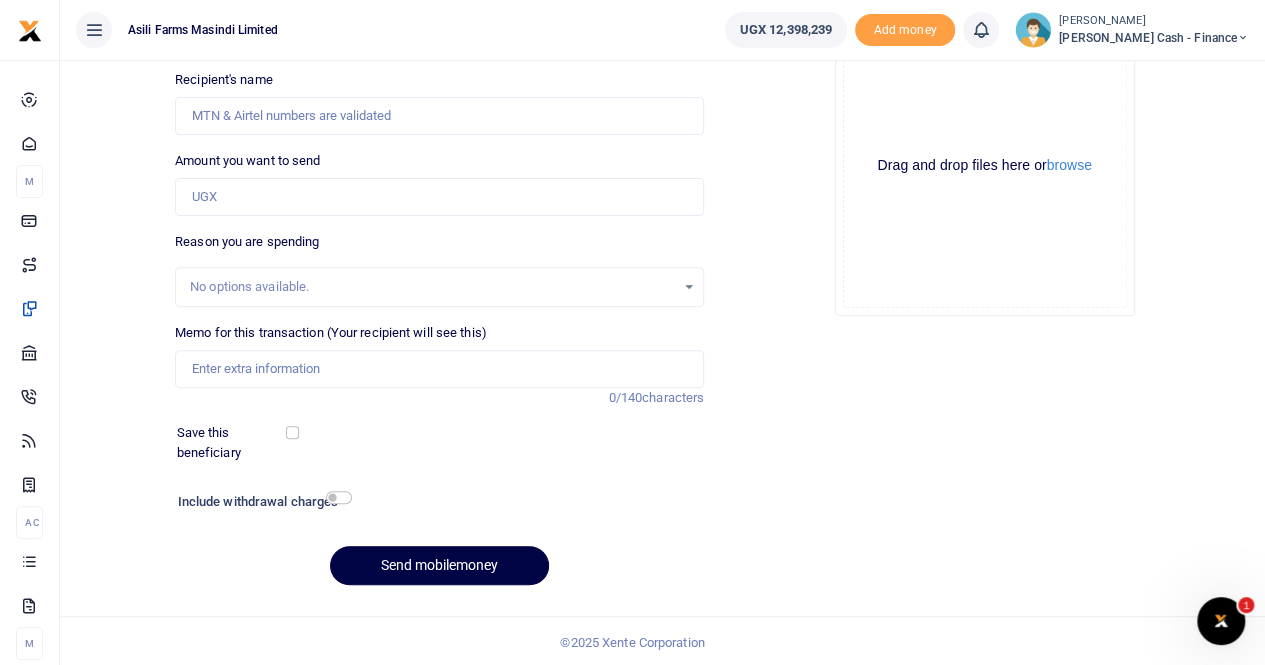 scroll, scrollTop: 0, scrollLeft: 0, axis: both 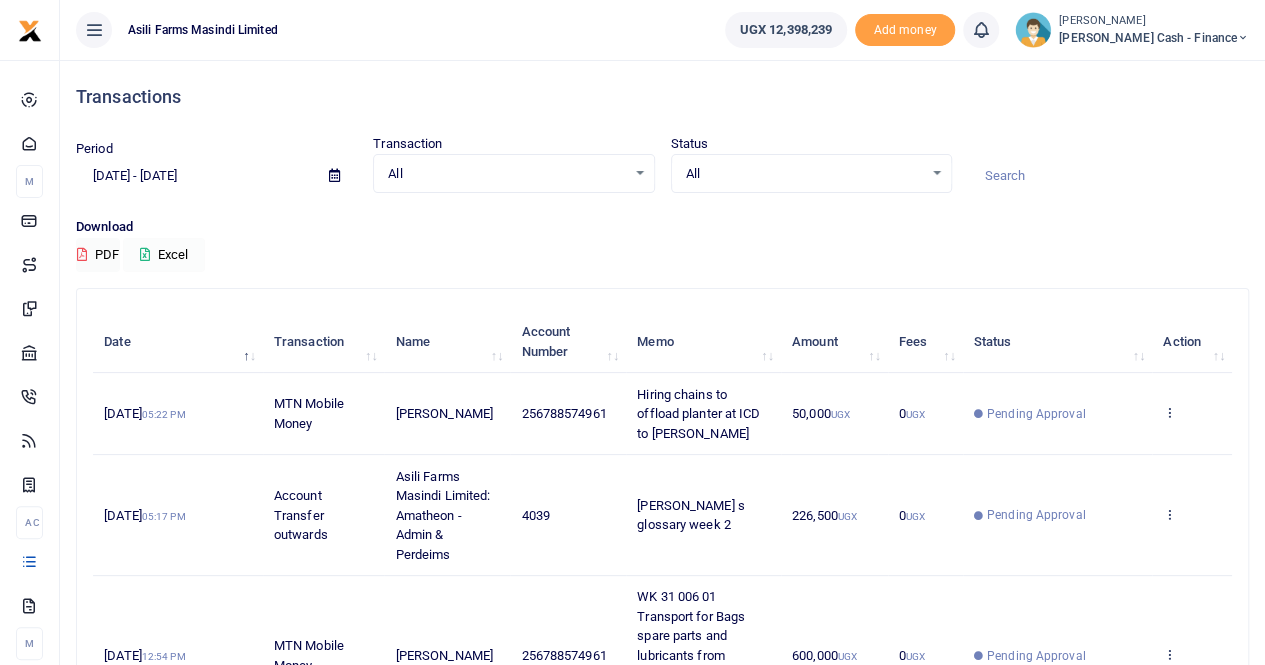 click on "Excel" at bounding box center (164, 255) 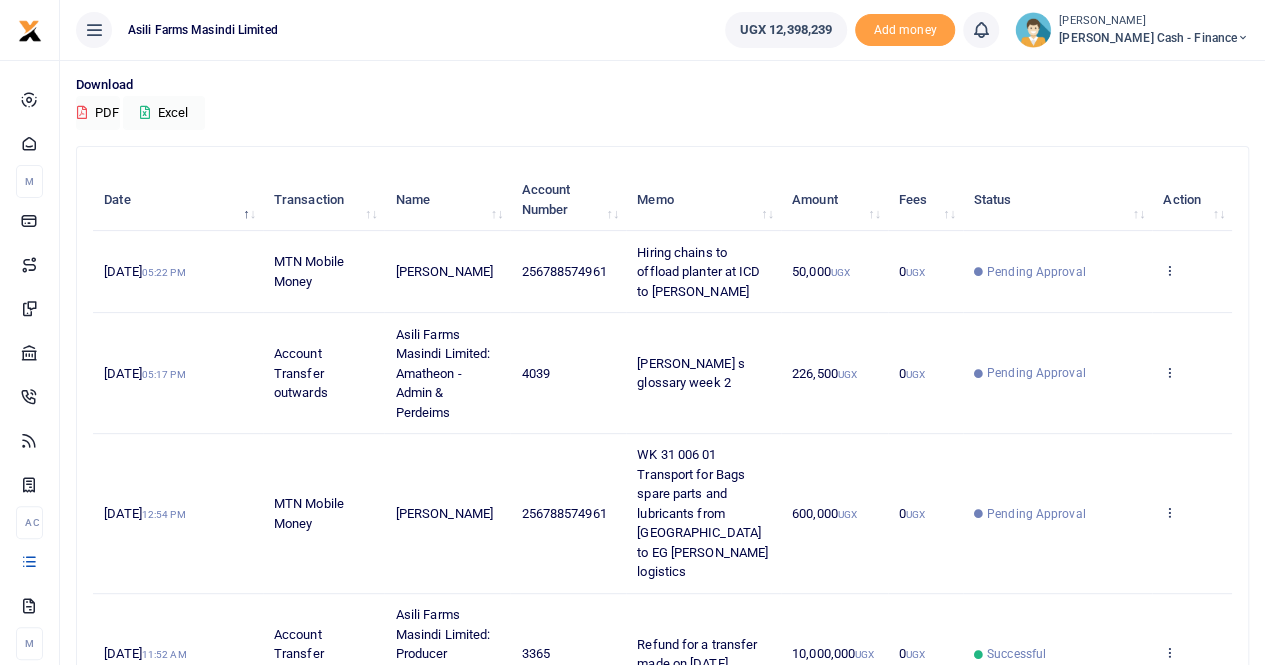 scroll, scrollTop: 0, scrollLeft: 0, axis: both 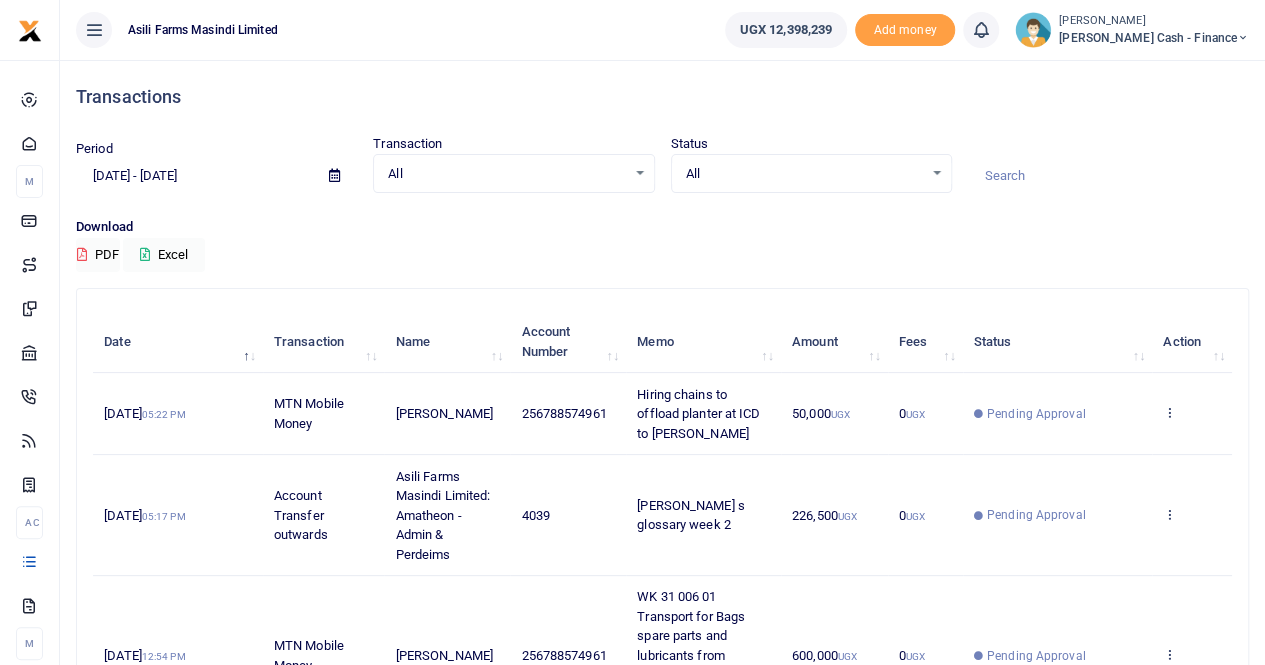 click at bounding box center (334, 175) 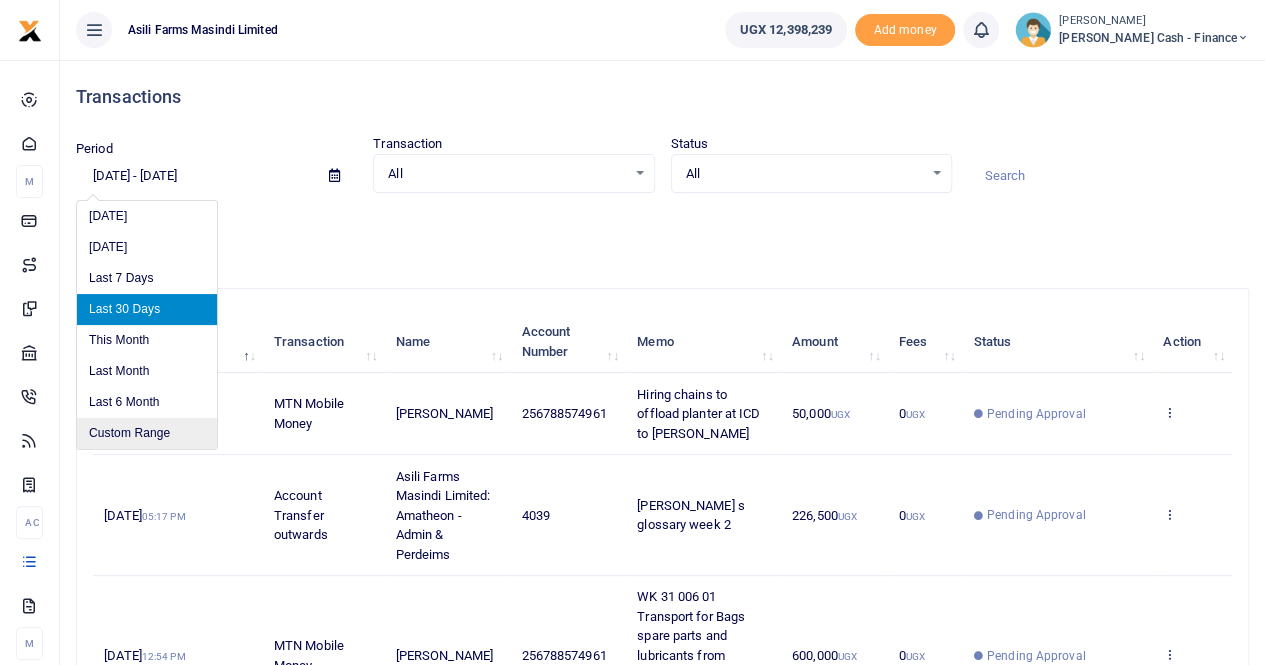 click on "Custom Range" at bounding box center [147, 433] 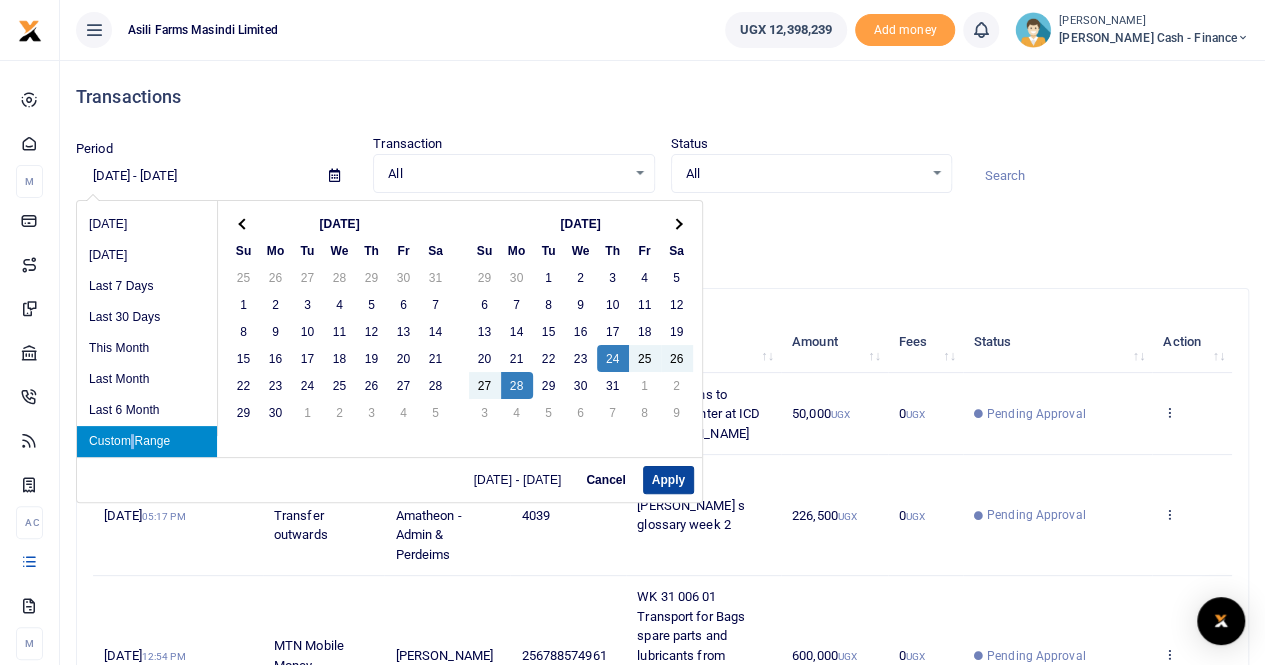 click on "Apply" at bounding box center [668, 480] 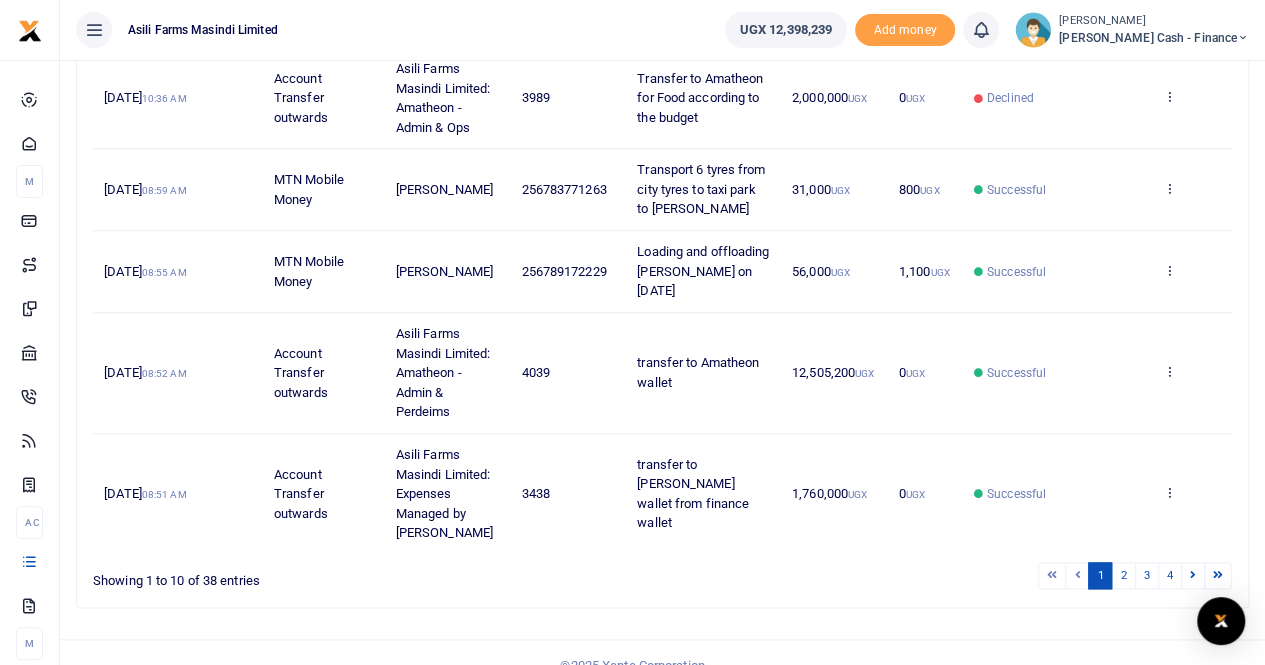 scroll, scrollTop: 931, scrollLeft: 0, axis: vertical 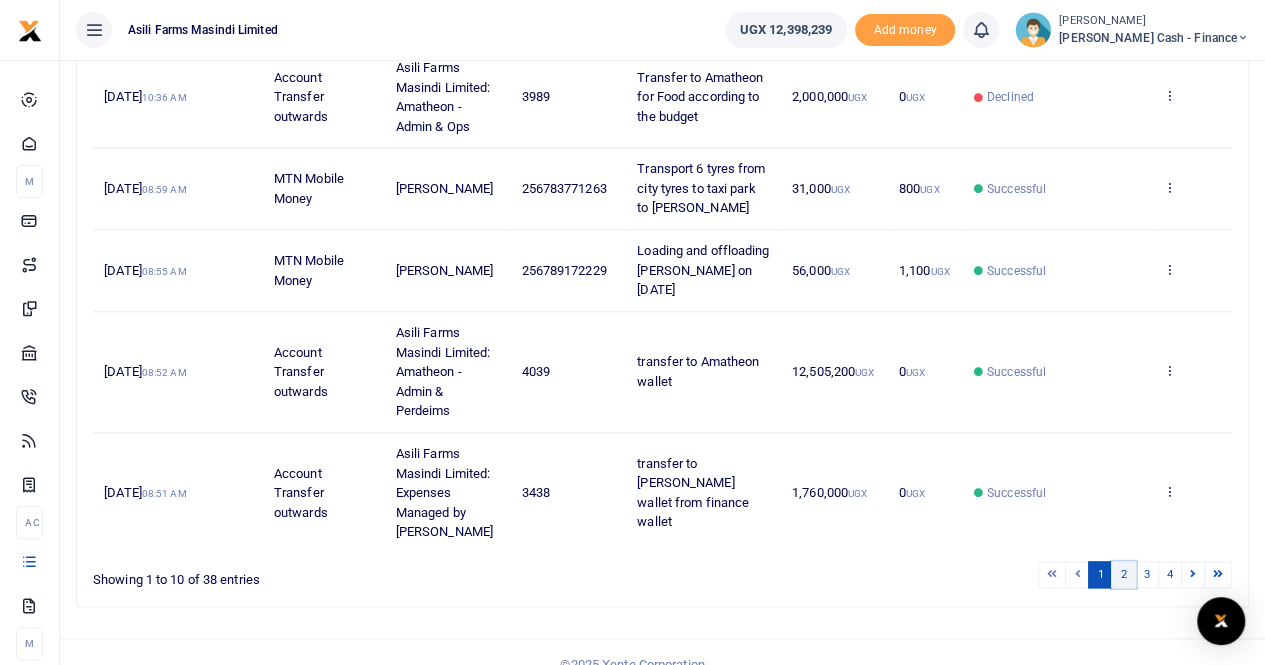 click on "2" at bounding box center [1123, 574] 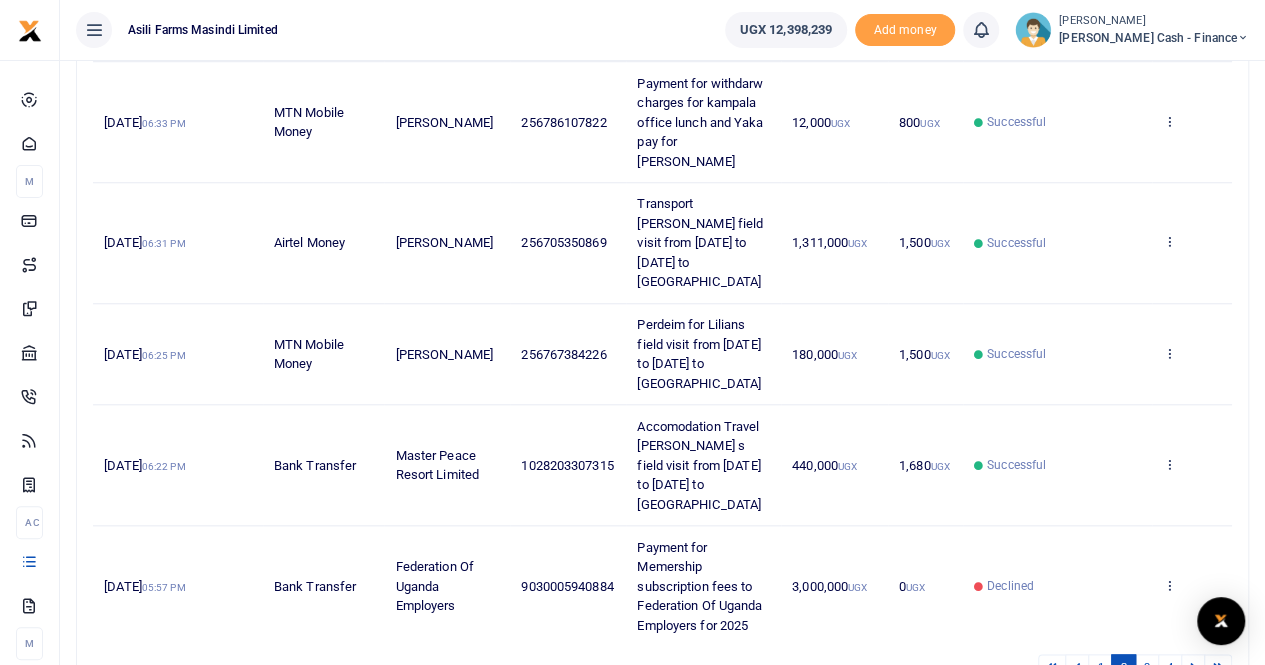 scroll, scrollTop: 794, scrollLeft: 0, axis: vertical 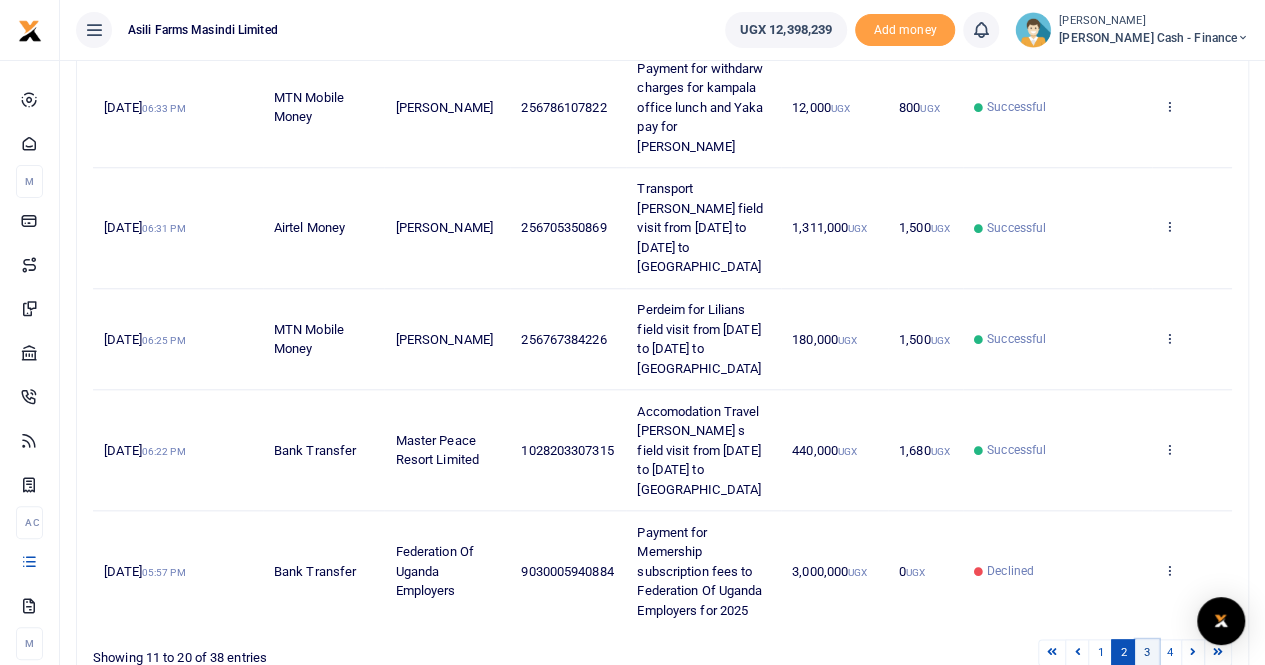 click on "3" at bounding box center (1147, 652) 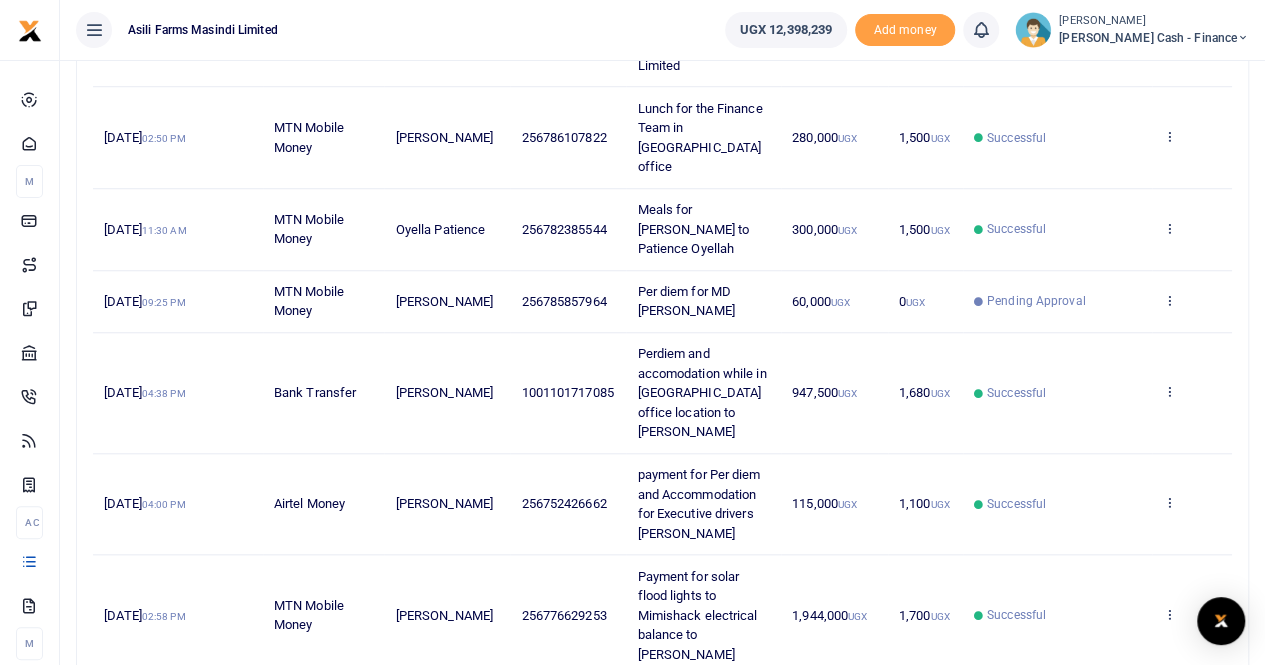 scroll, scrollTop: 794, scrollLeft: 0, axis: vertical 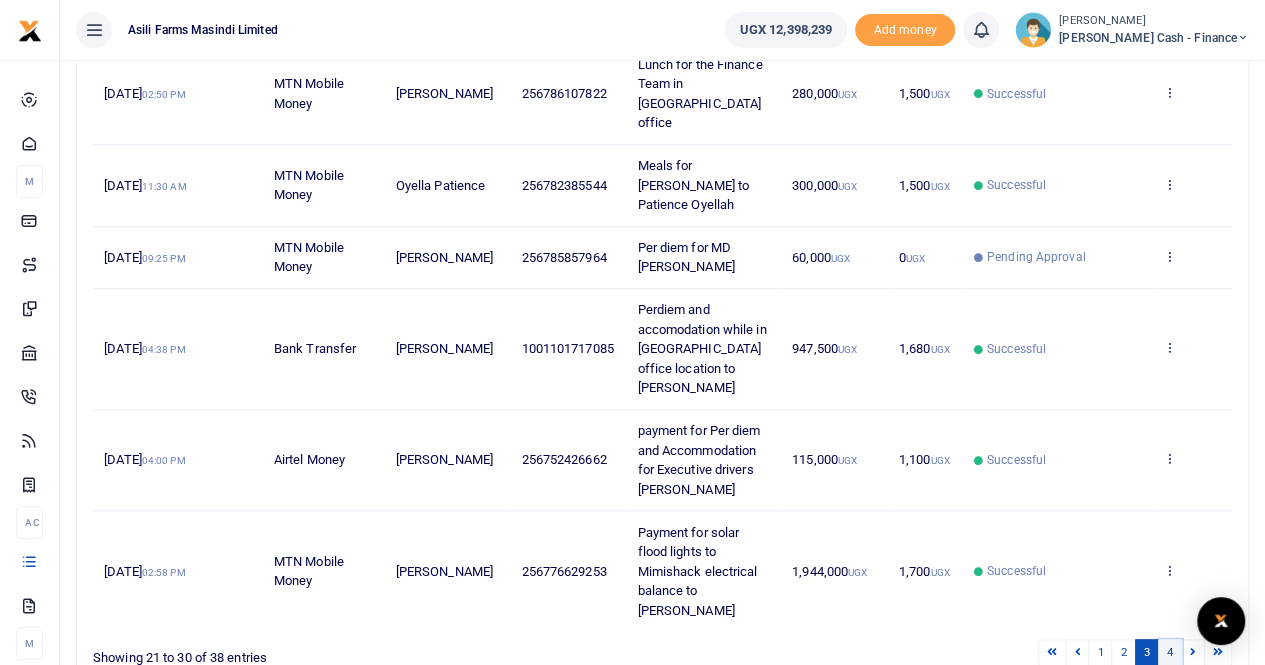 click on "4" at bounding box center (1170, 652) 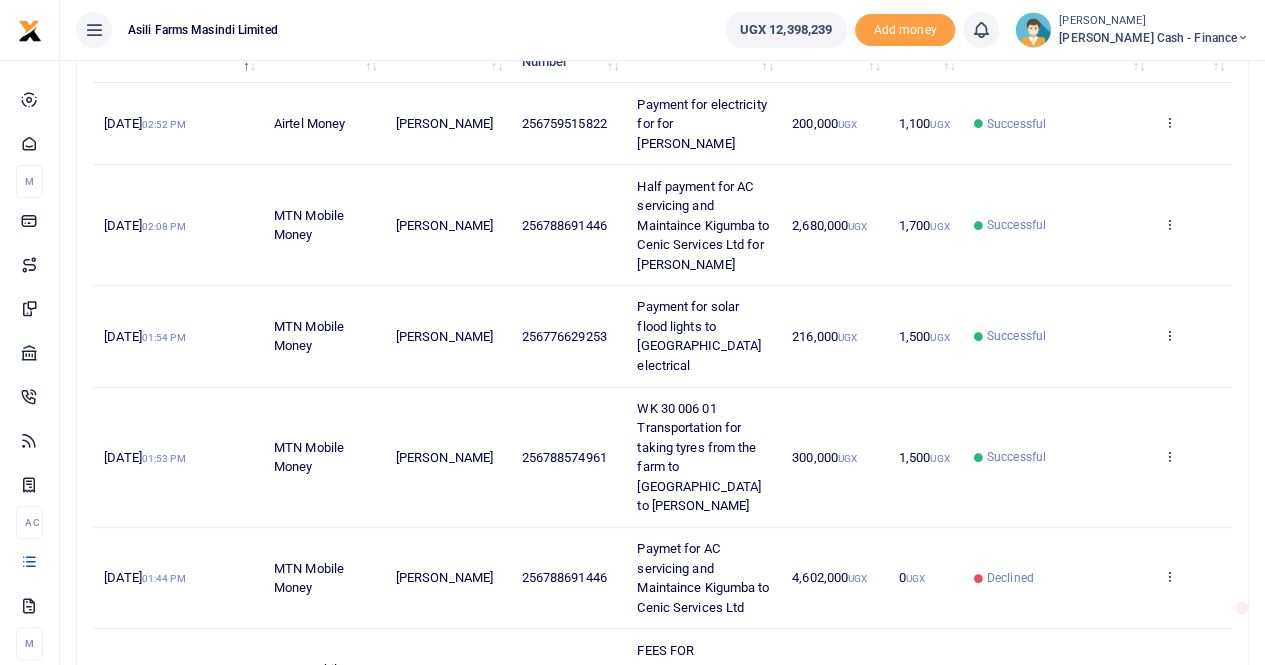 scroll, scrollTop: 0, scrollLeft: 0, axis: both 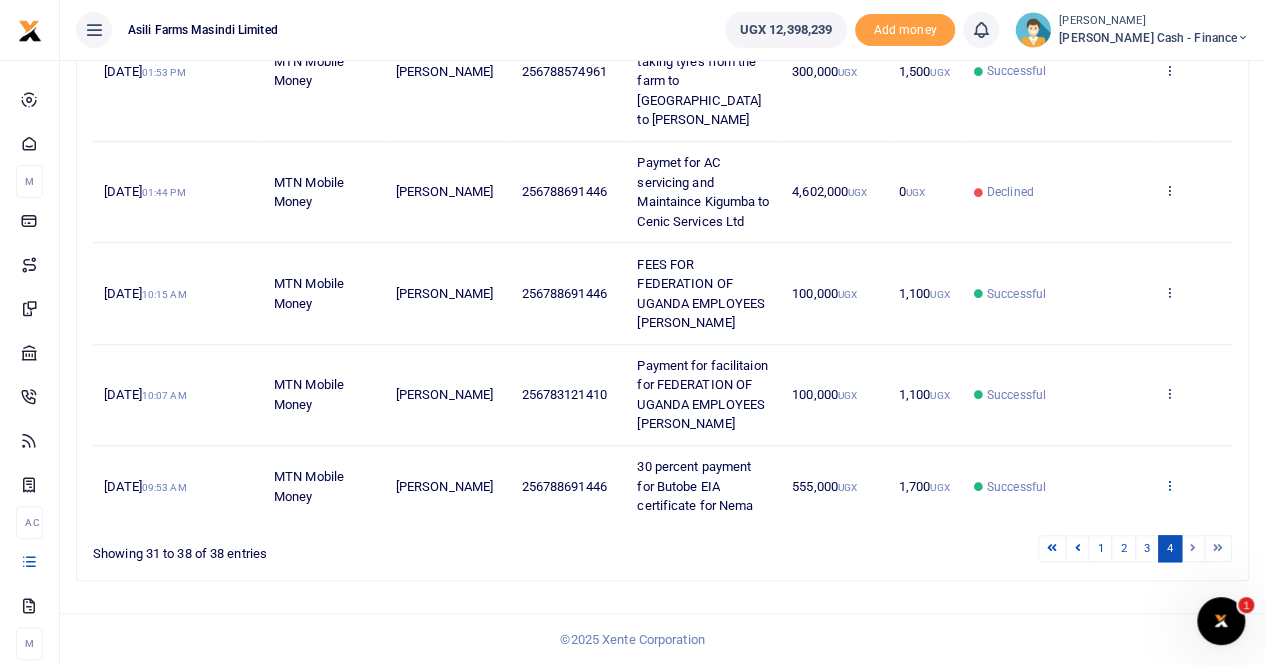 click at bounding box center (1169, 485) 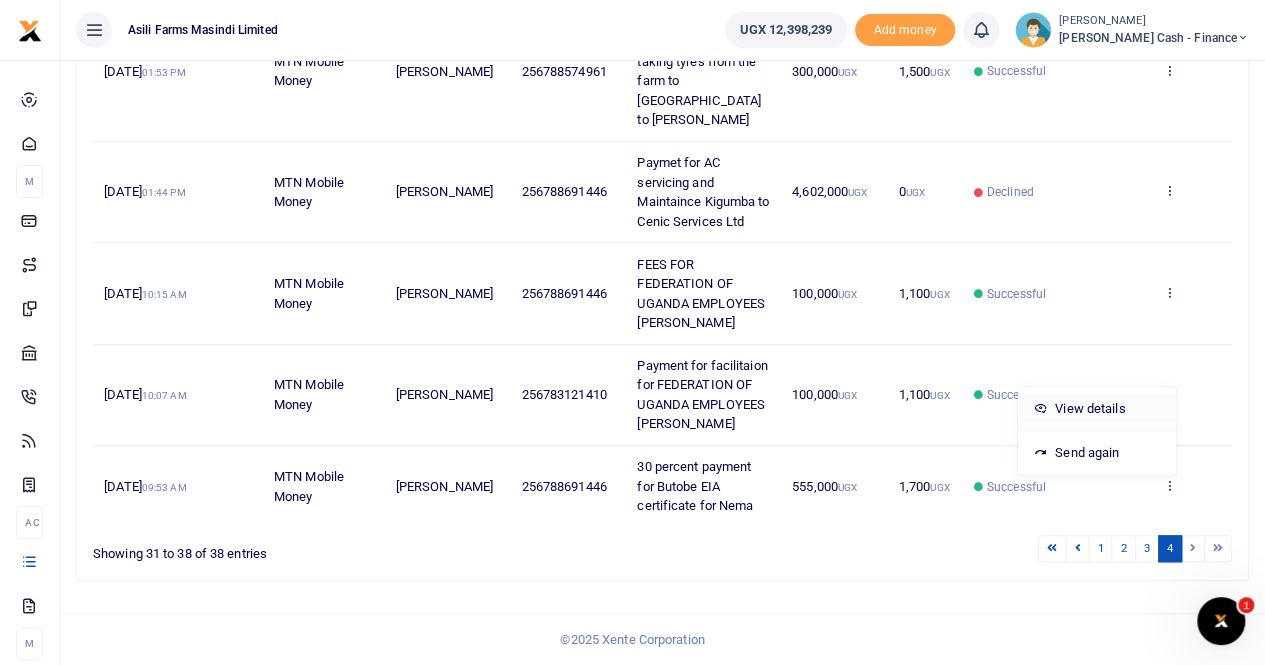 click on "View details" at bounding box center (1097, 409) 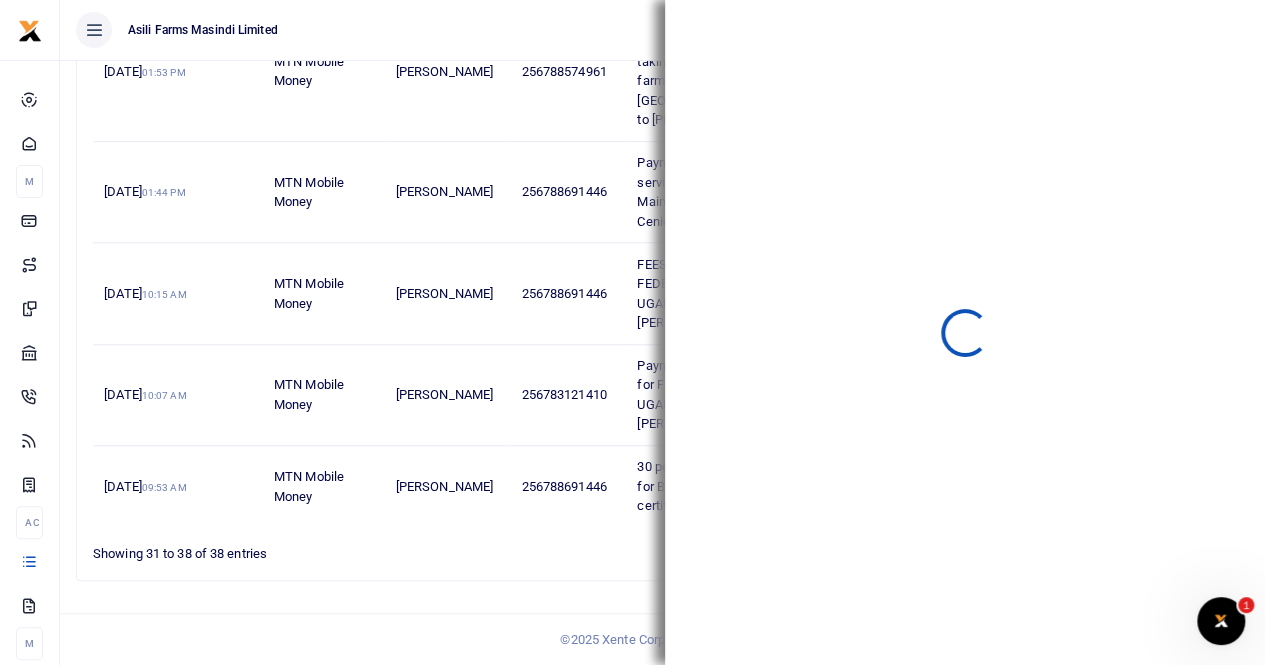 scroll, scrollTop: 703, scrollLeft: 0, axis: vertical 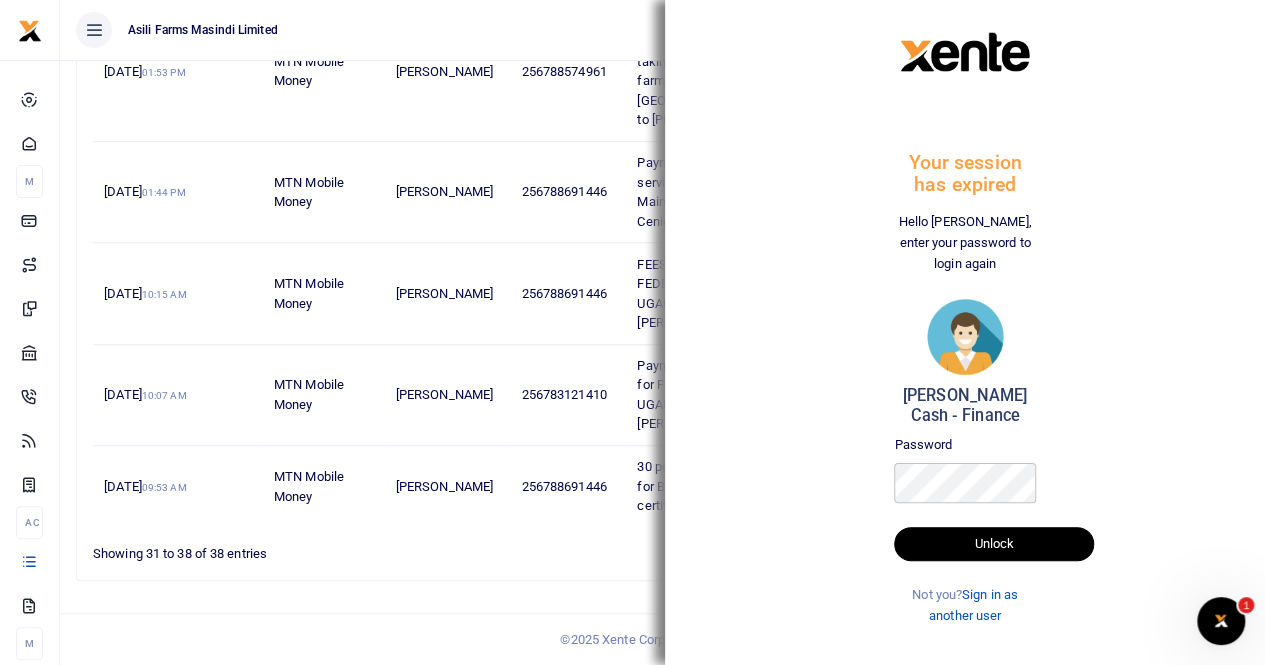 click on "Asili Farms Masindi Limited" at bounding box center [384, 30] 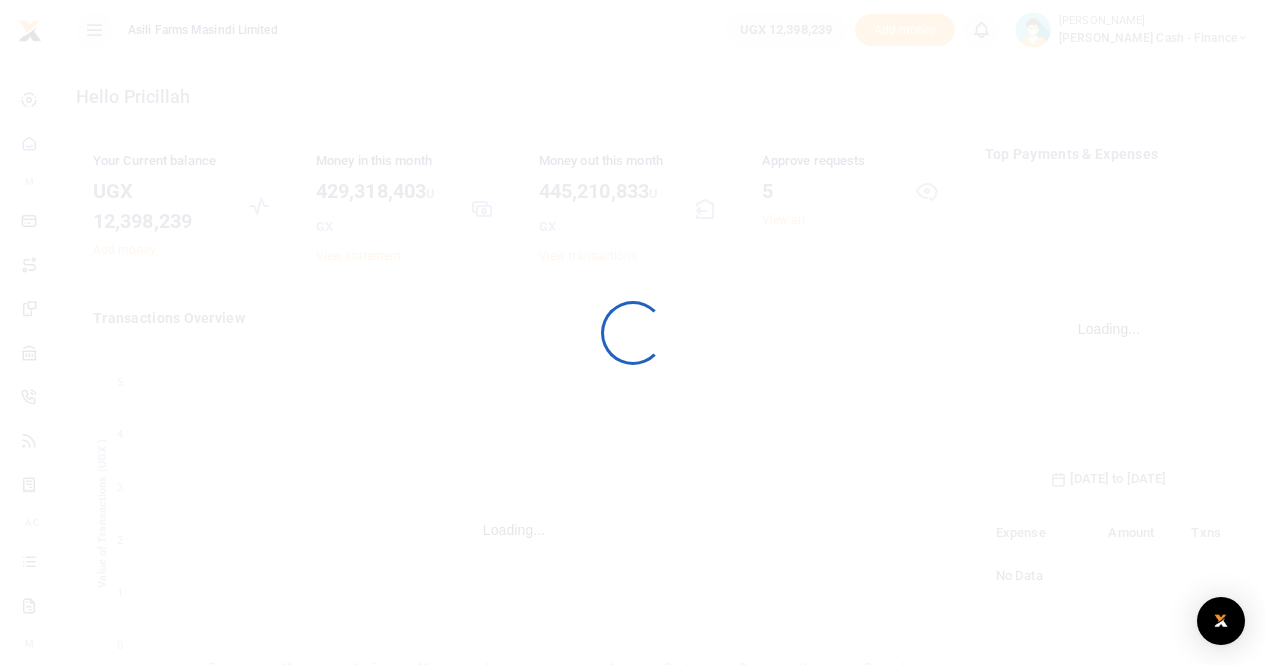 scroll, scrollTop: 0, scrollLeft: 0, axis: both 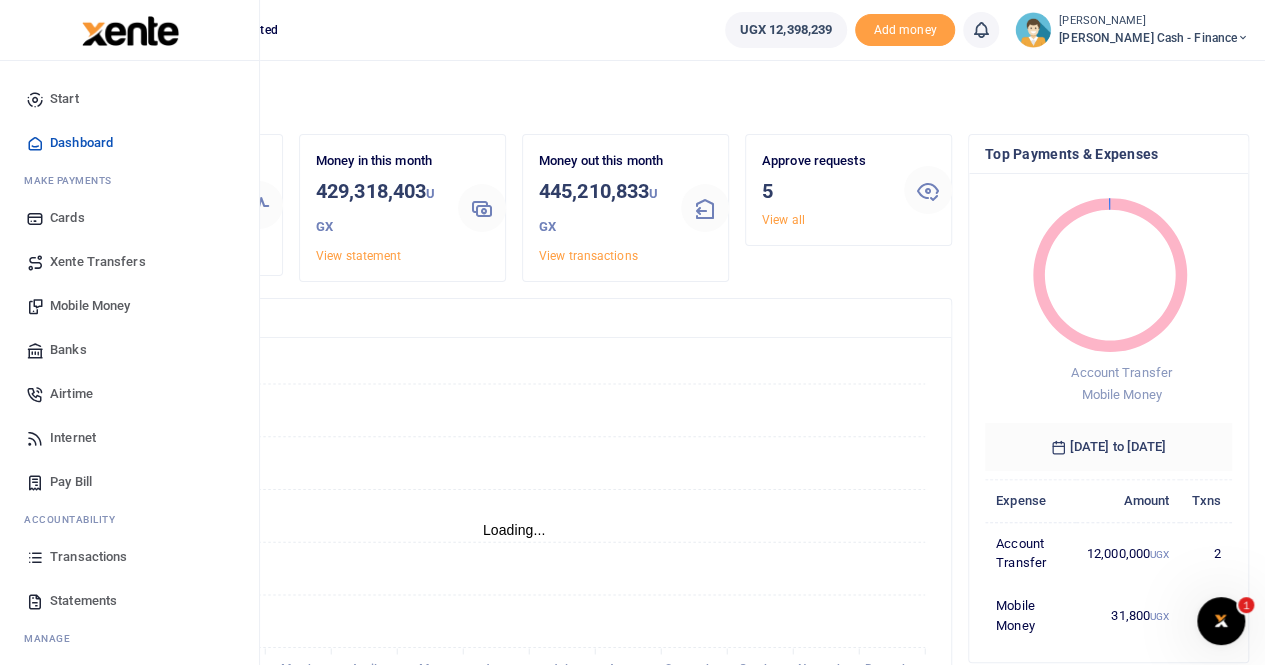 click on "Statements" at bounding box center [83, 601] 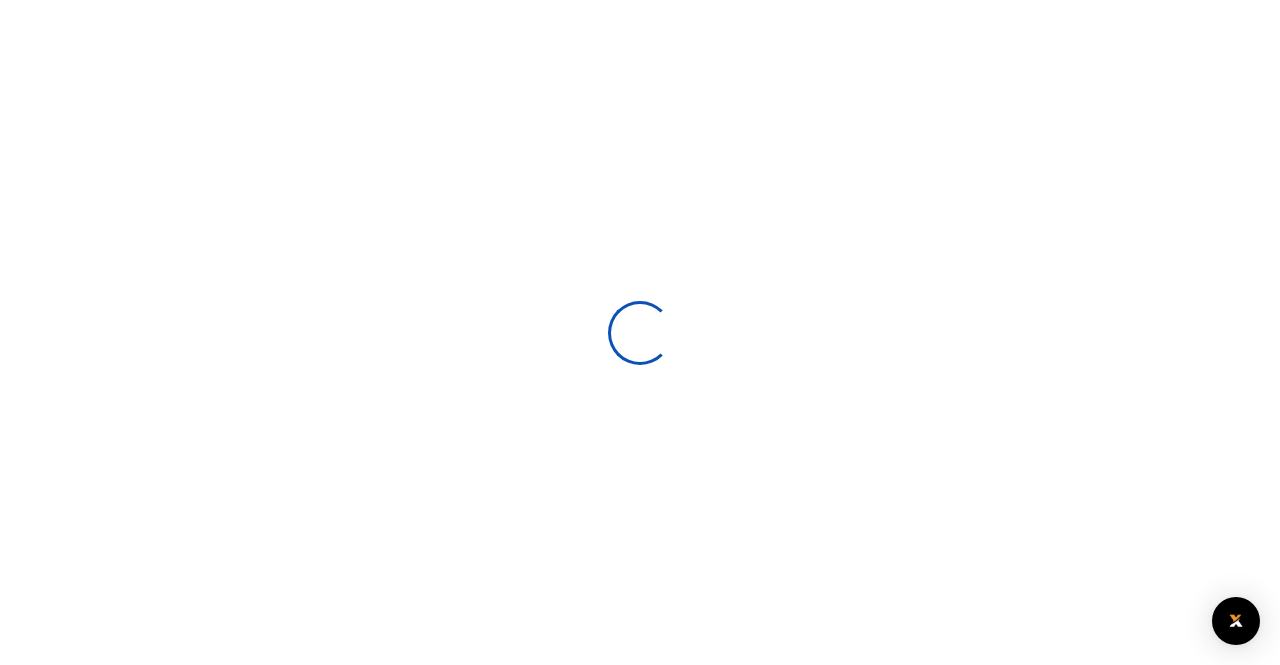 scroll, scrollTop: 0, scrollLeft: 0, axis: both 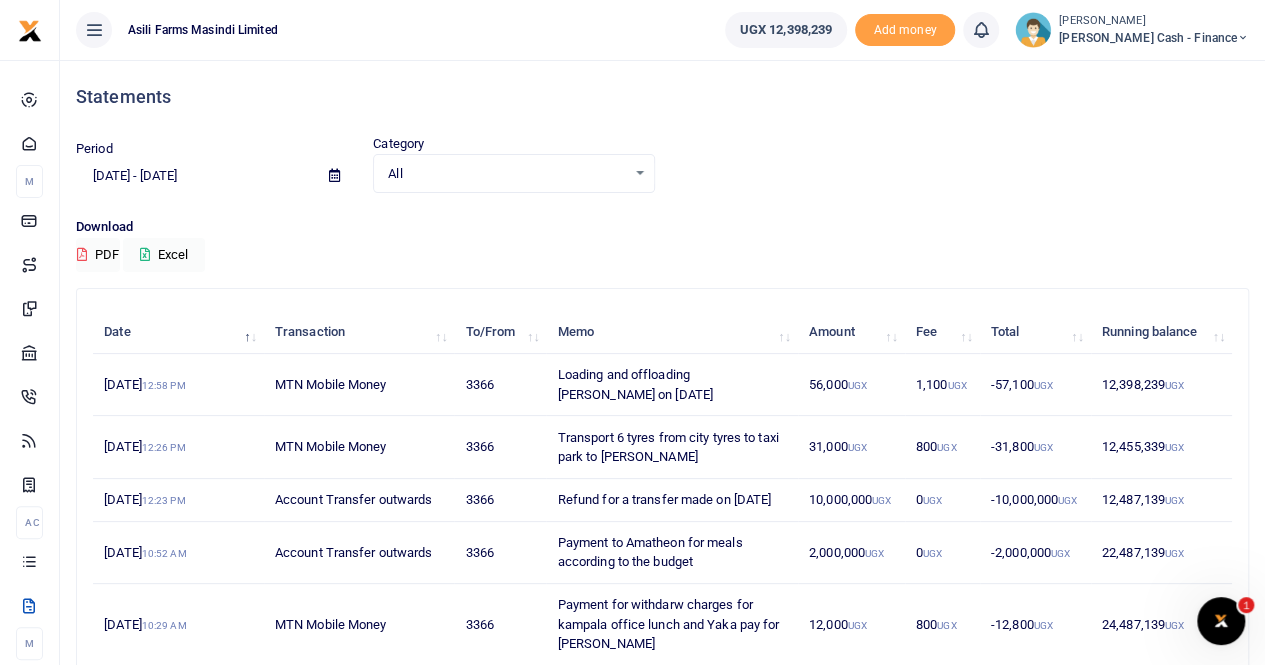 click at bounding box center [334, 175] 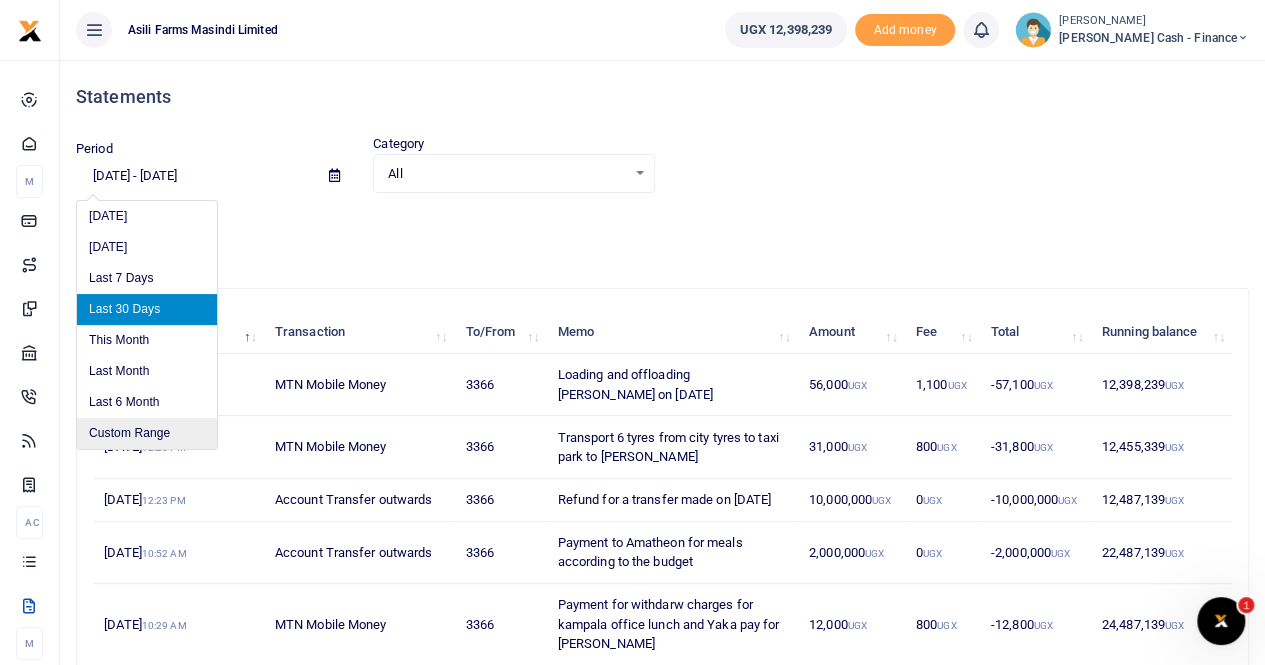 click on "Custom Range" at bounding box center [147, 433] 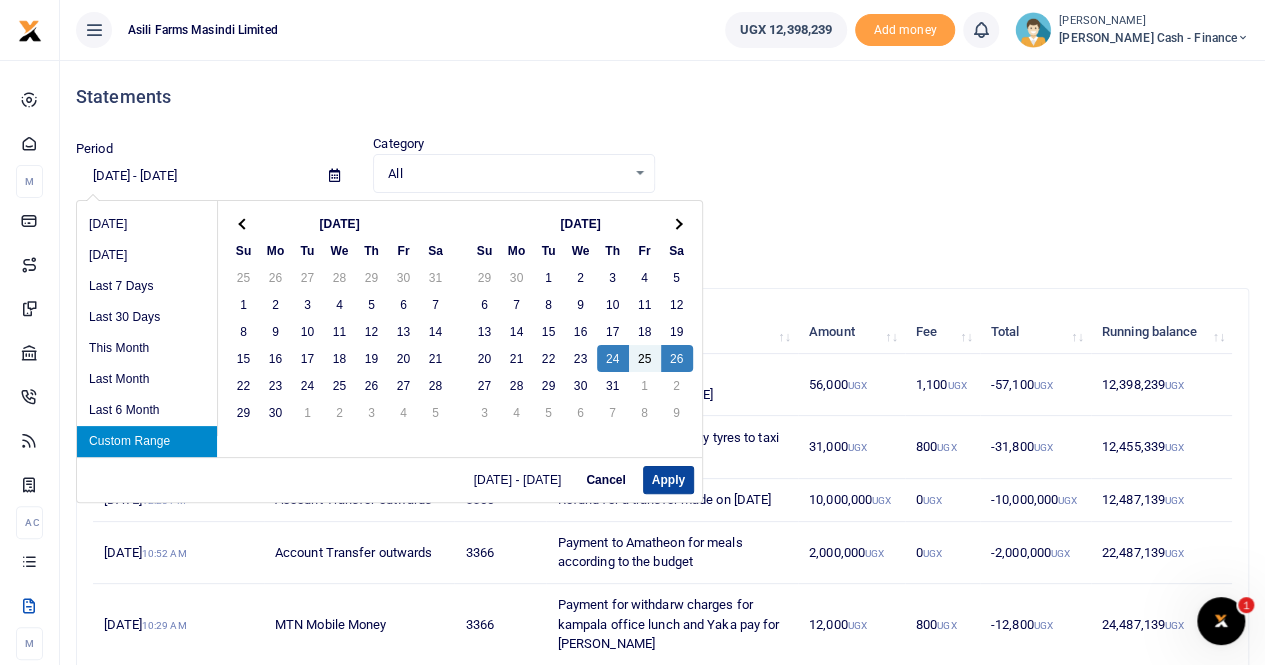 click on "Apply" at bounding box center (668, 480) 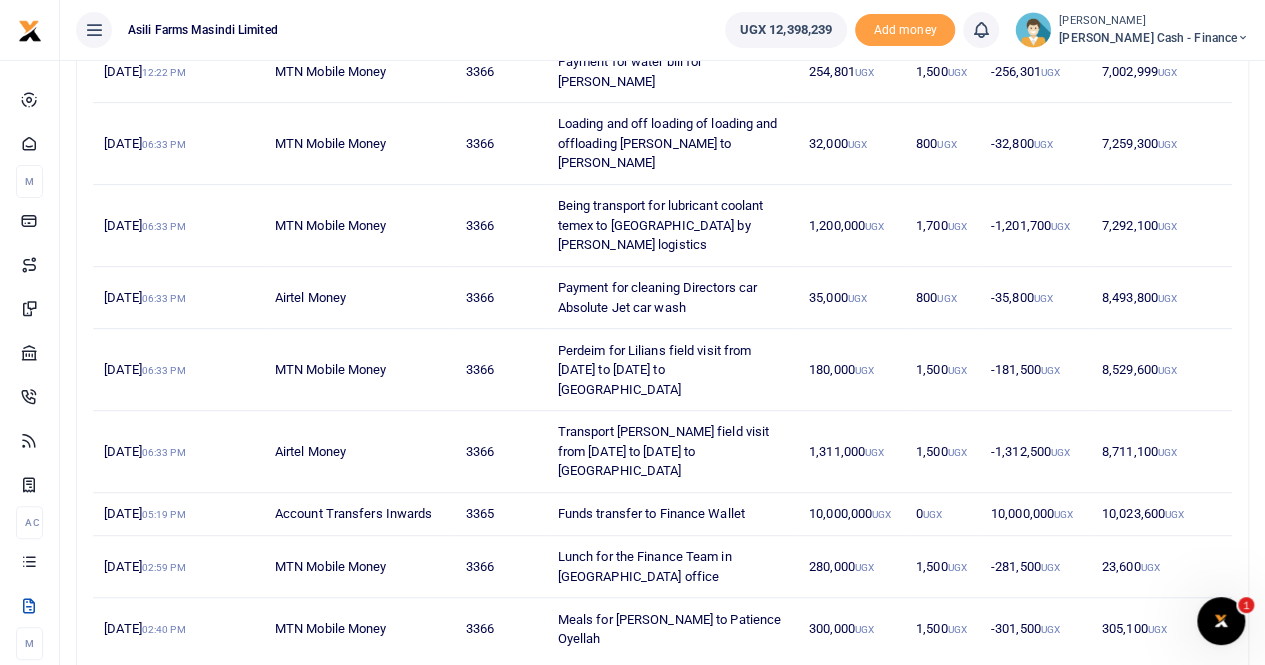 scroll, scrollTop: 404, scrollLeft: 0, axis: vertical 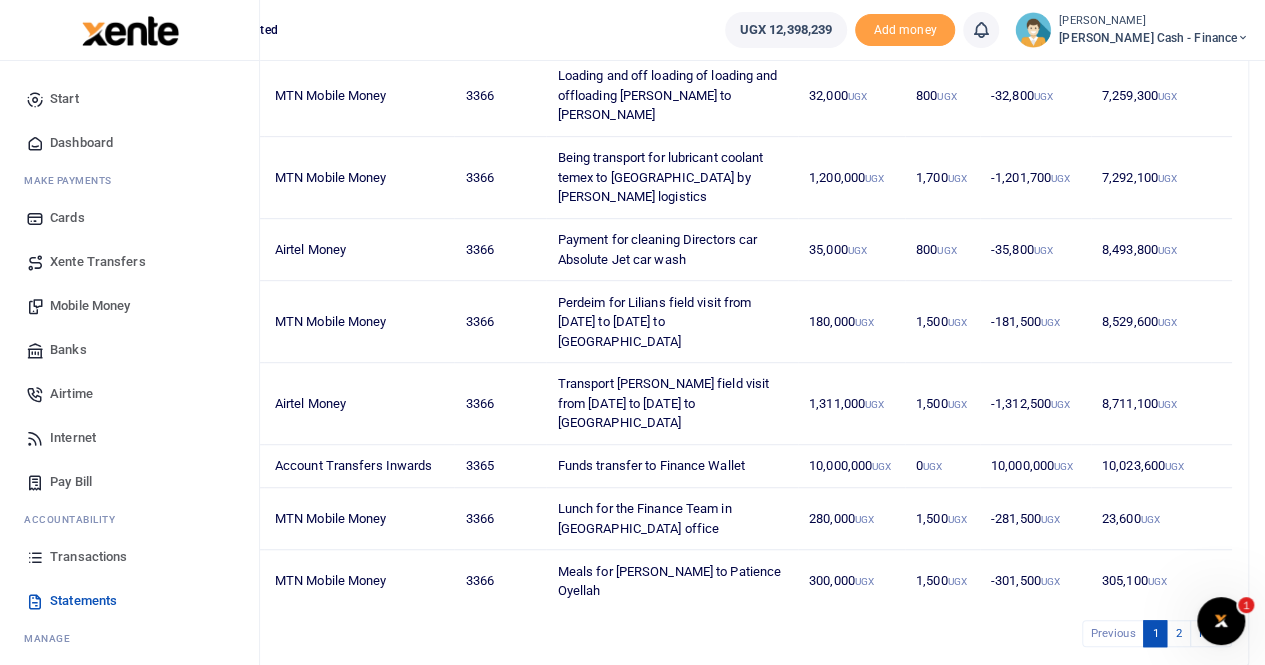 click on "Transactions" at bounding box center (88, 557) 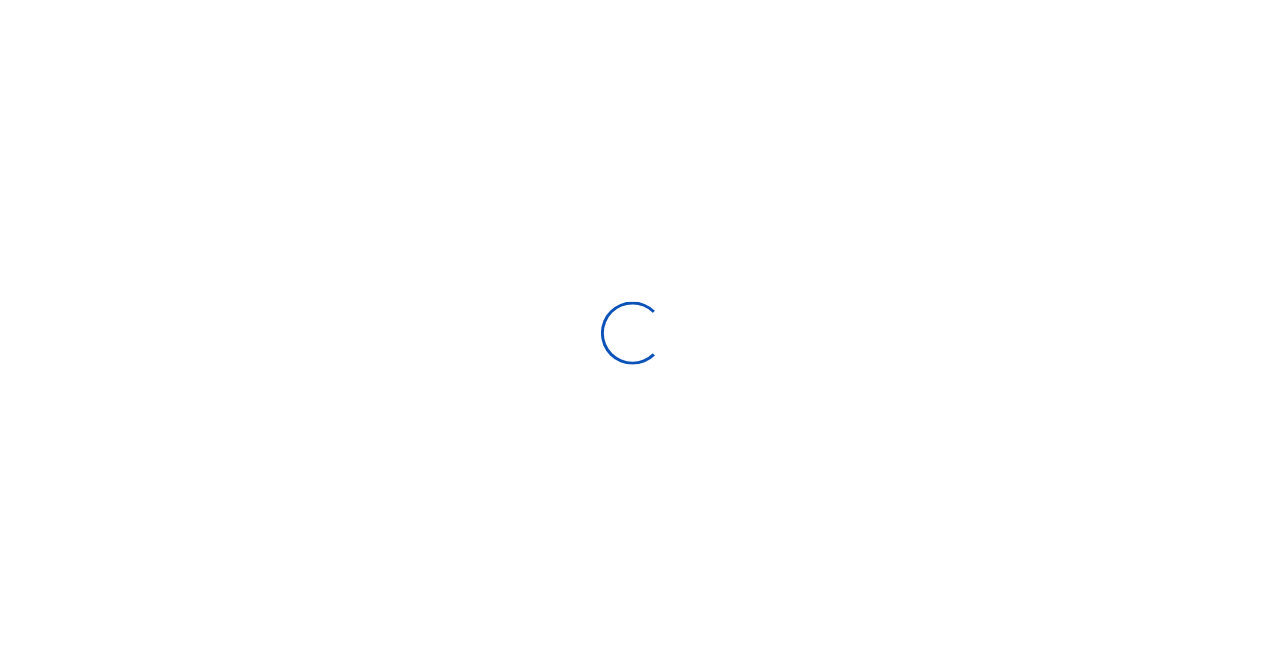 scroll, scrollTop: 0, scrollLeft: 0, axis: both 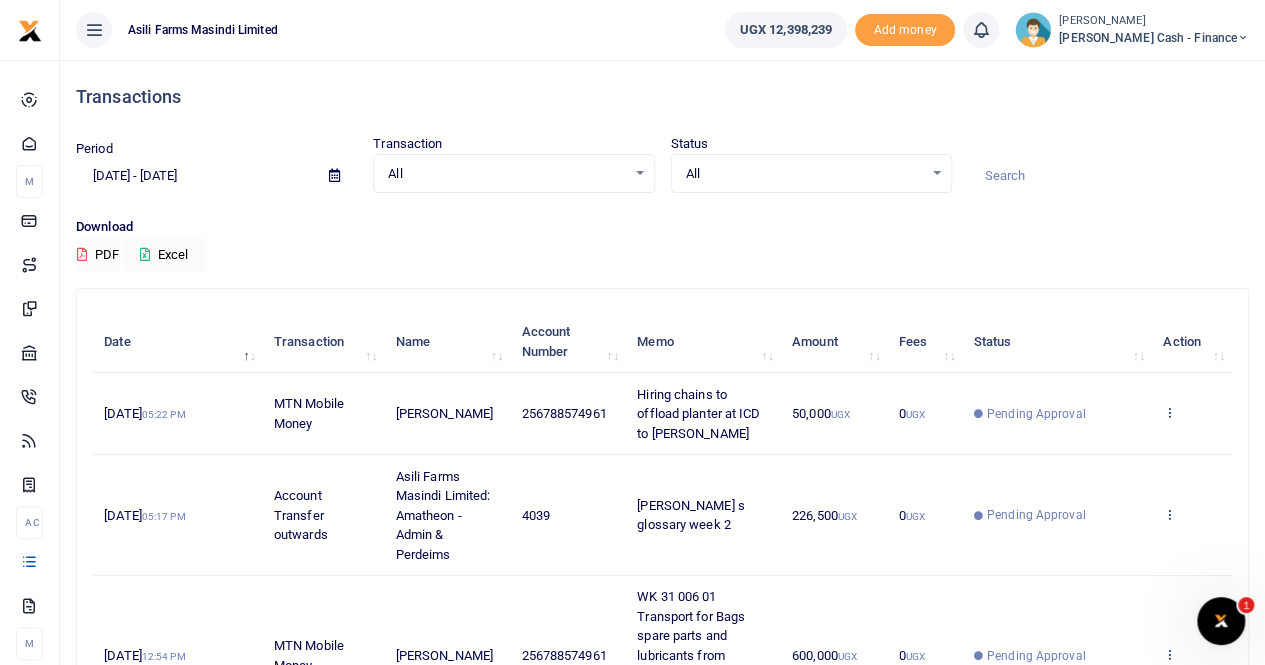 click at bounding box center (334, 175) 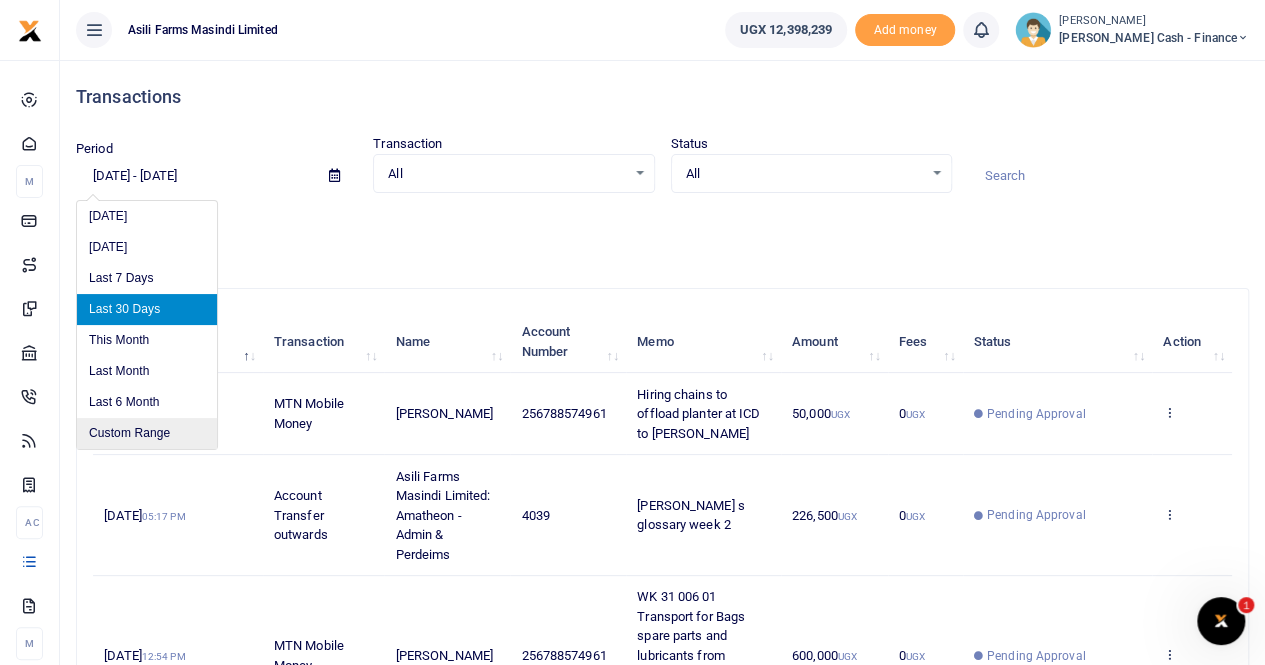 click on "Custom Range" at bounding box center [147, 433] 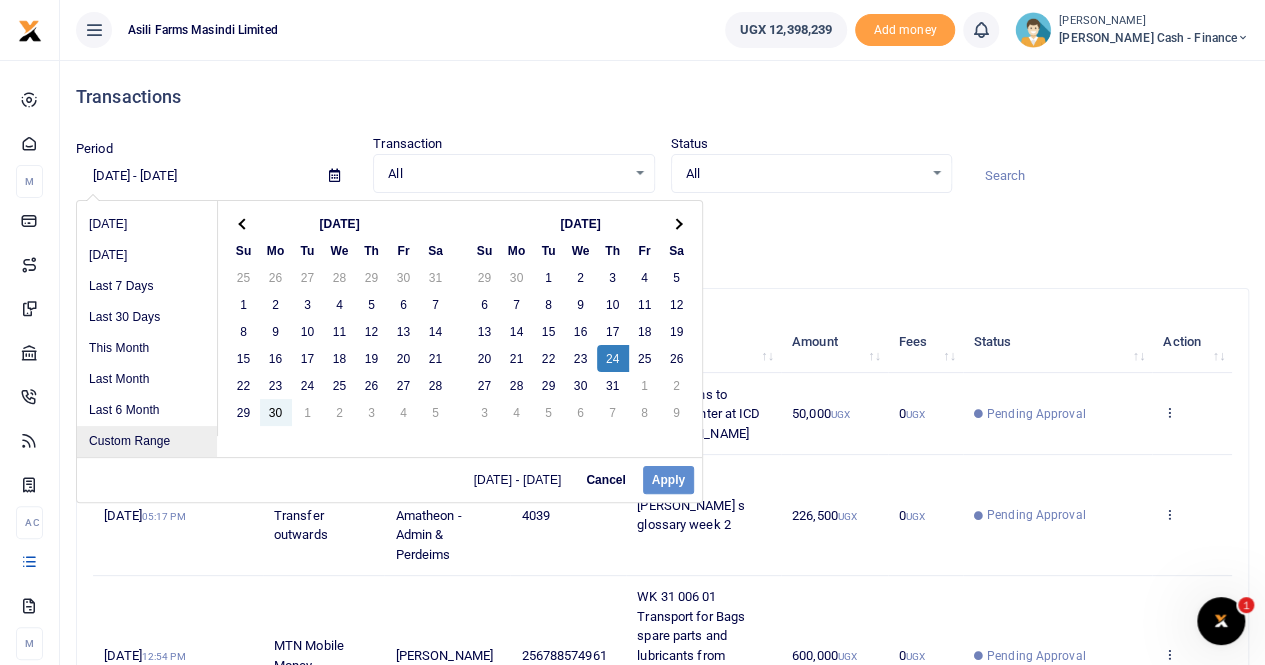 click on "Custom Range" at bounding box center (147, 441) 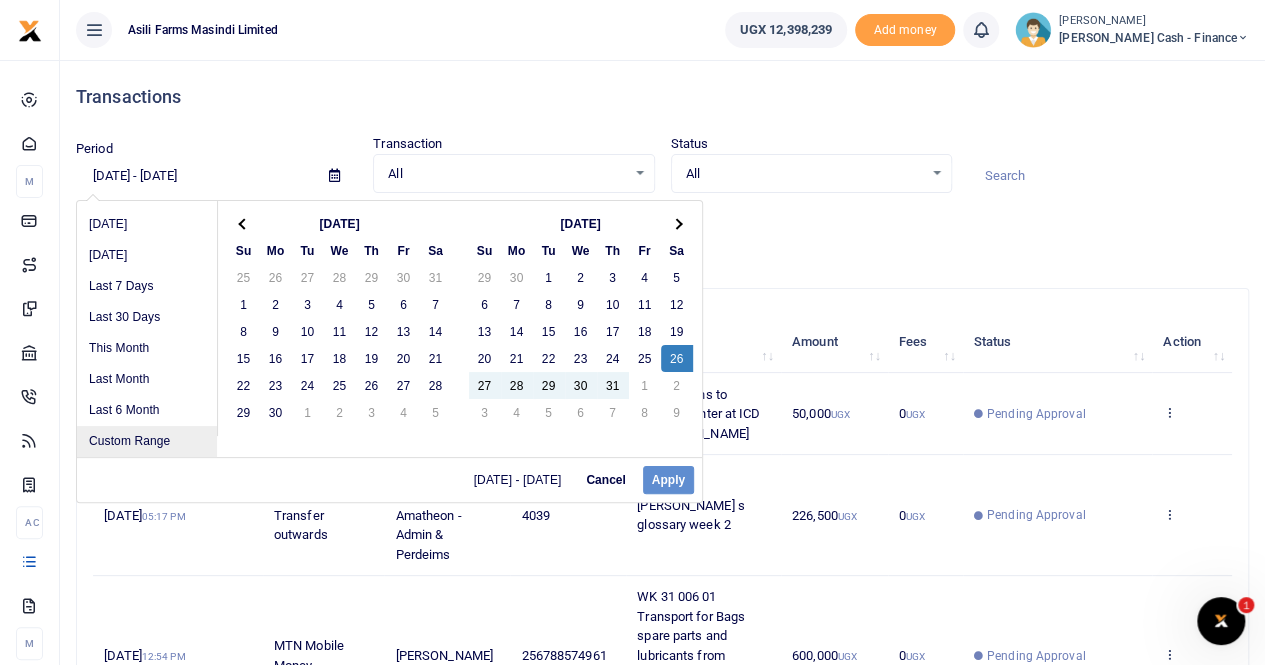 click on "Custom Range" at bounding box center (147, 441) 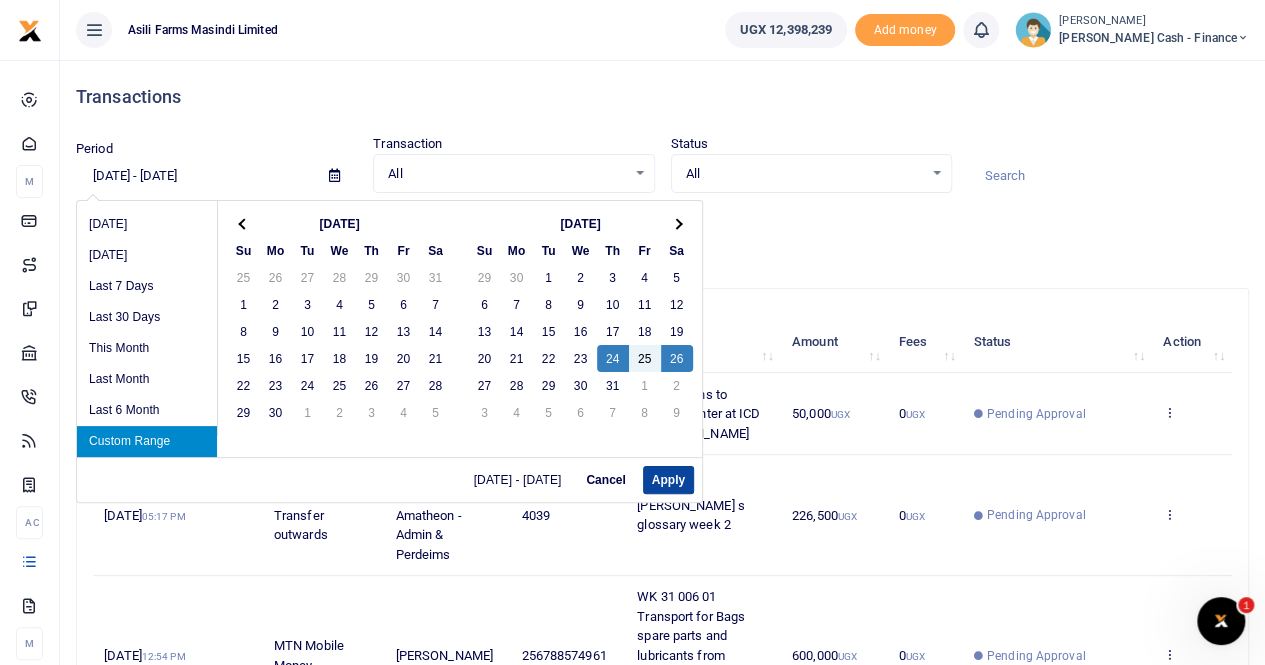 click on "Apply" at bounding box center [668, 480] 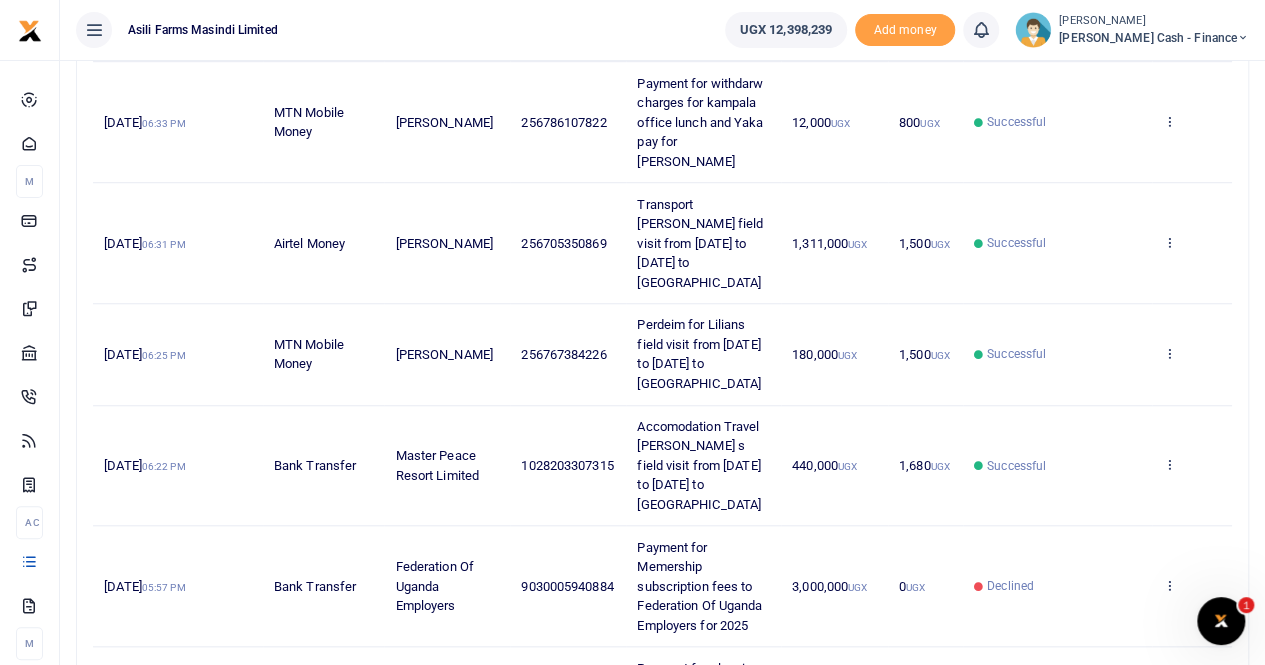 scroll, scrollTop: 756, scrollLeft: 0, axis: vertical 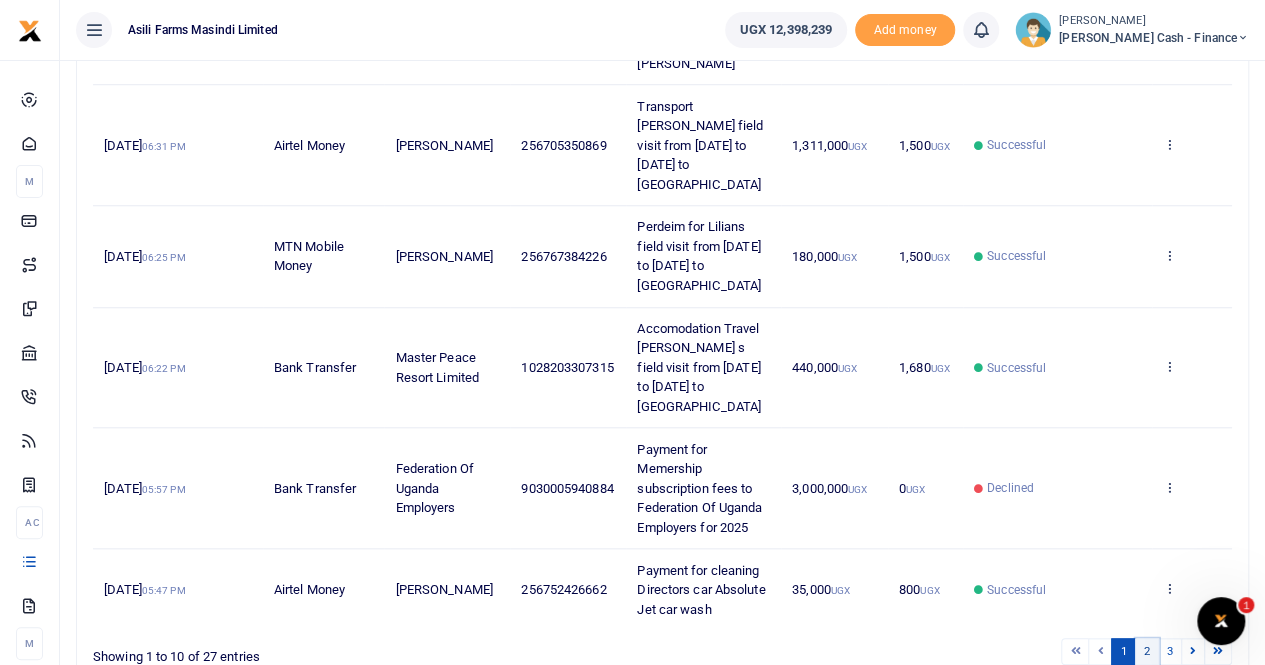 click on "2" at bounding box center (1147, 651) 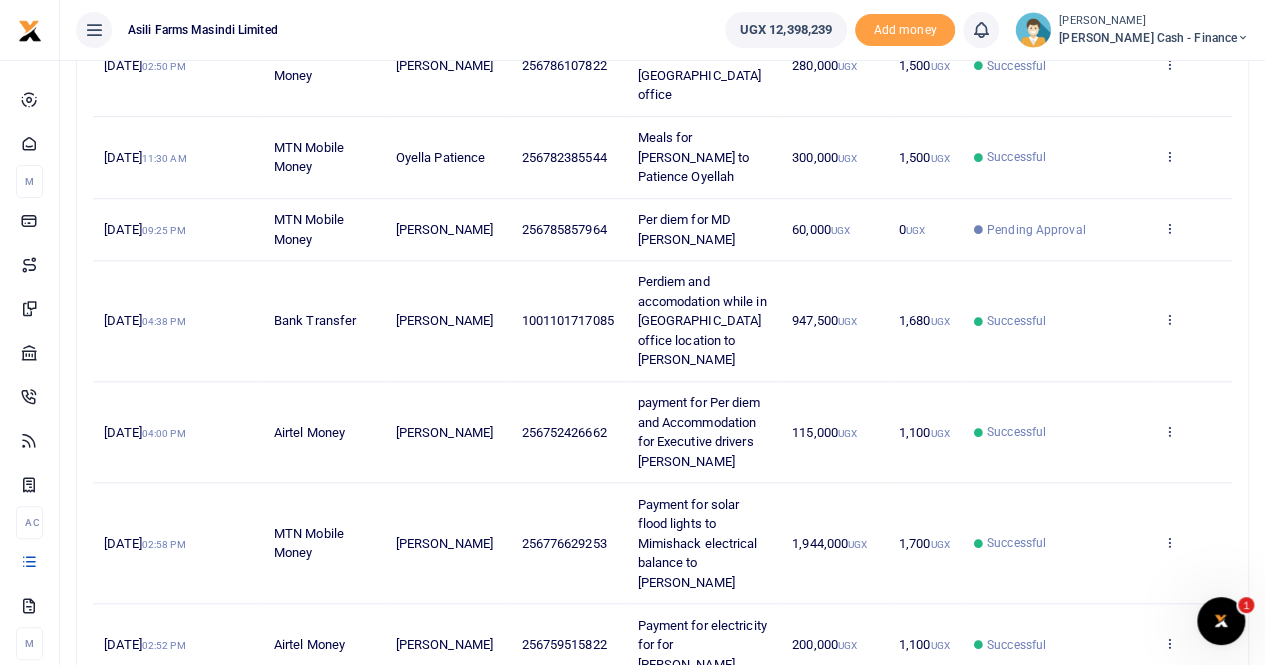 scroll, scrollTop: 756, scrollLeft: 0, axis: vertical 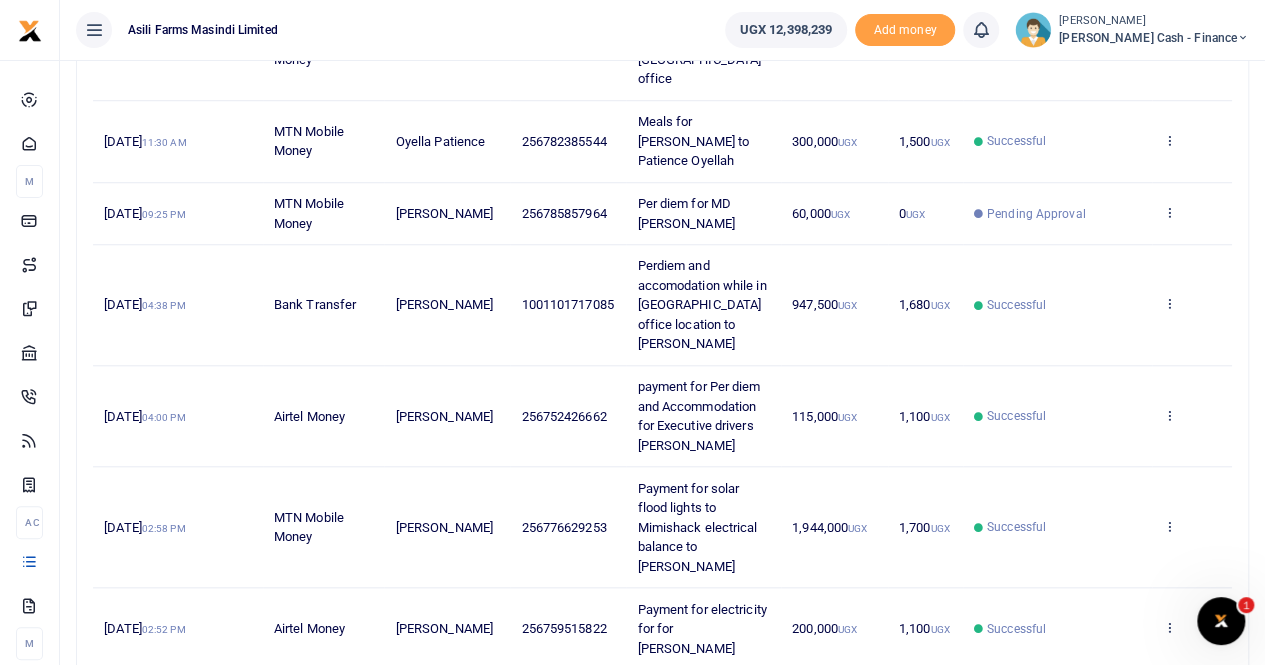 click on "3" at bounding box center (1170, 690) 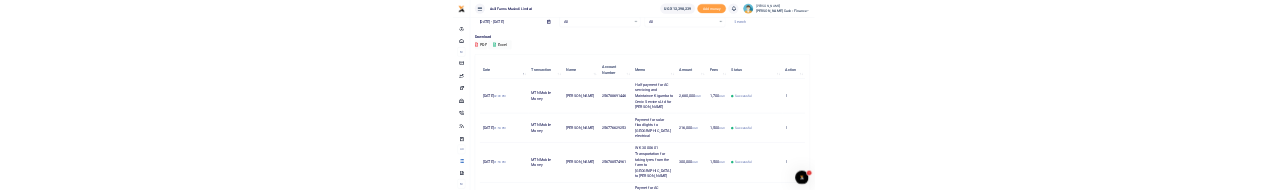 scroll, scrollTop: 0, scrollLeft: 0, axis: both 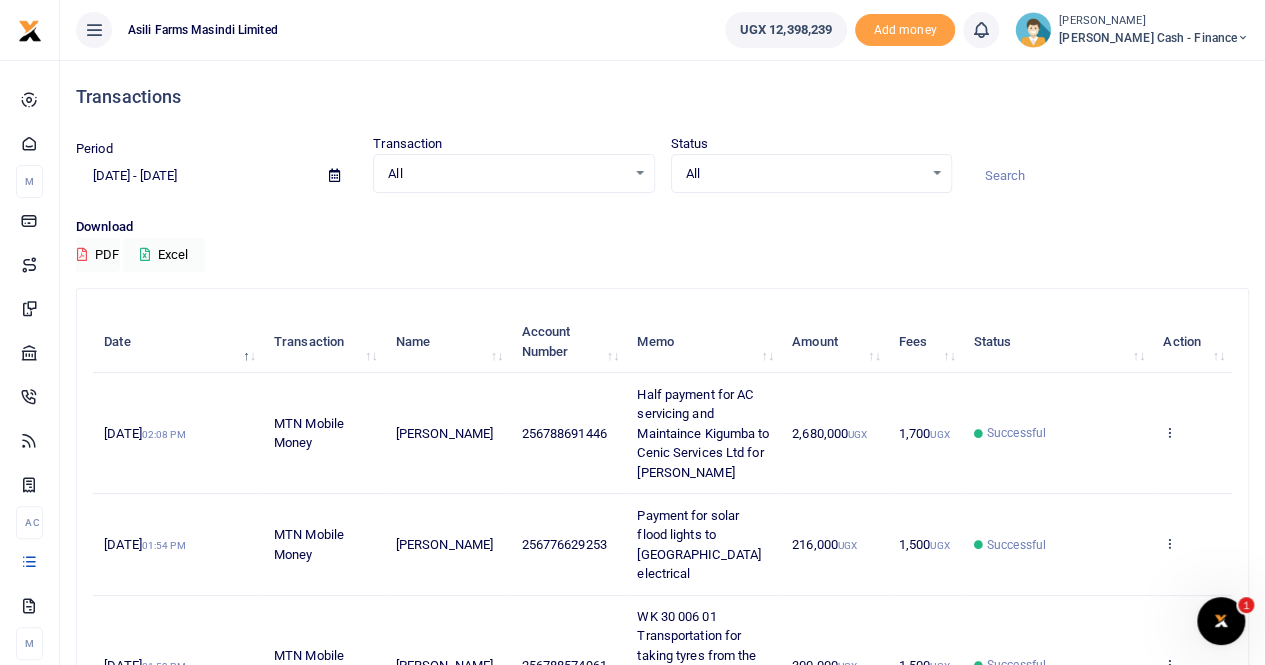 click on "Asili Farms Masindi Limited" at bounding box center [384, 30] 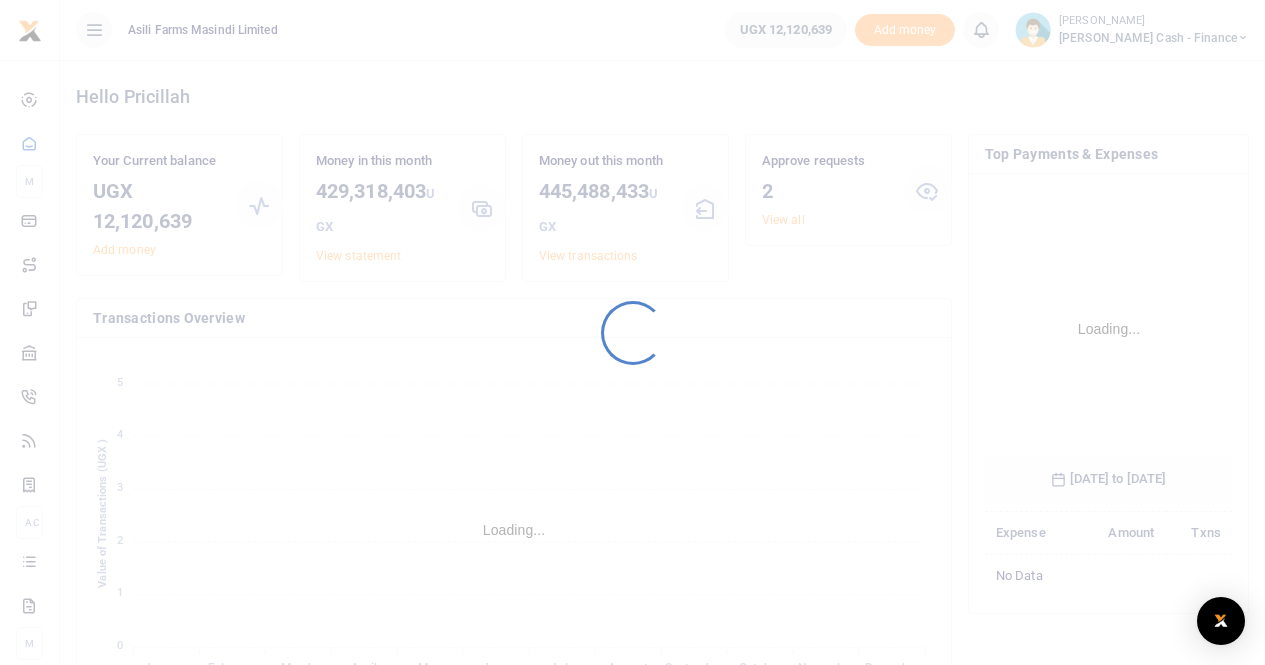 scroll, scrollTop: 0, scrollLeft: 0, axis: both 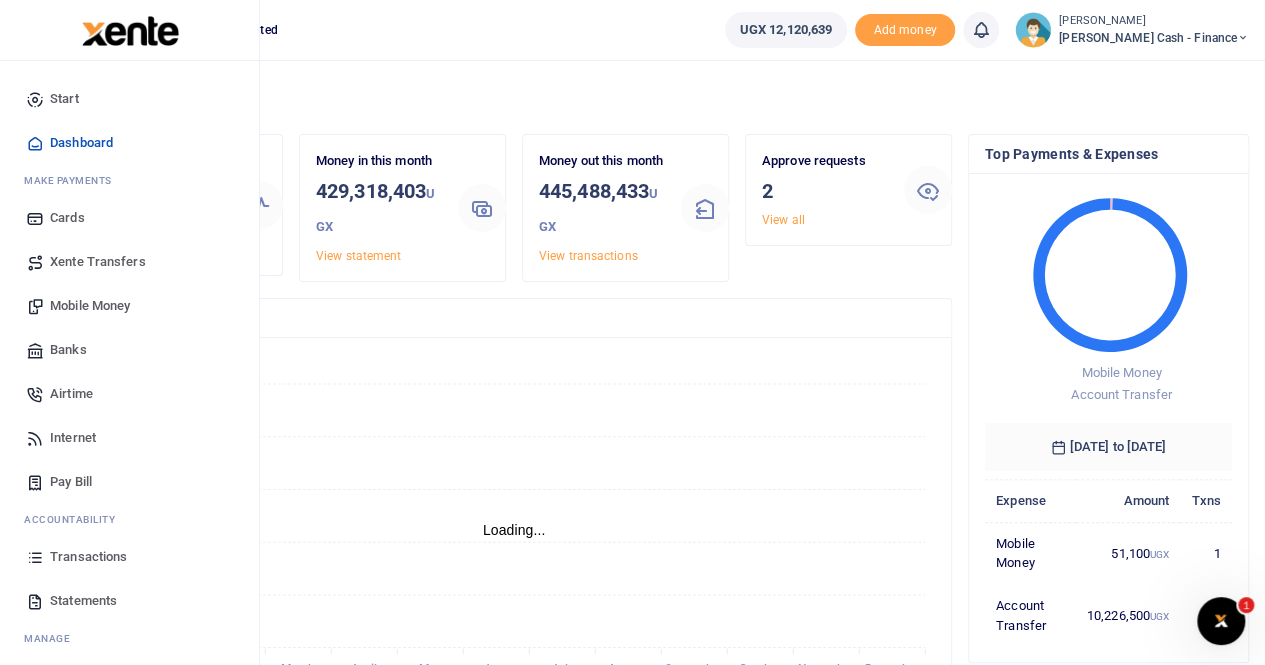 click on "Xente Transfers" at bounding box center [98, 262] 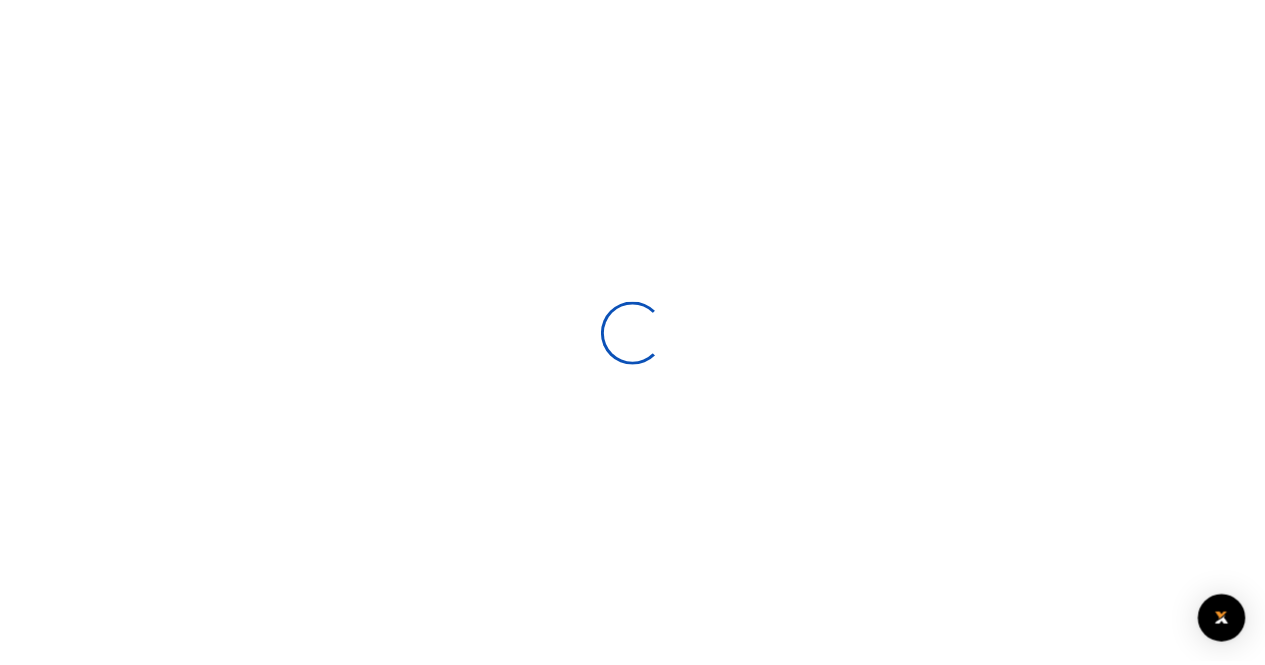 scroll, scrollTop: 0, scrollLeft: 0, axis: both 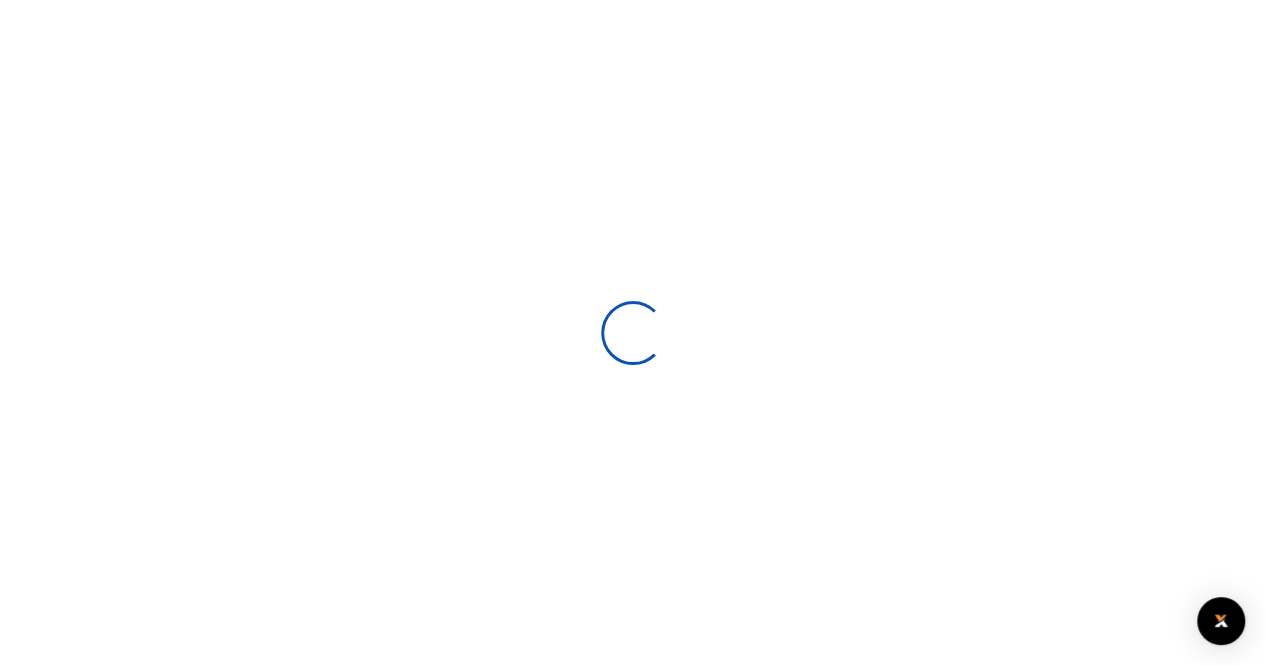 select 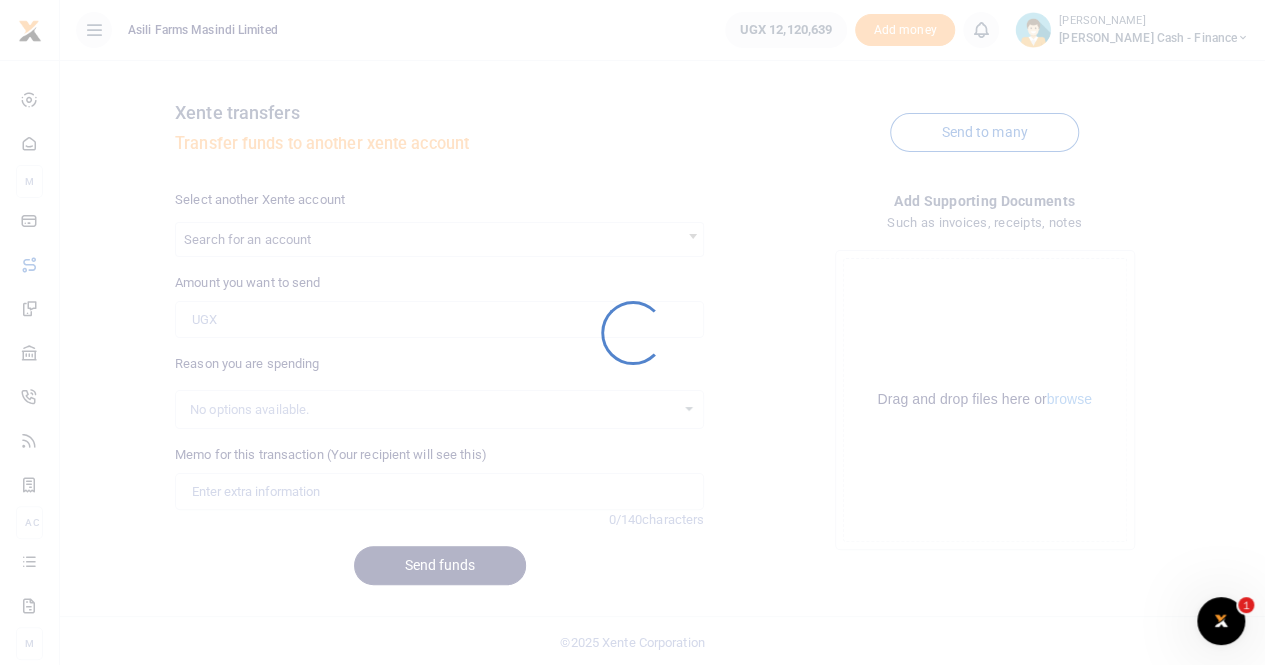 scroll, scrollTop: 0, scrollLeft: 0, axis: both 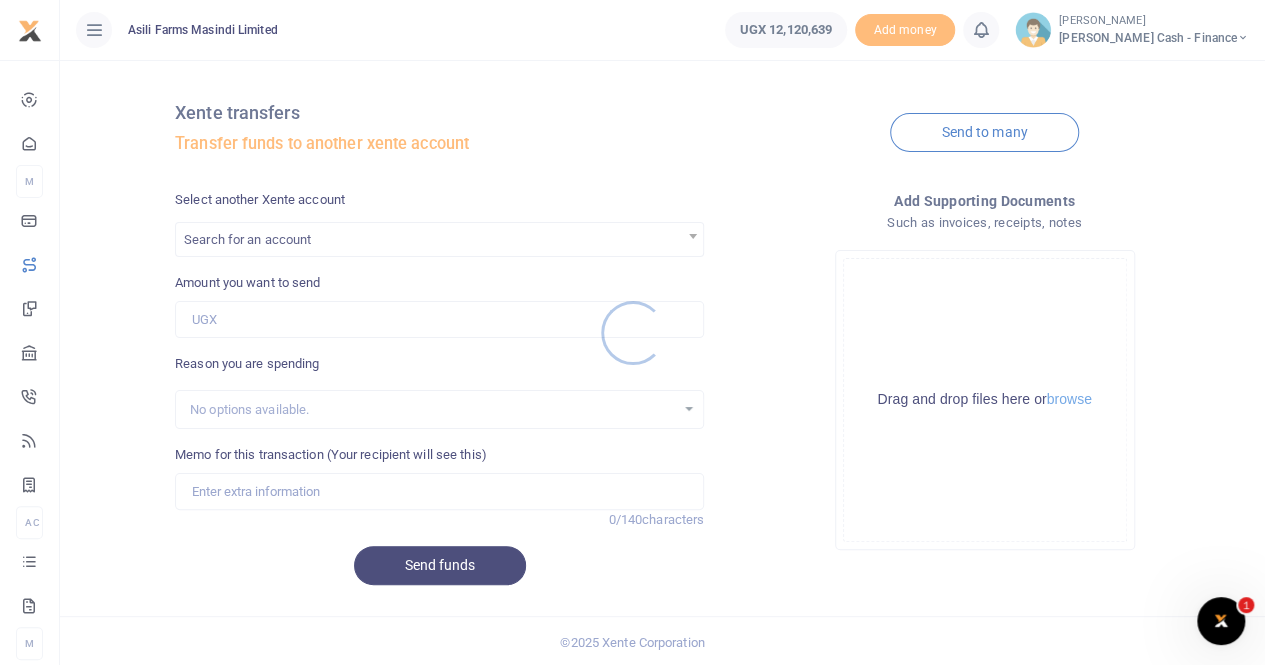 click at bounding box center (632, 332) 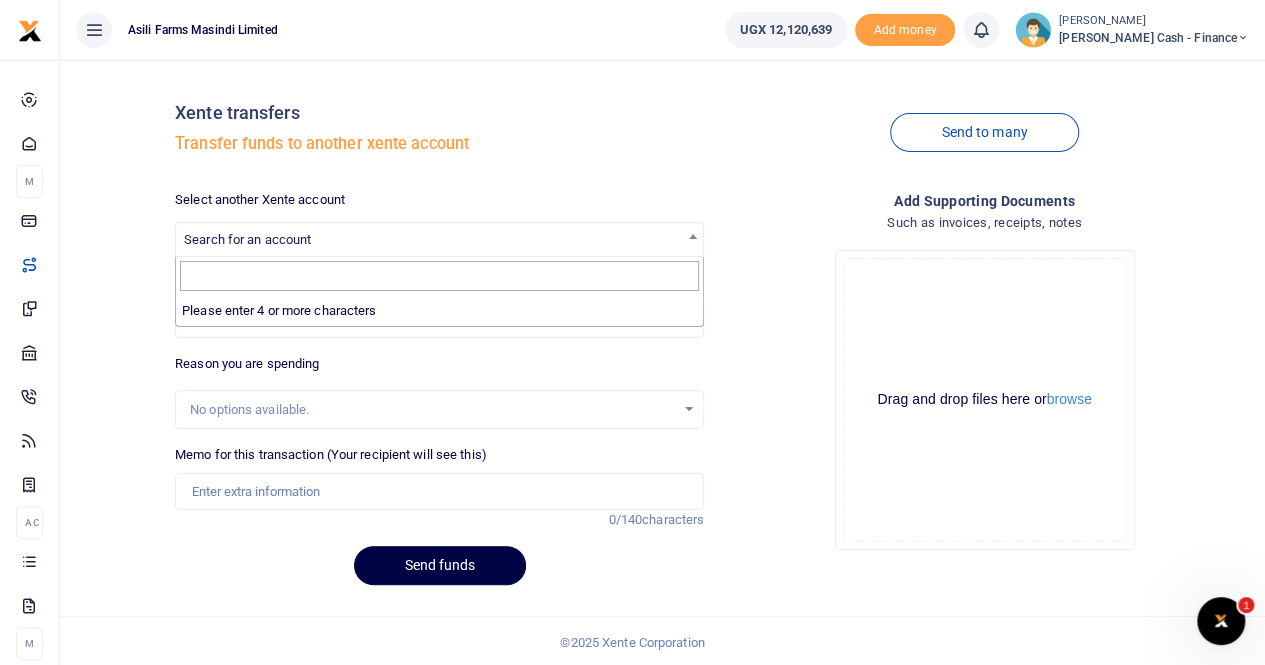 click on "Search for an account" at bounding box center (247, 239) 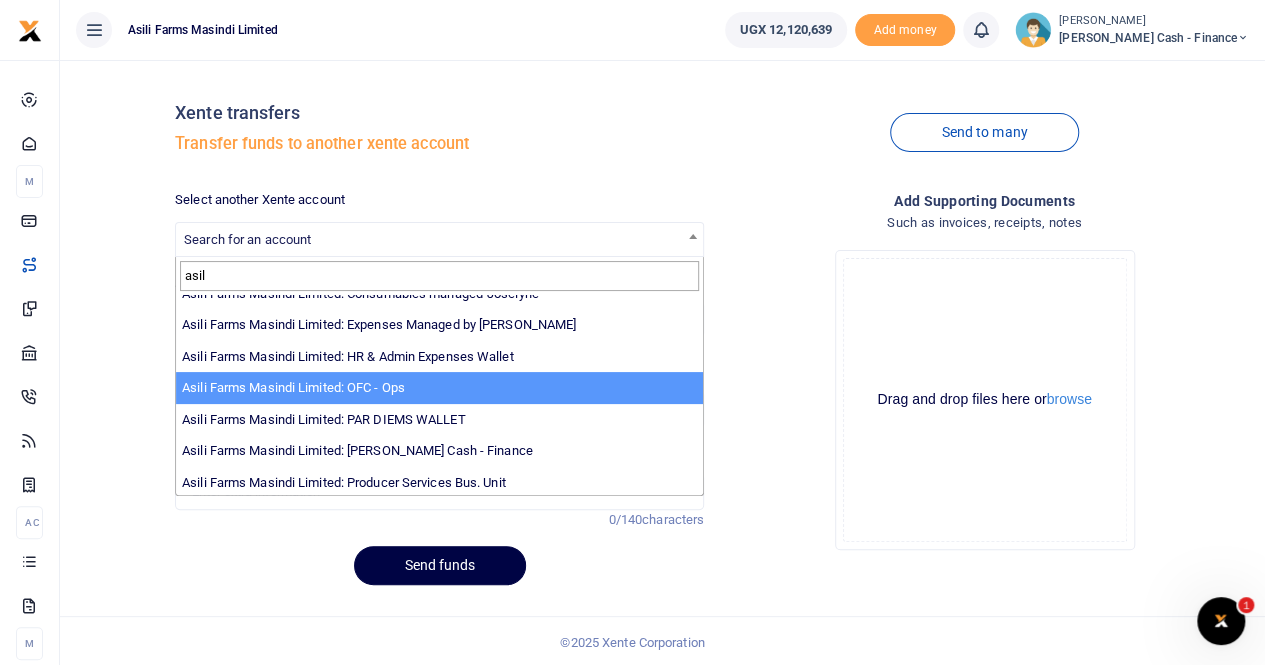 scroll, scrollTop: 146, scrollLeft: 0, axis: vertical 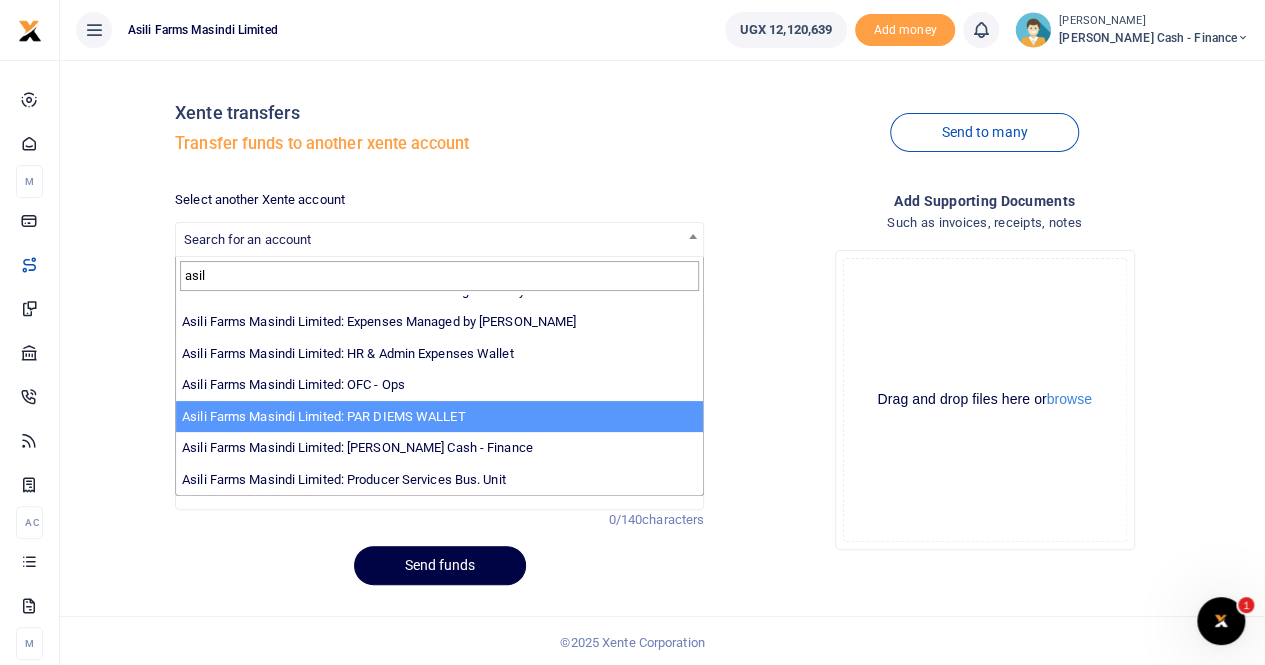 type on "asil" 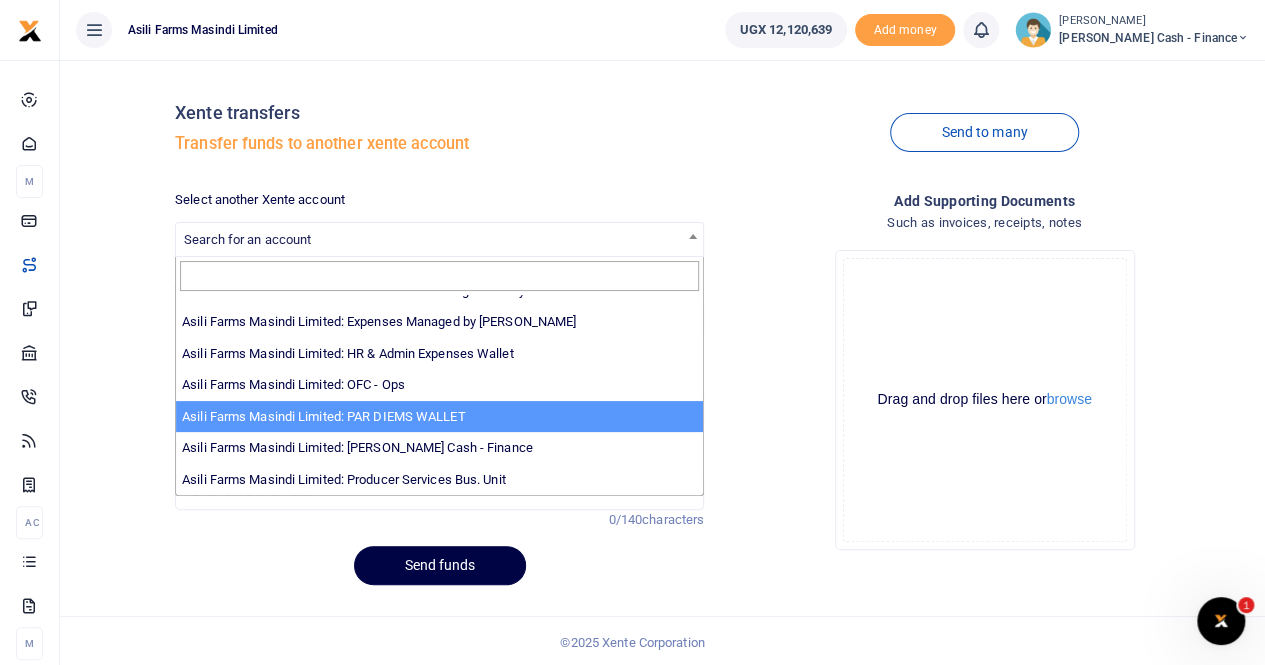select on "3369" 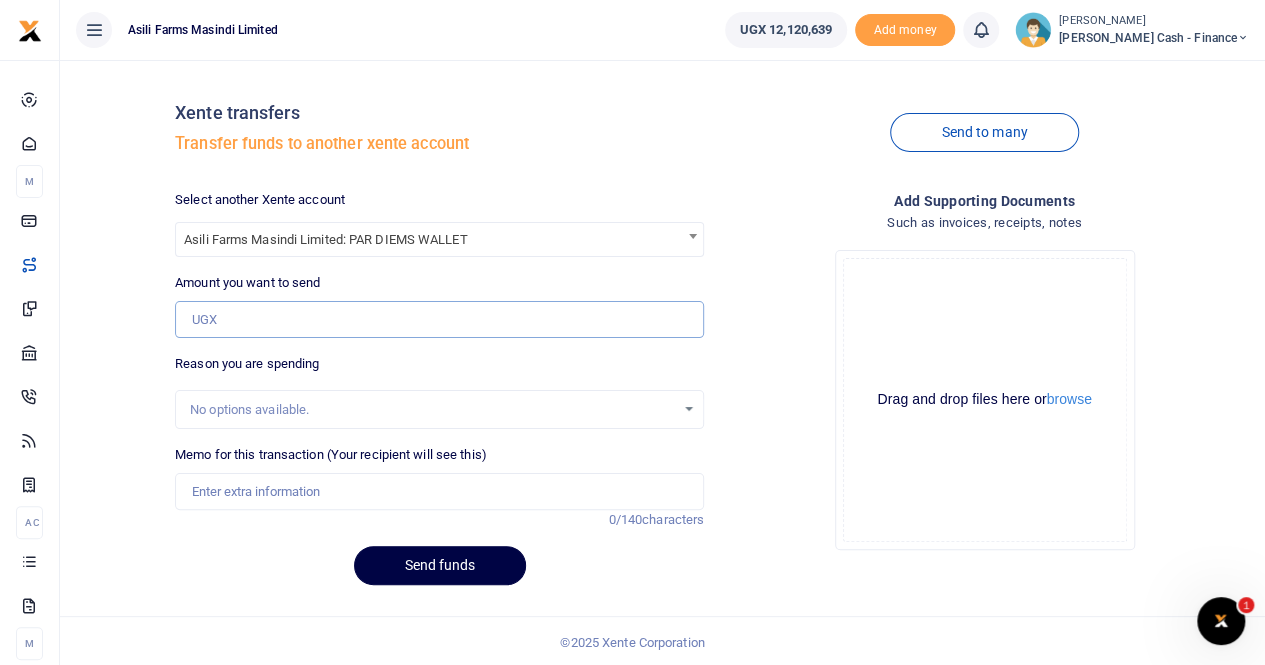 click on "Amount you want to send" at bounding box center [439, 320] 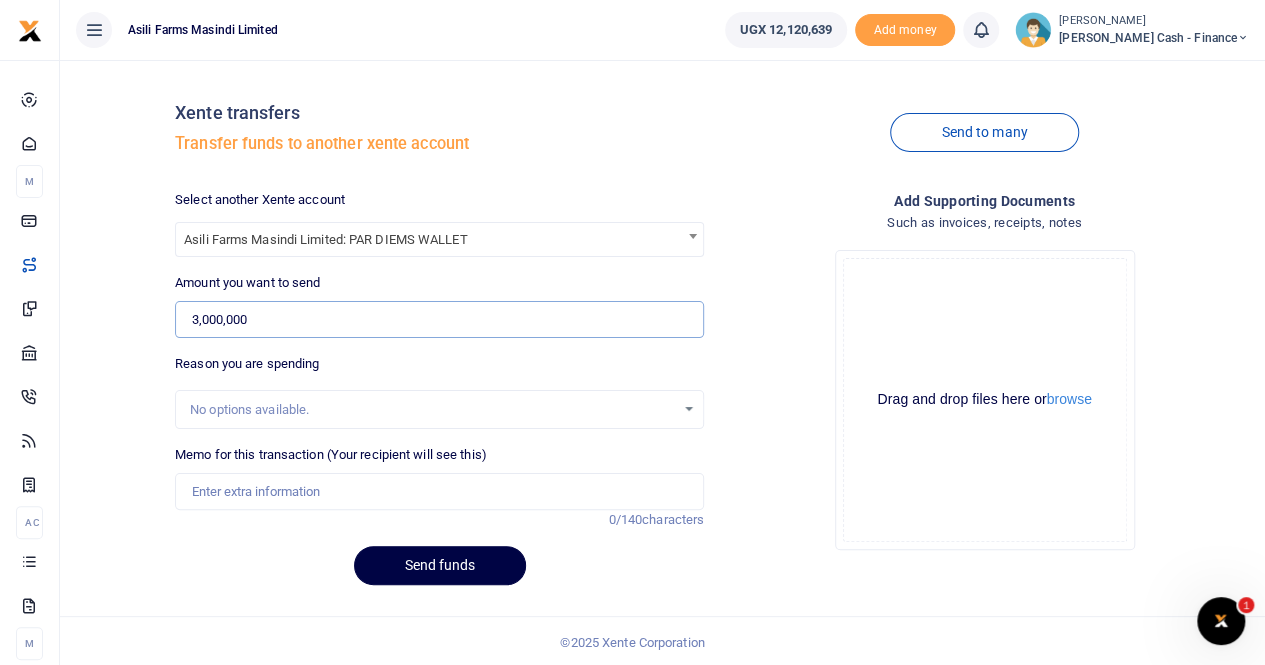 type on "3,000,000" 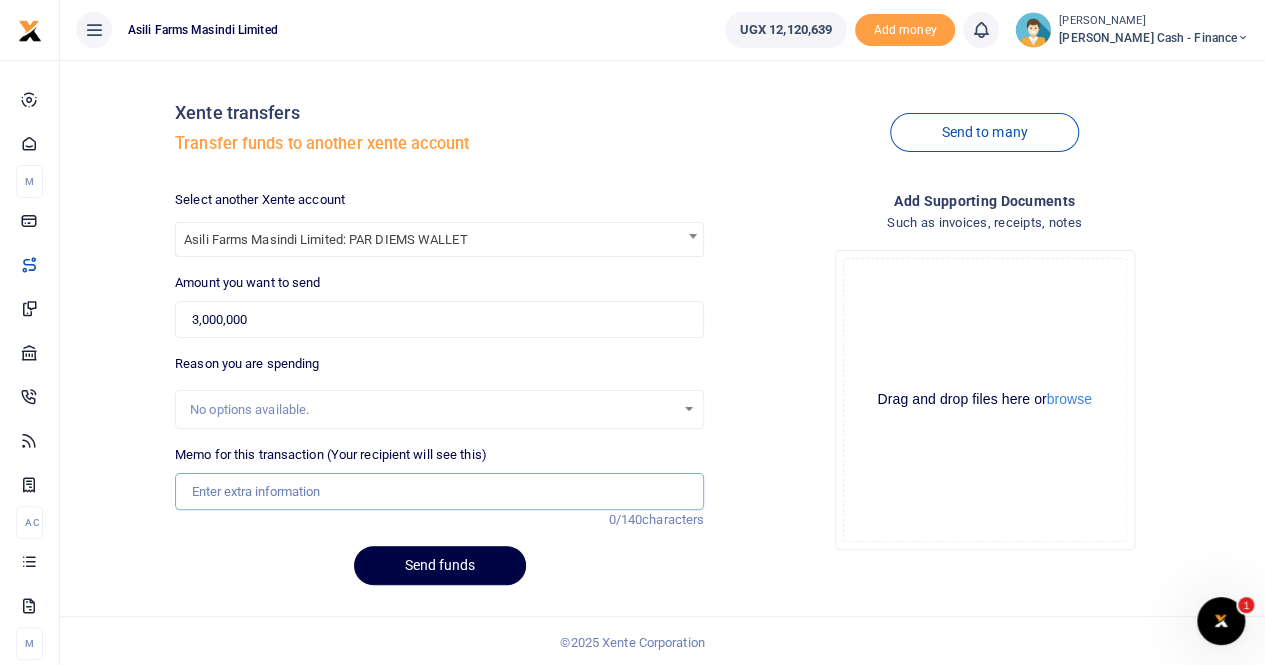 click on "Memo for this transaction (Your recipient will see this)" at bounding box center (439, 492) 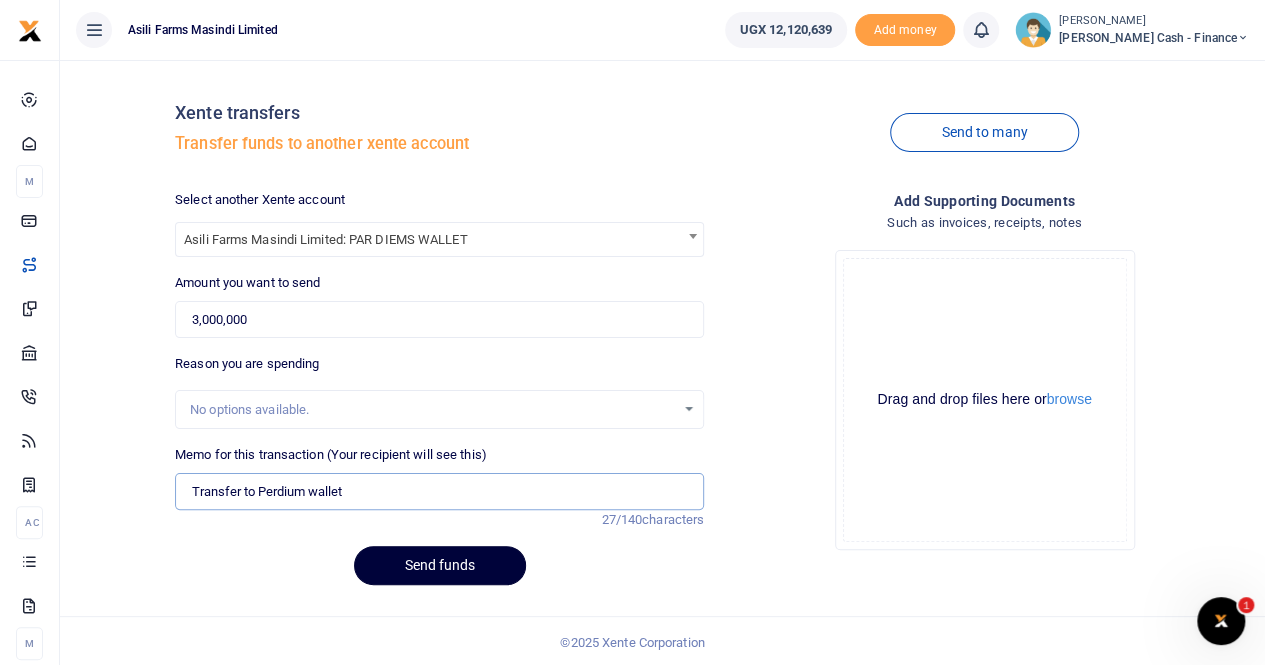 type on "Transfer to Perdium wallet" 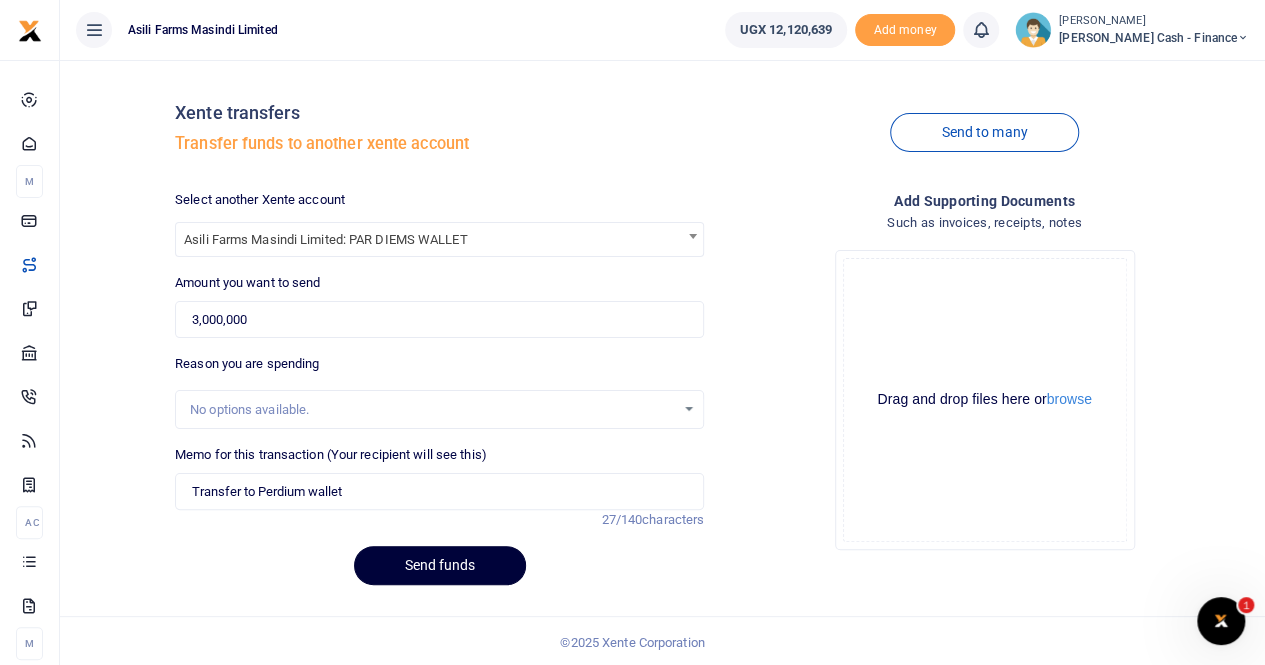 click on "Send funds" at bounding box center [440, 565] 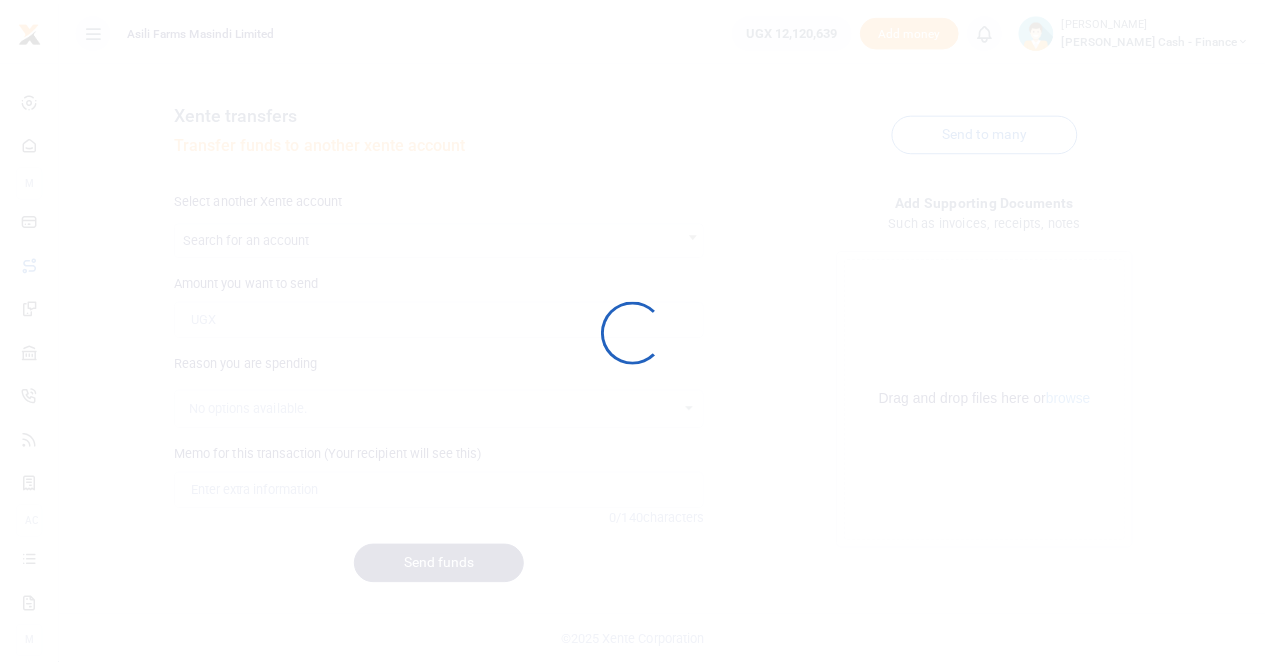 scroll, scrollTop: 0, scrollLeft: 0, axis: both 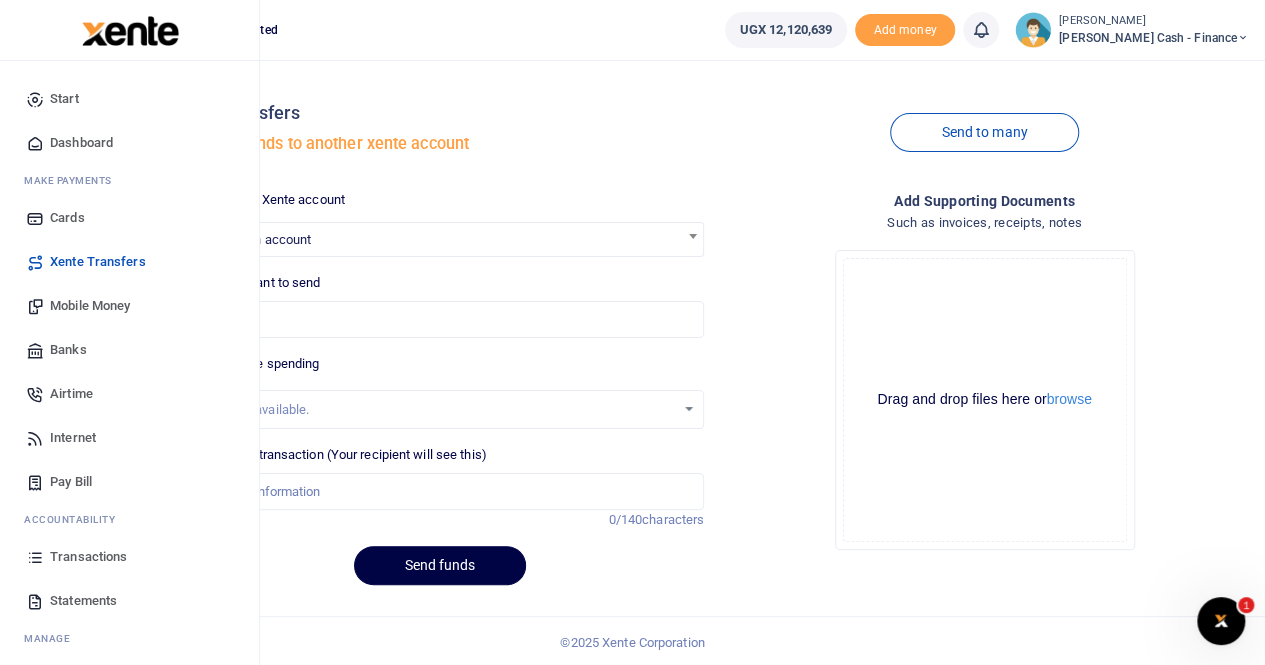 click on "Transactions" at bounding box center [88, 557] 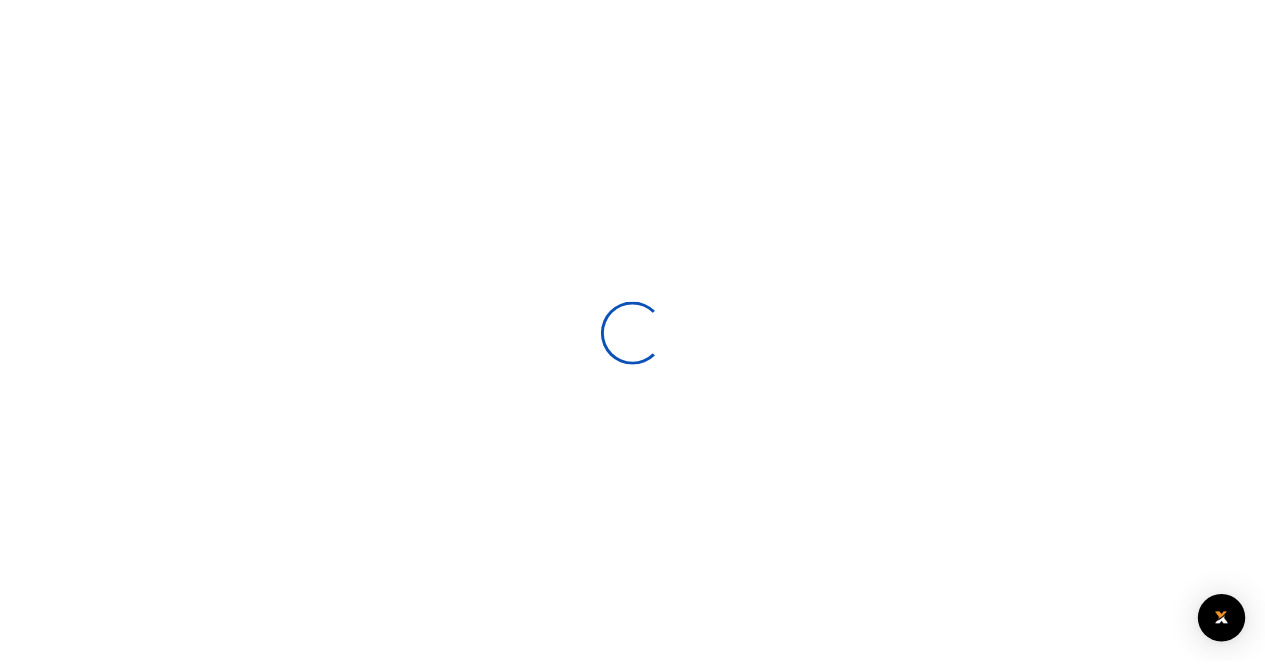 scroll, scrollTop: 0, scrollLeft: 0, axis: both 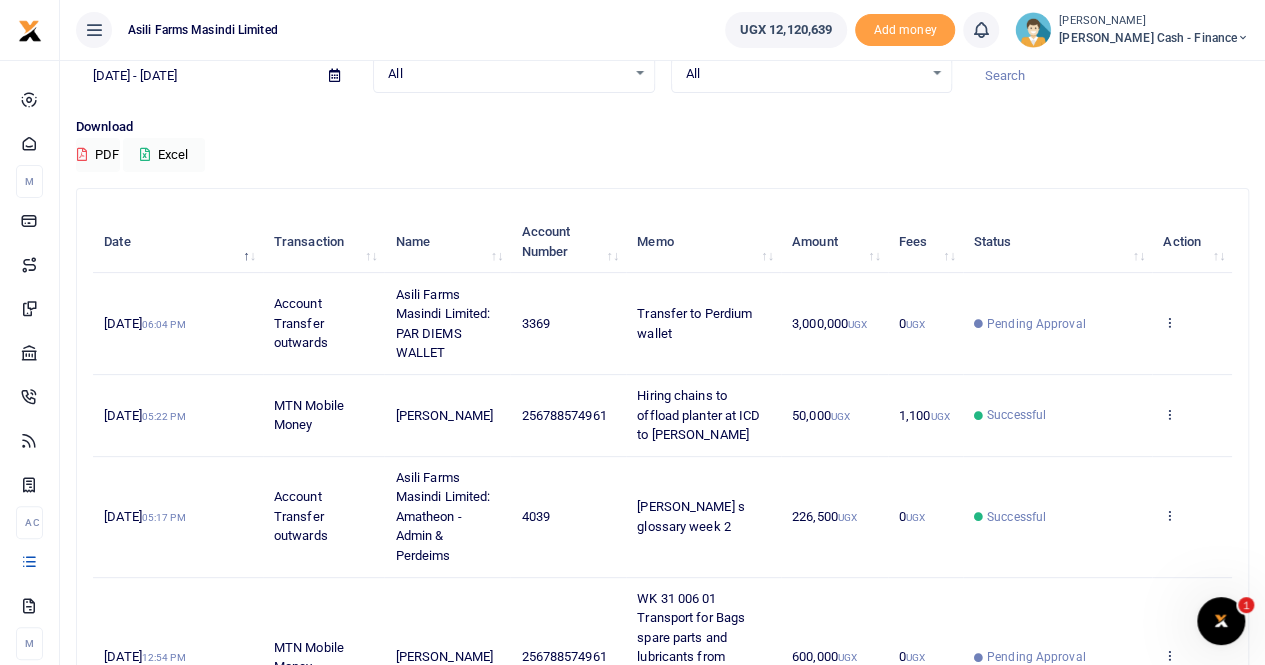 click at bounding box center (334, 75) 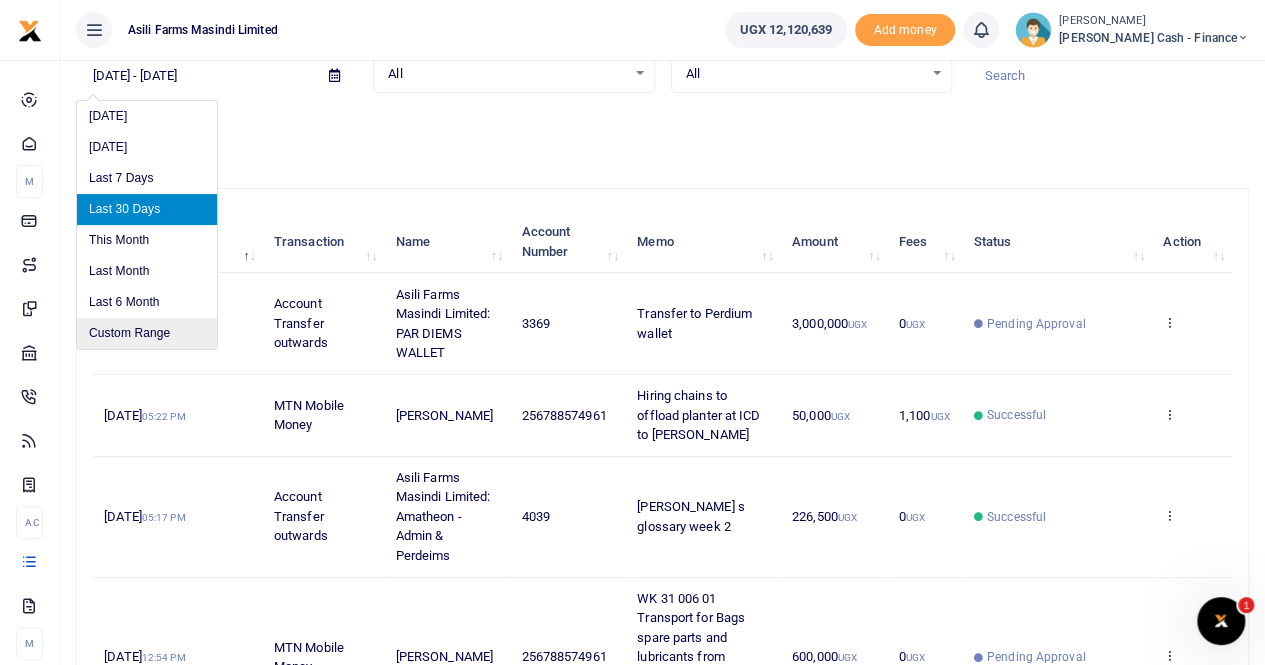 click on "Custom Range" at bounding box center [147, 333] 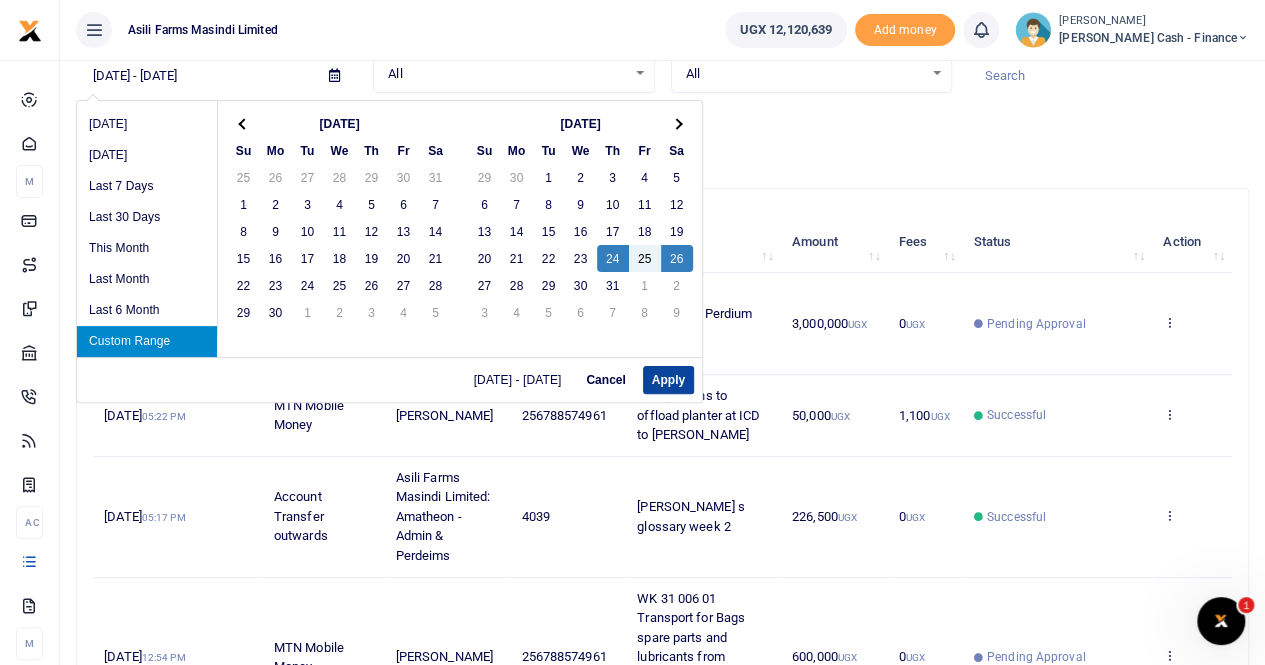 click on "Apply" at bounding box center [668, 380] 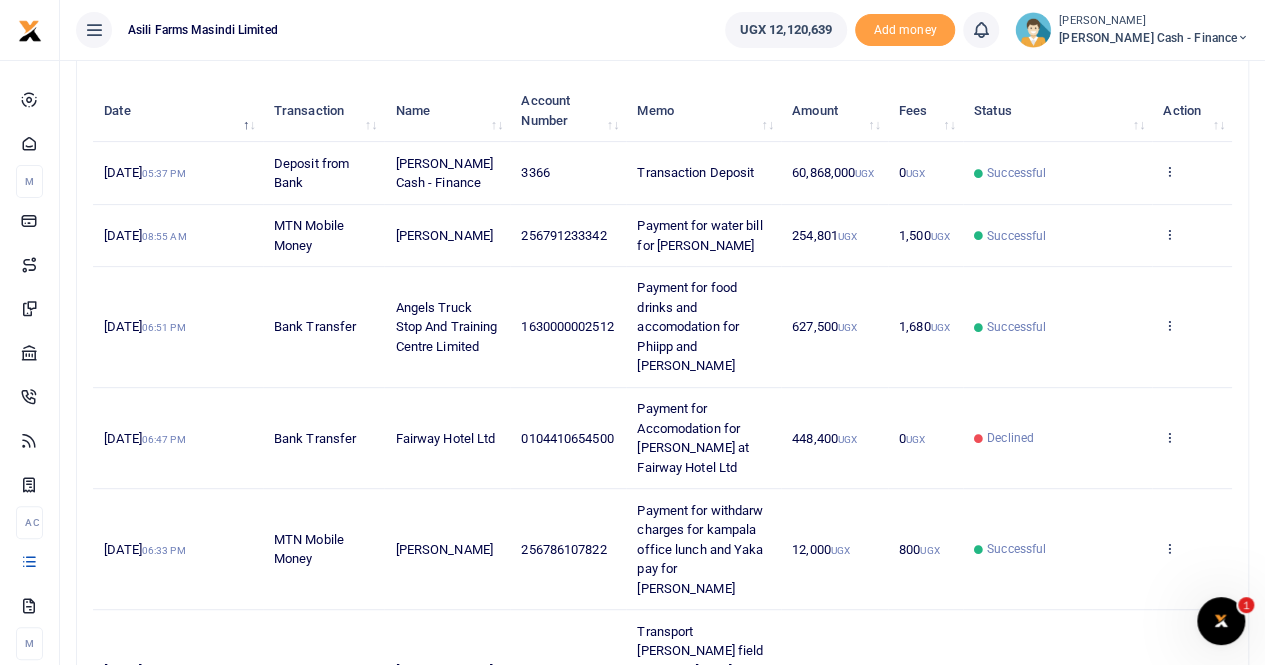 scroll, scrollTop: 0, scrollLeft: 0, axis: both 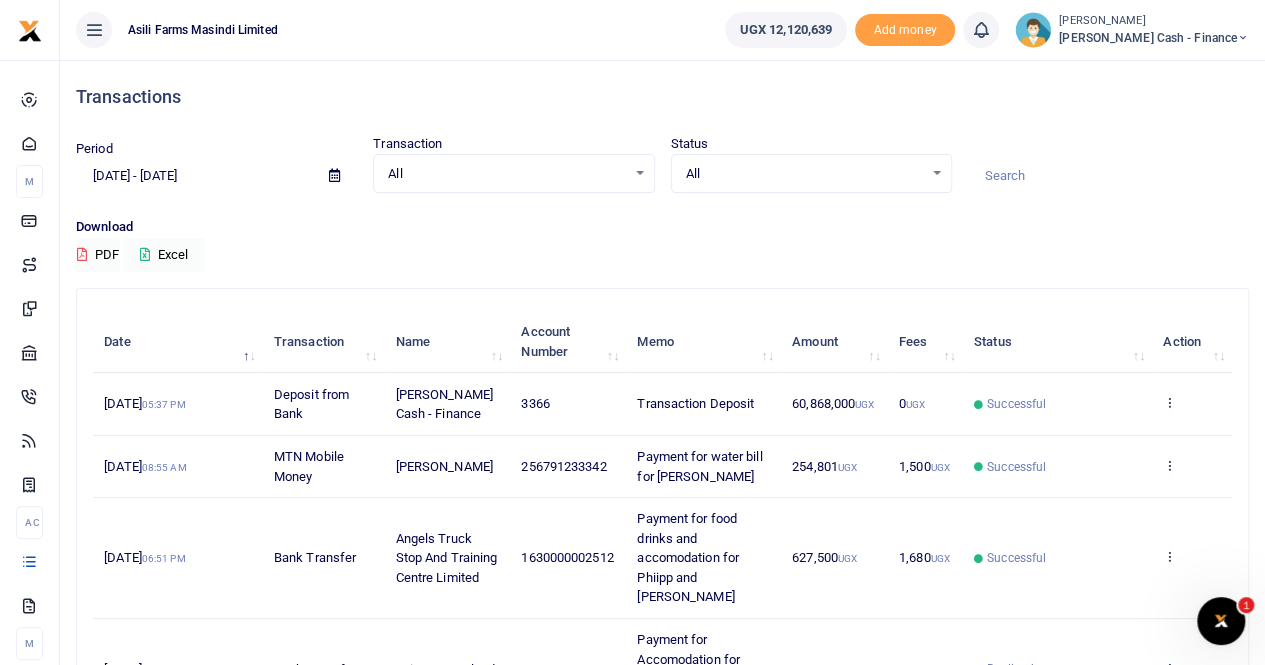 click at bounding box center [334, 175] 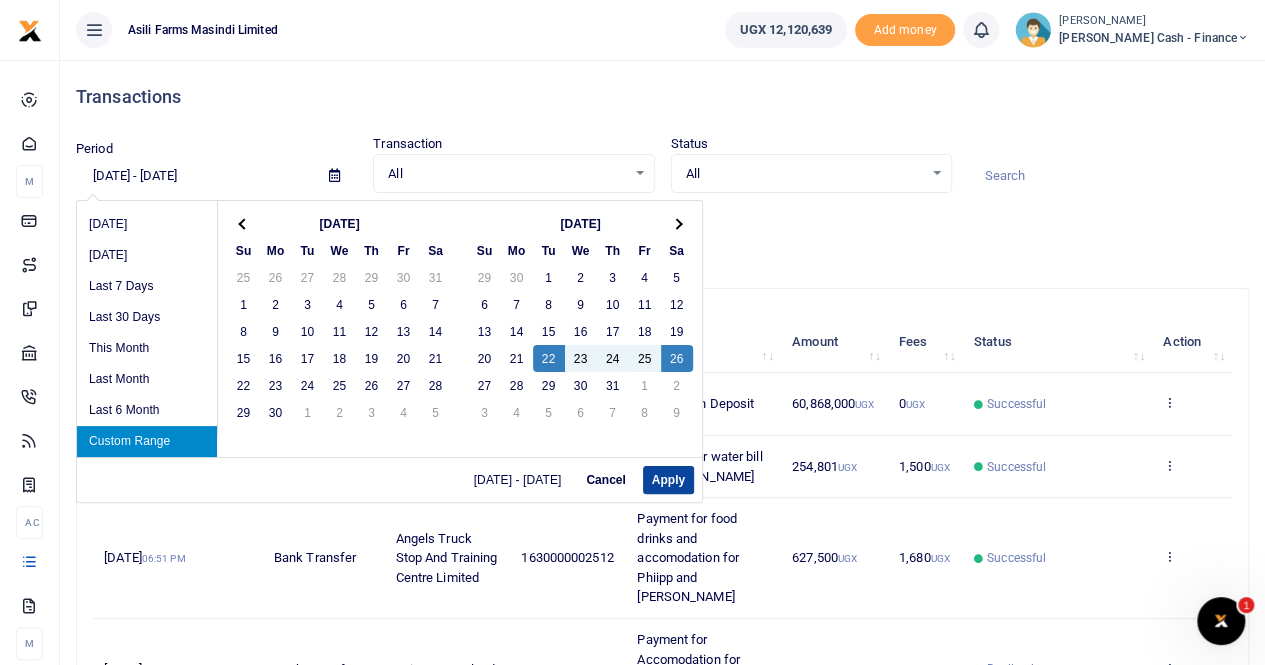 click on "Apply" at bounding box center (668, 480) 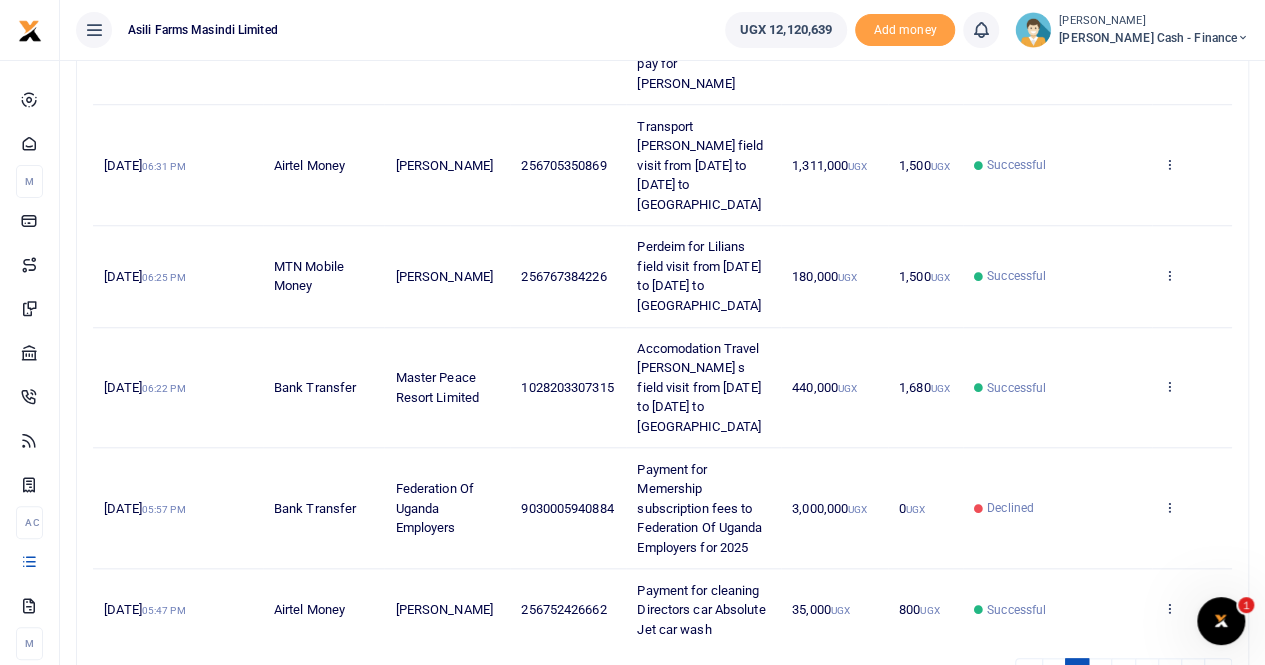 scroll, scrollTop: 756, scrollLeft: 0, axis: vertical 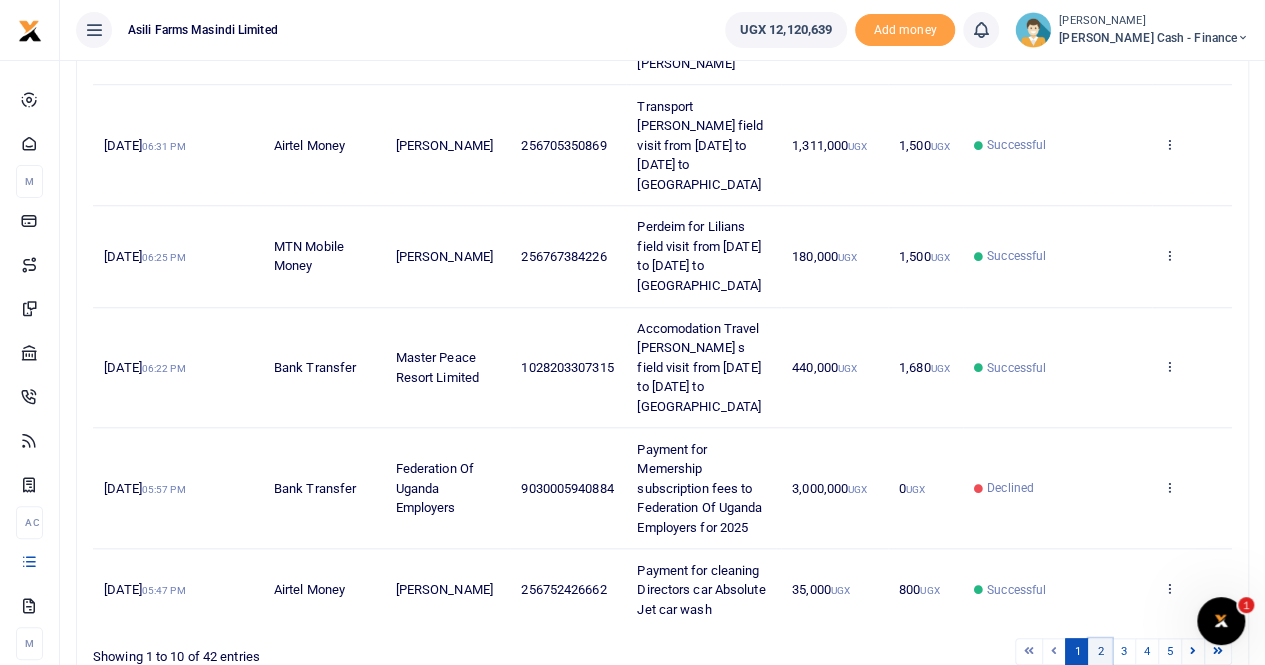 click on "2" at bounding box center (1100, 651) 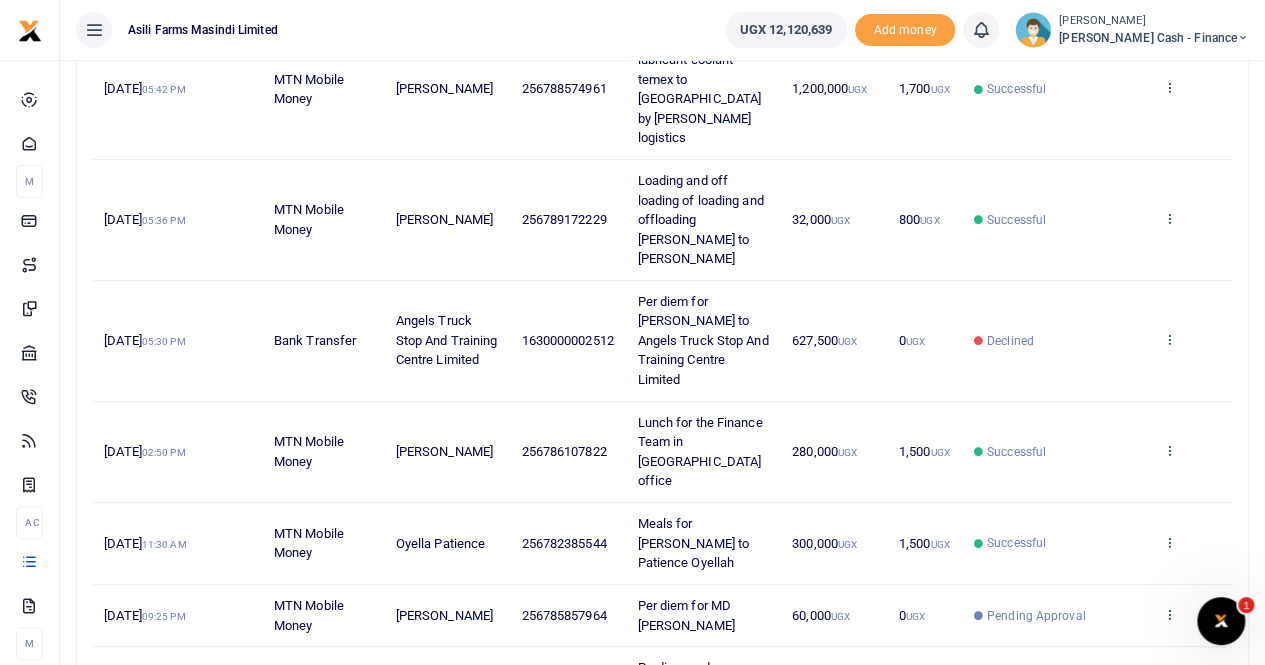 scroll, scrollTop: 394, scrollLeft: 0, axis: vertical 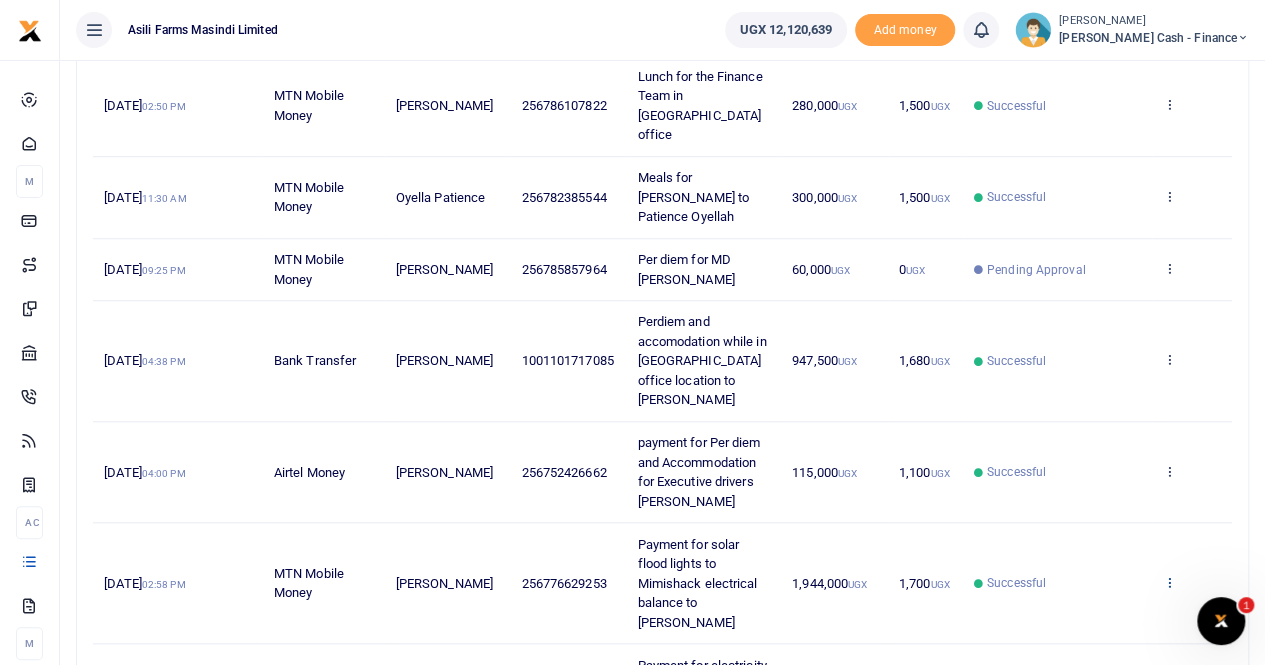 click at bounding box center [1169, 582] 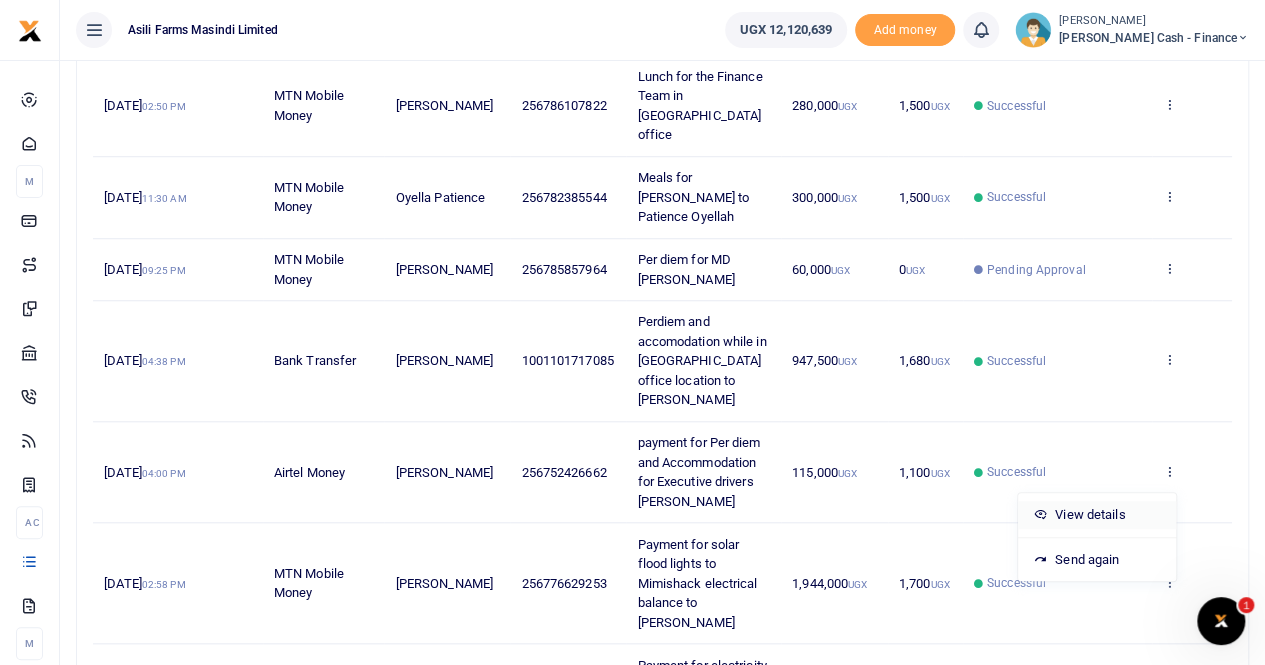 click on "View details" at bounding box center [1097, 515] 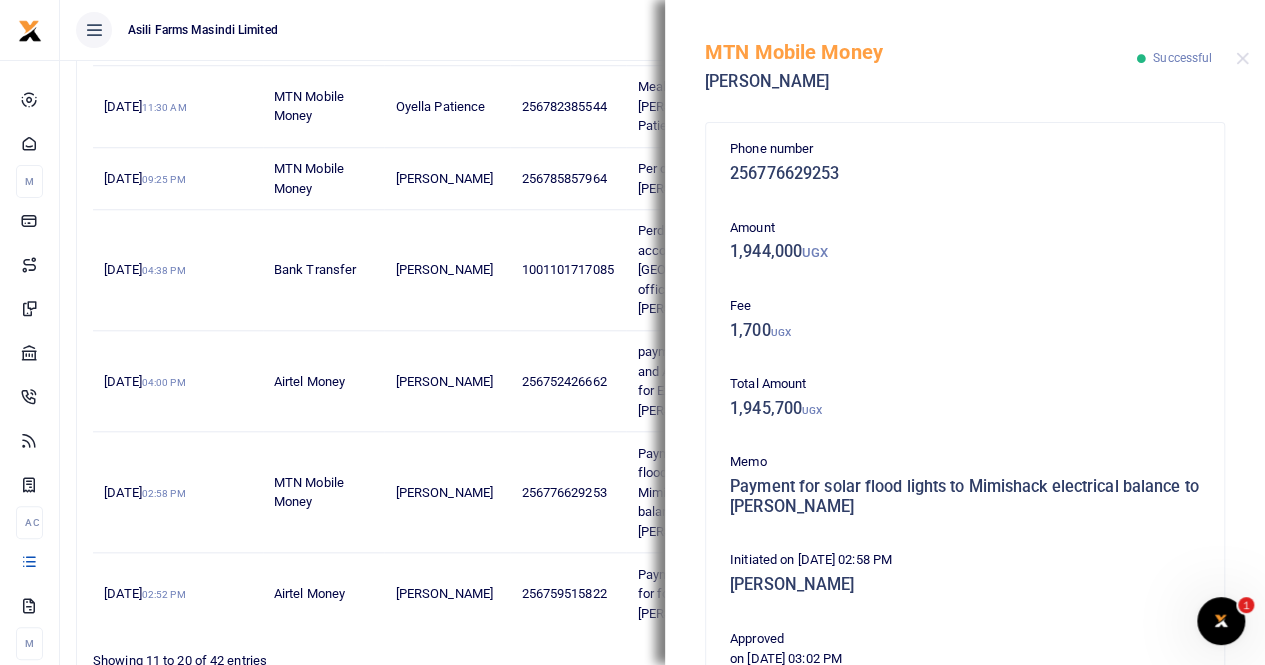 scroll, scrollTop: 794, scrollLeft: 0, axis: vertical 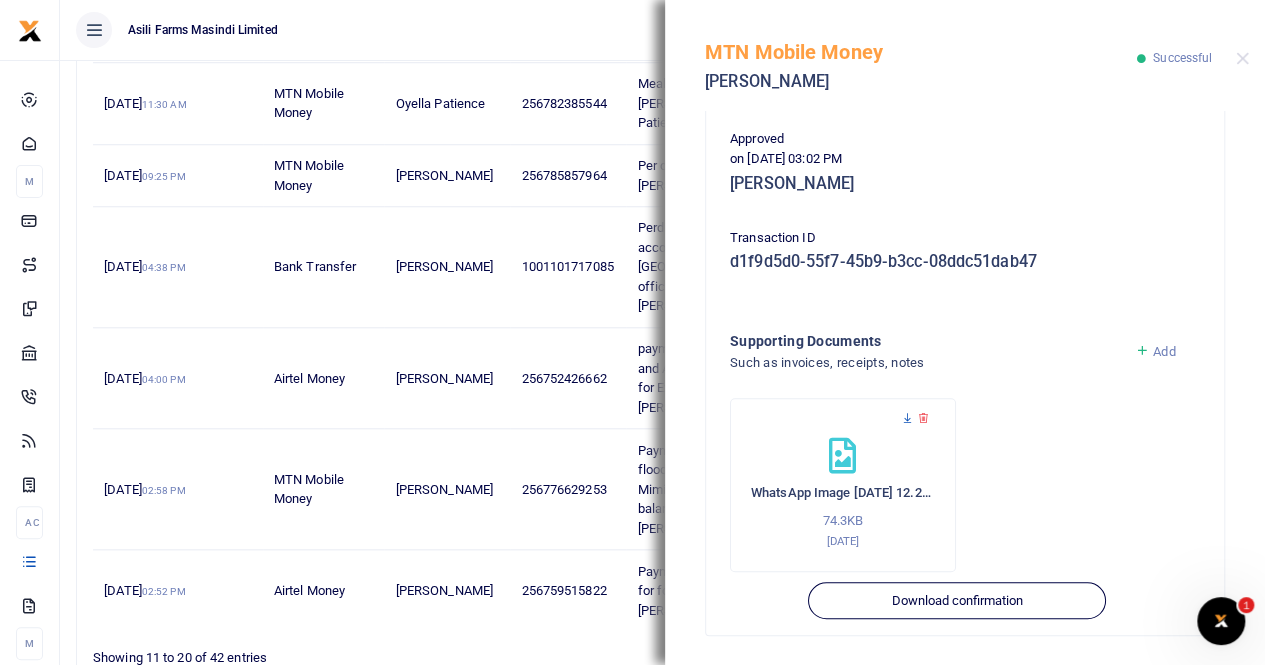 click at bounding box center (907, 418) 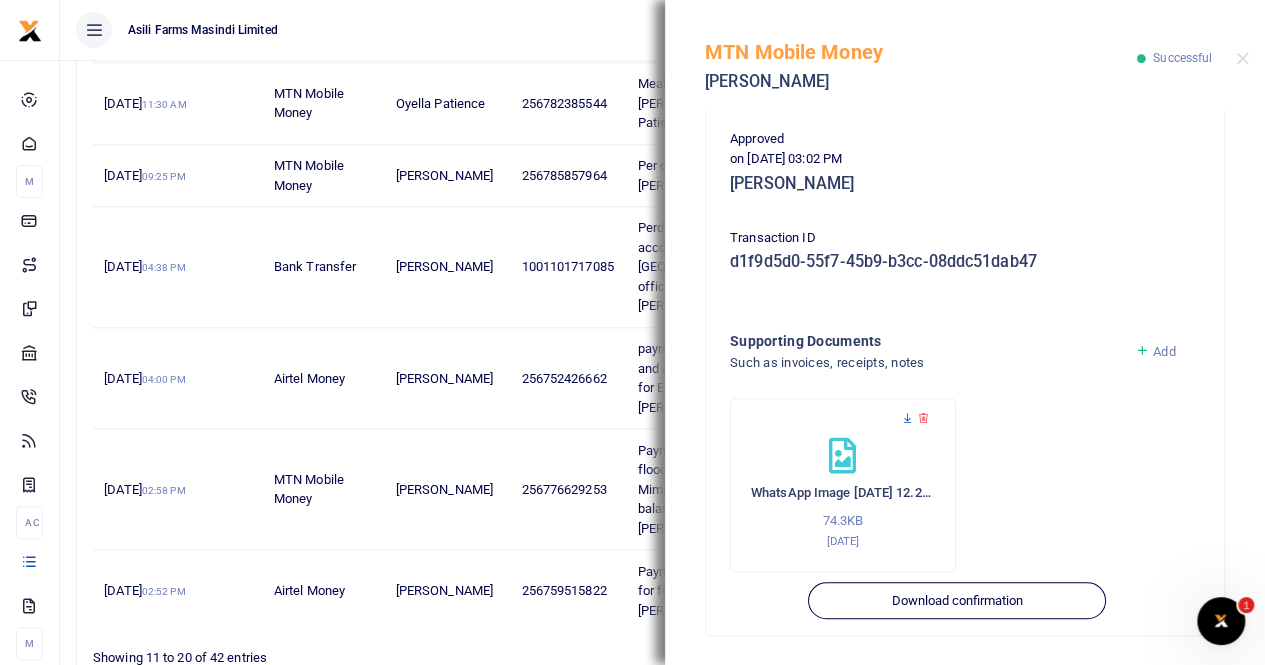 click at bounding box center (907, 418) 